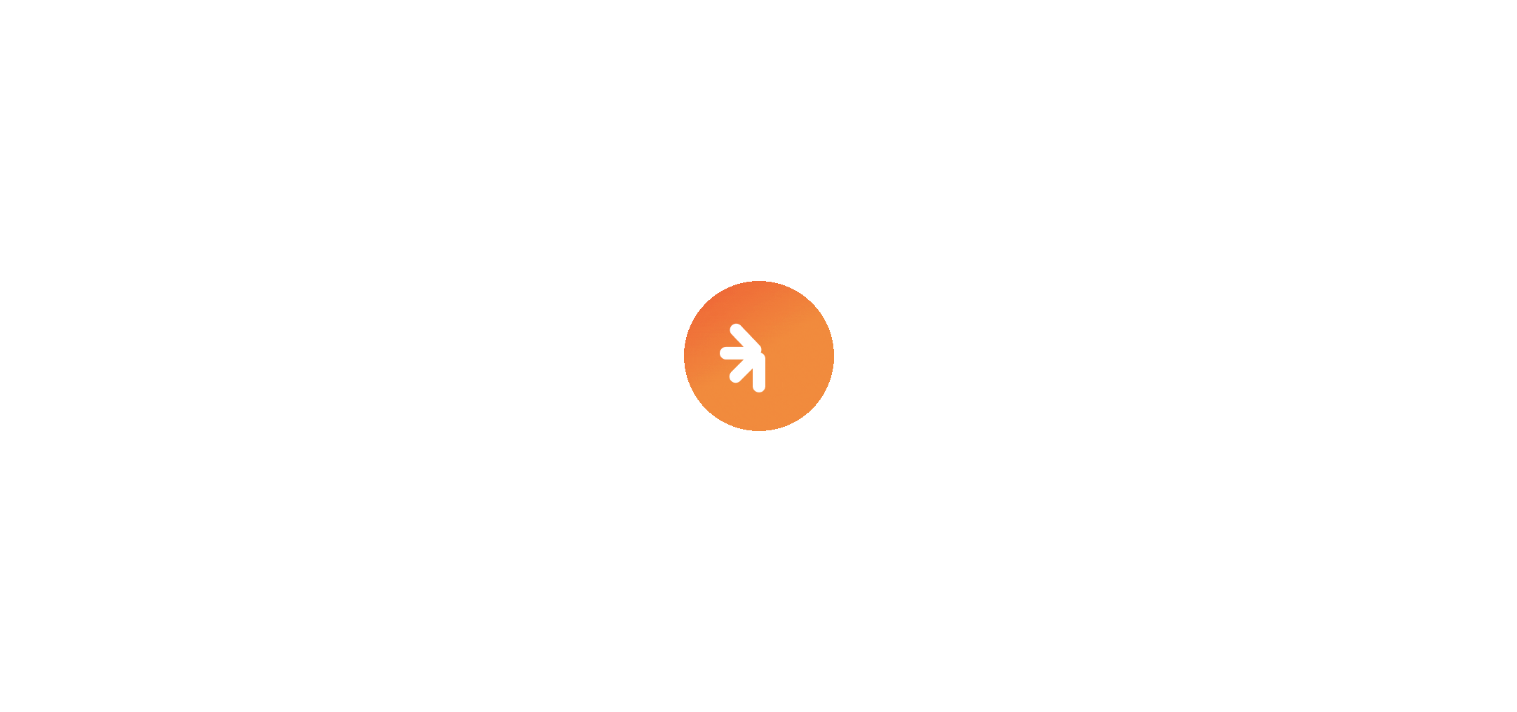 scroll, scrollTop: 0, scrollLeft: 0, axis: both 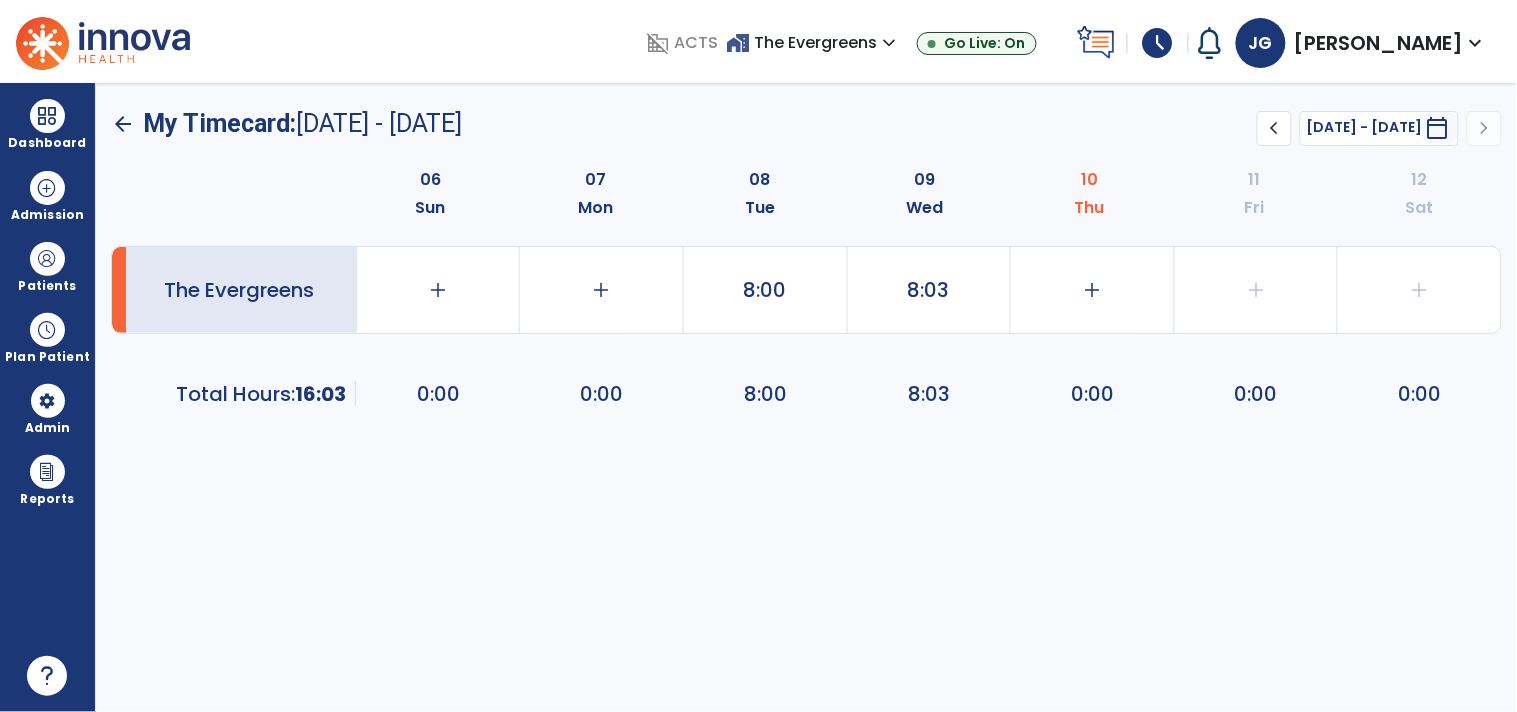 click on "schedule" at bounding box center (1158, 43) 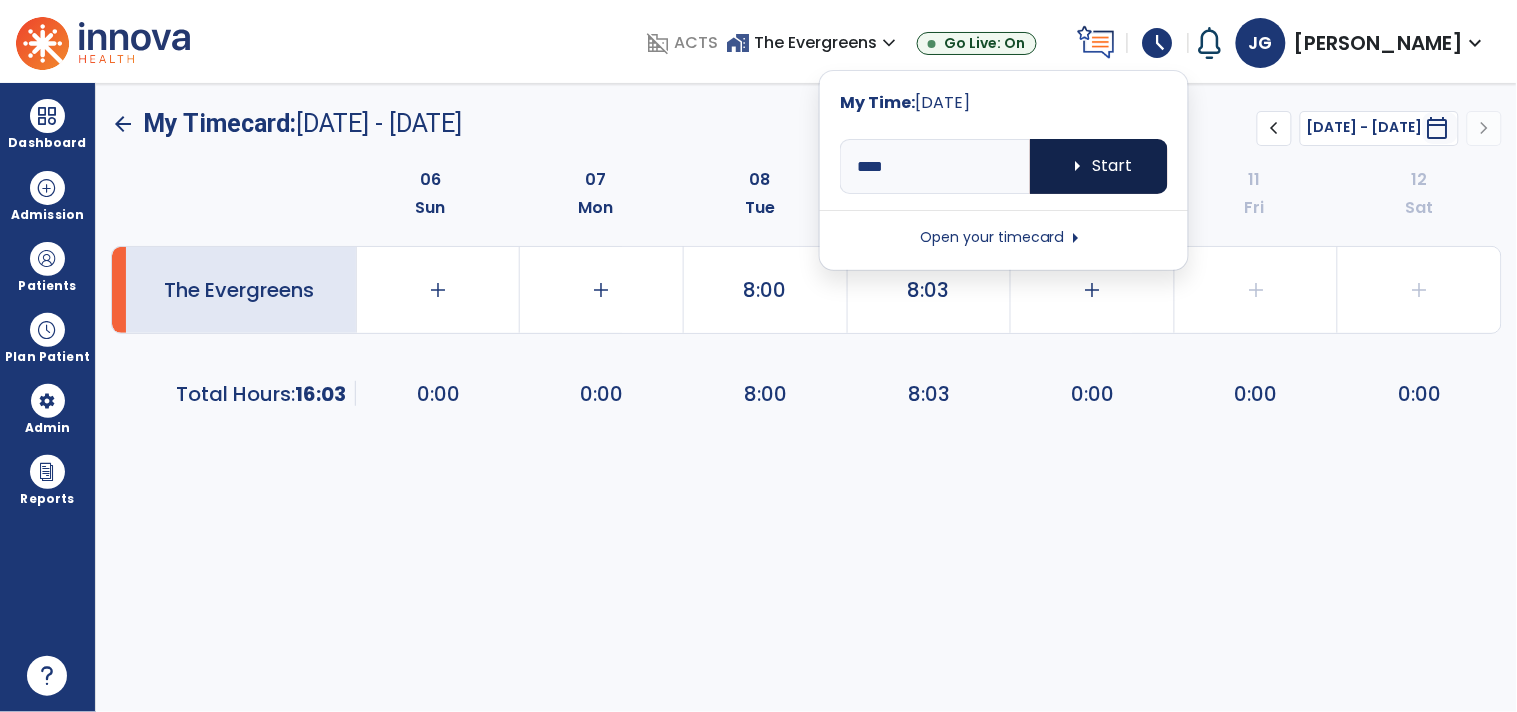click on "arrow_right  Start" at bounding box center (1099, 166) 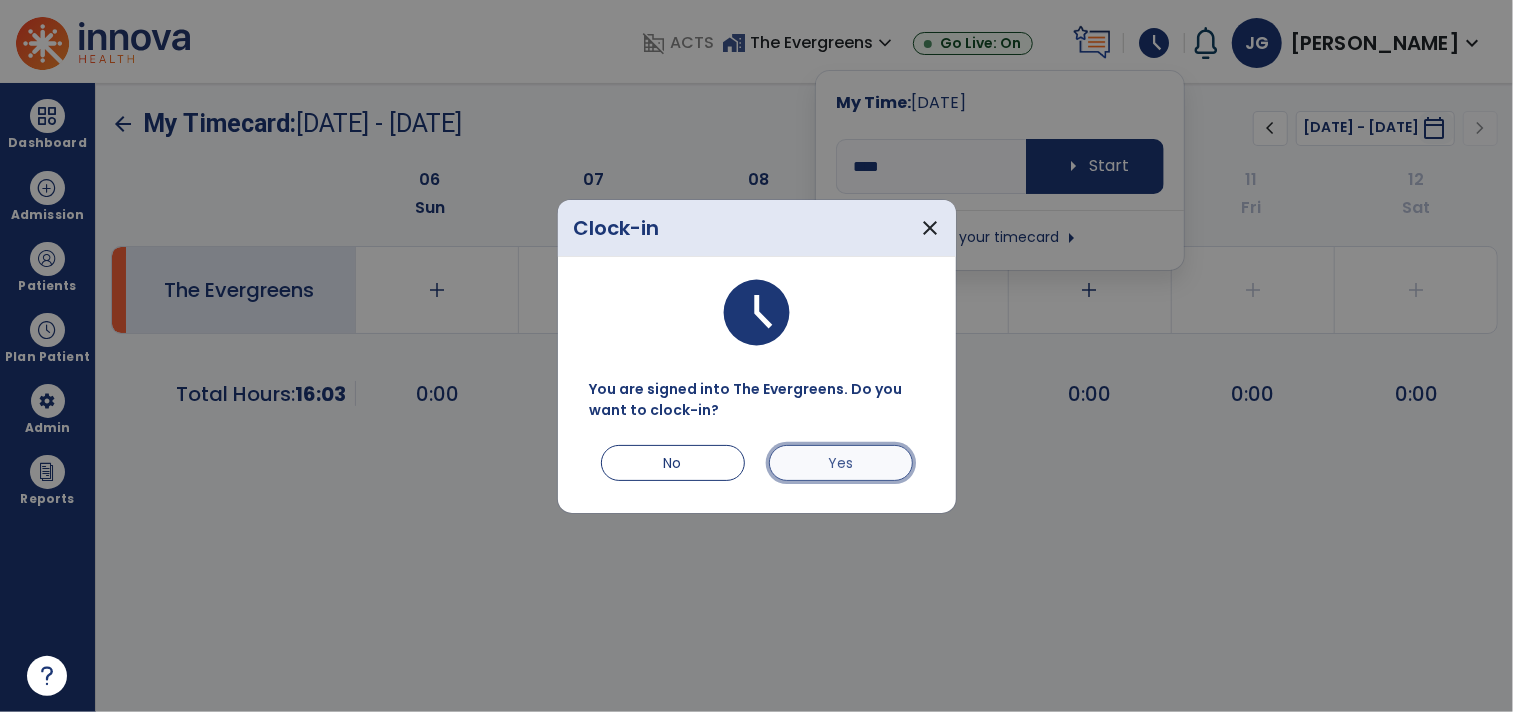 click on "Yes" at bounding box center [841, 463] 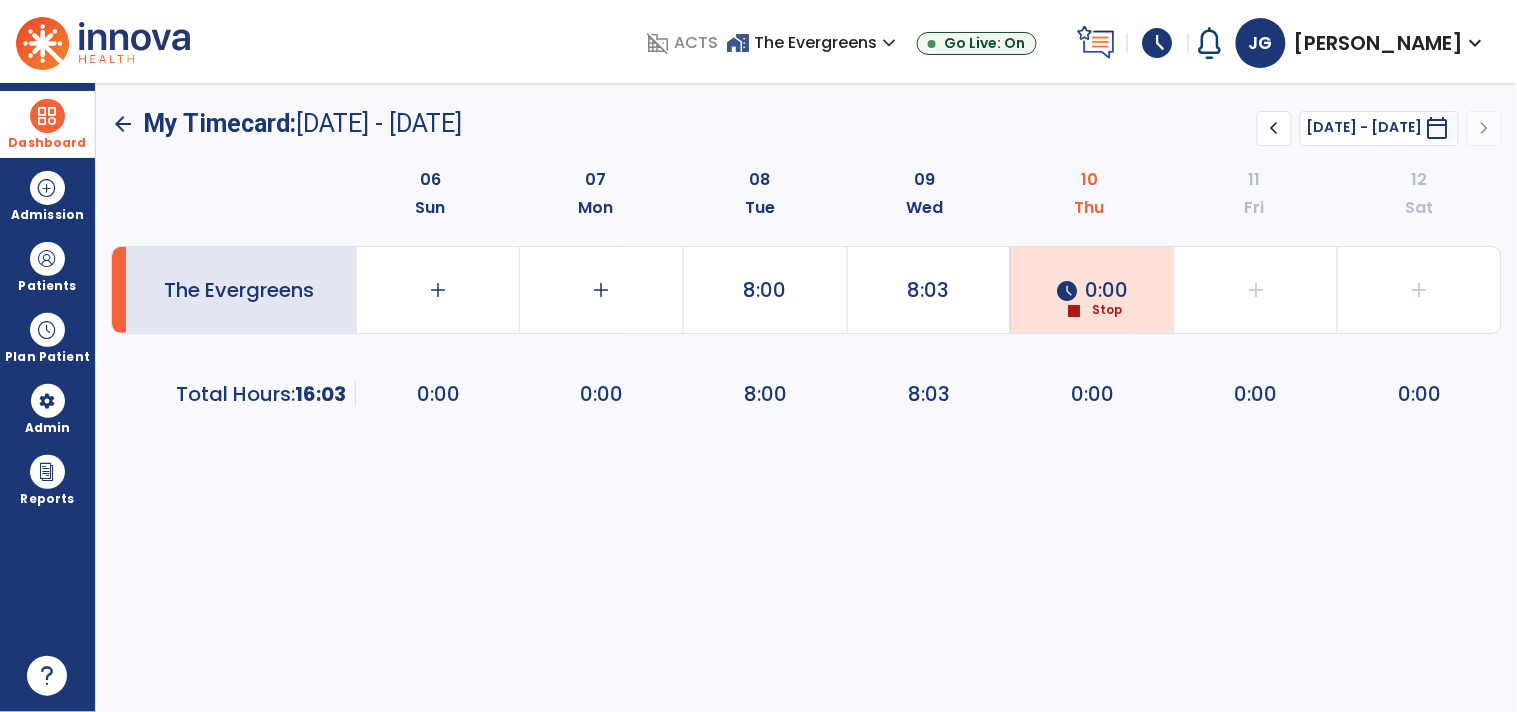 click on "Dashboard" at bounding box center (47, 124) 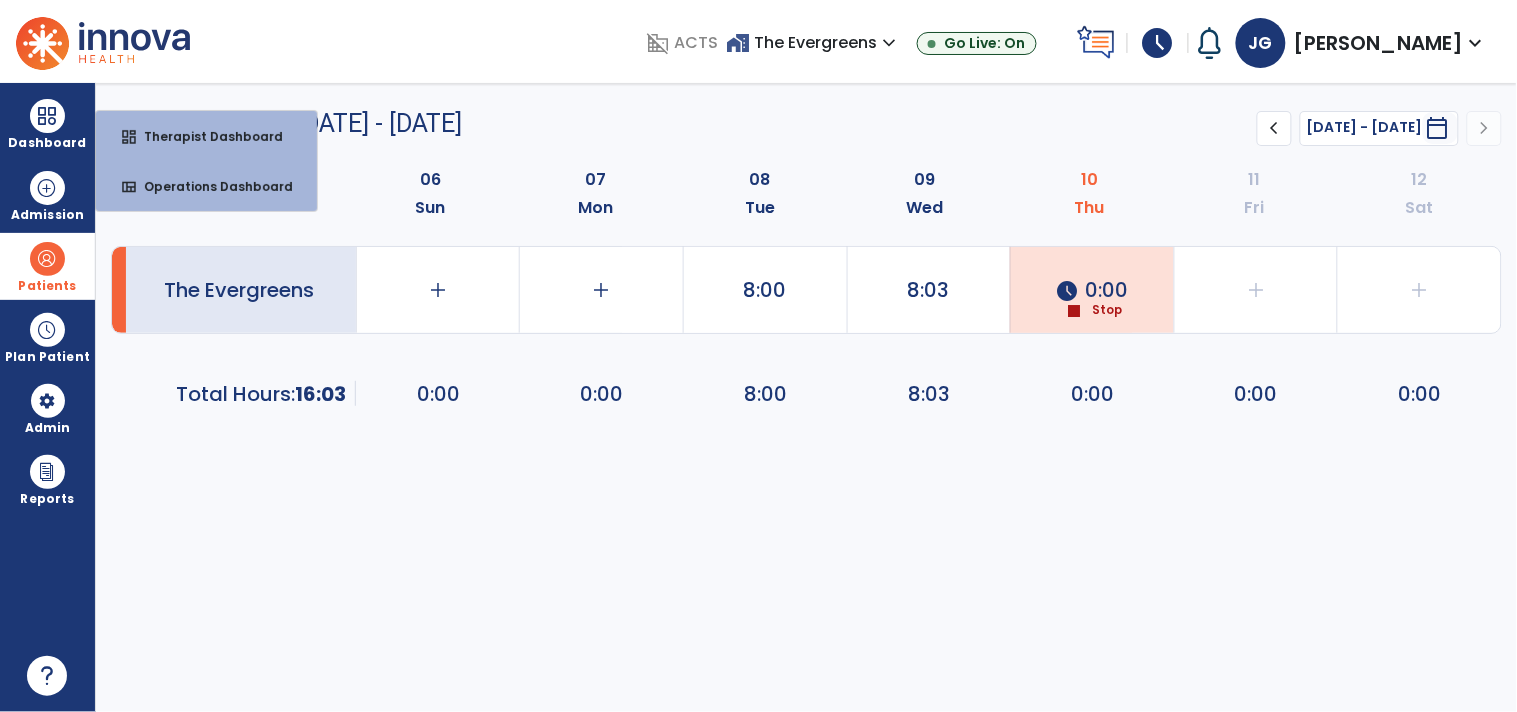 click at bounding box center [47, 259] 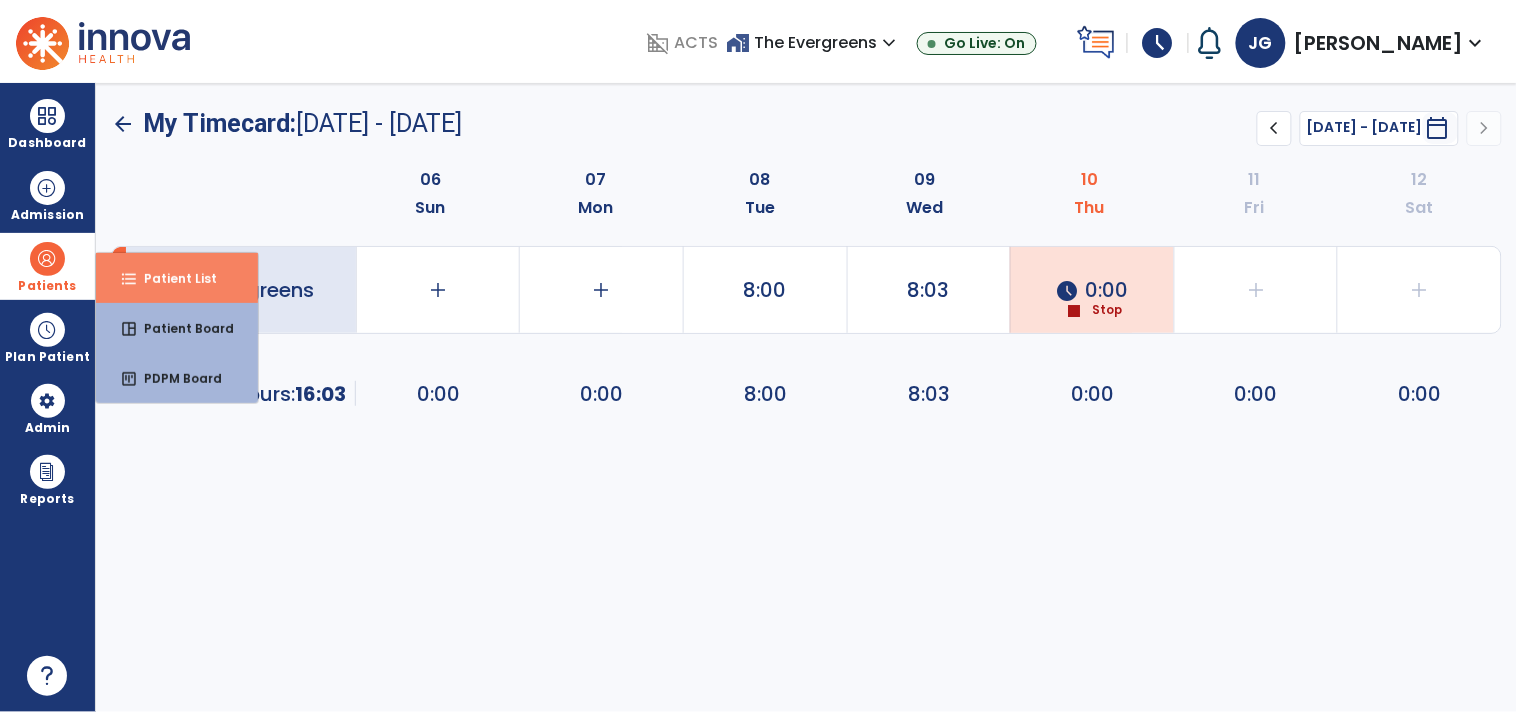 click on "format_list_bulleted  Patient List" at bounding box center (177, 278) 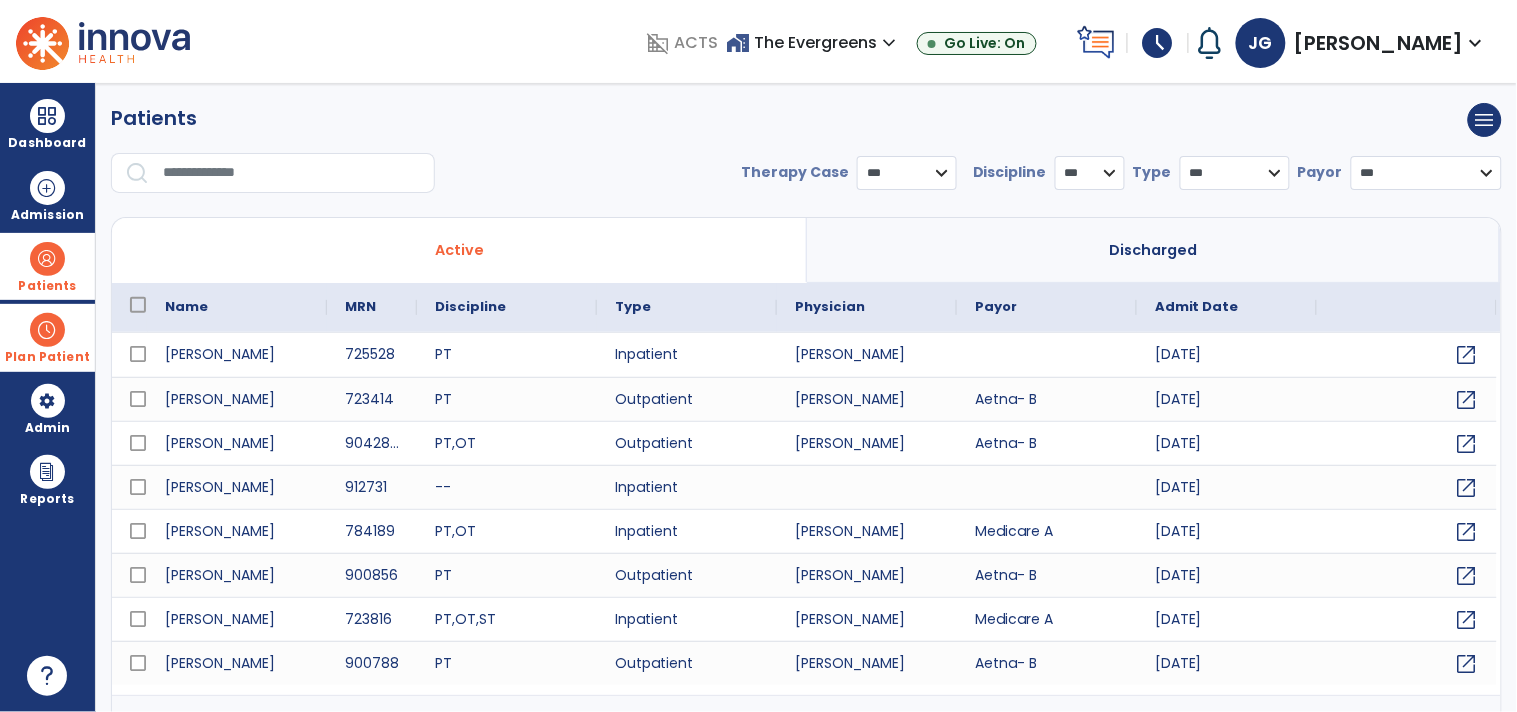 click on "Plan Patient" at bounding box center (47, 286) 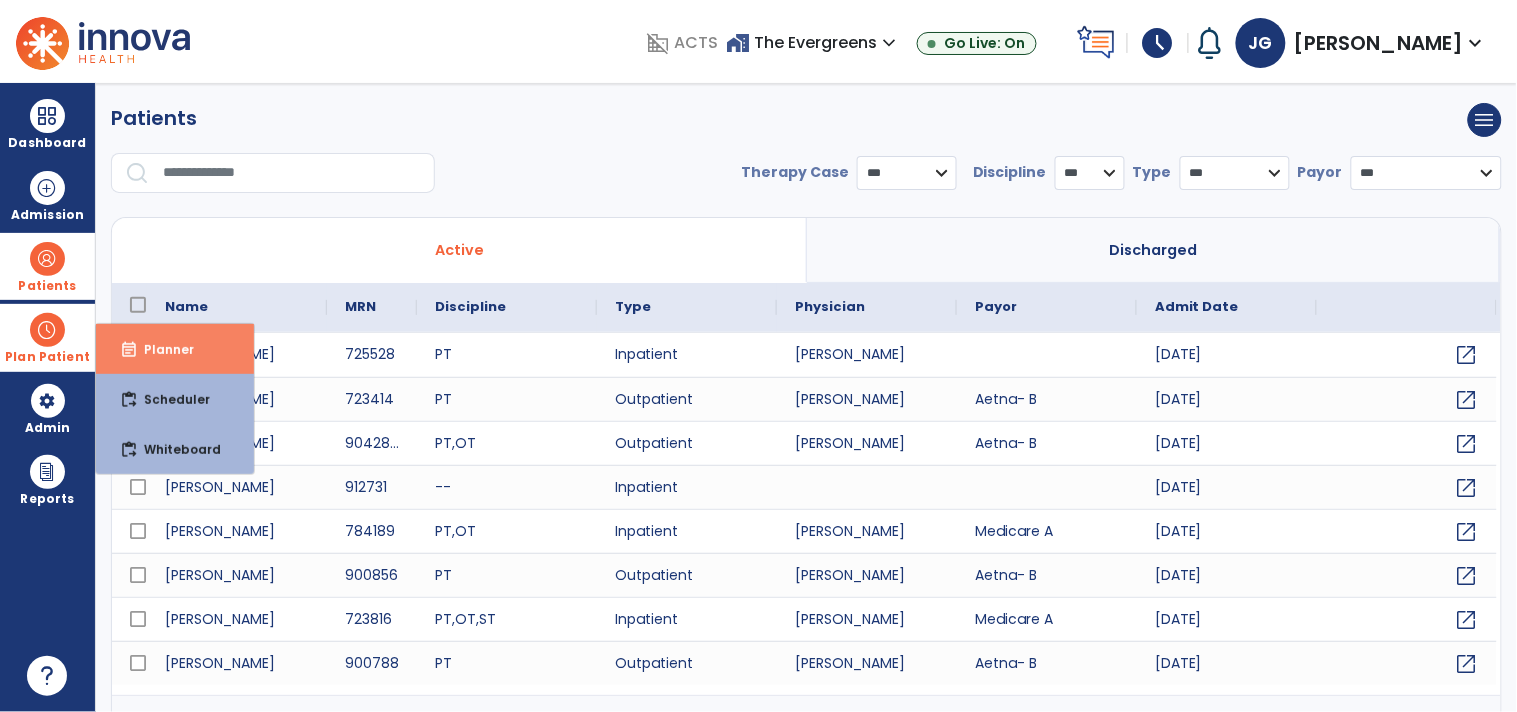click on "event_note  Planner" at bounding box center [175, 349] 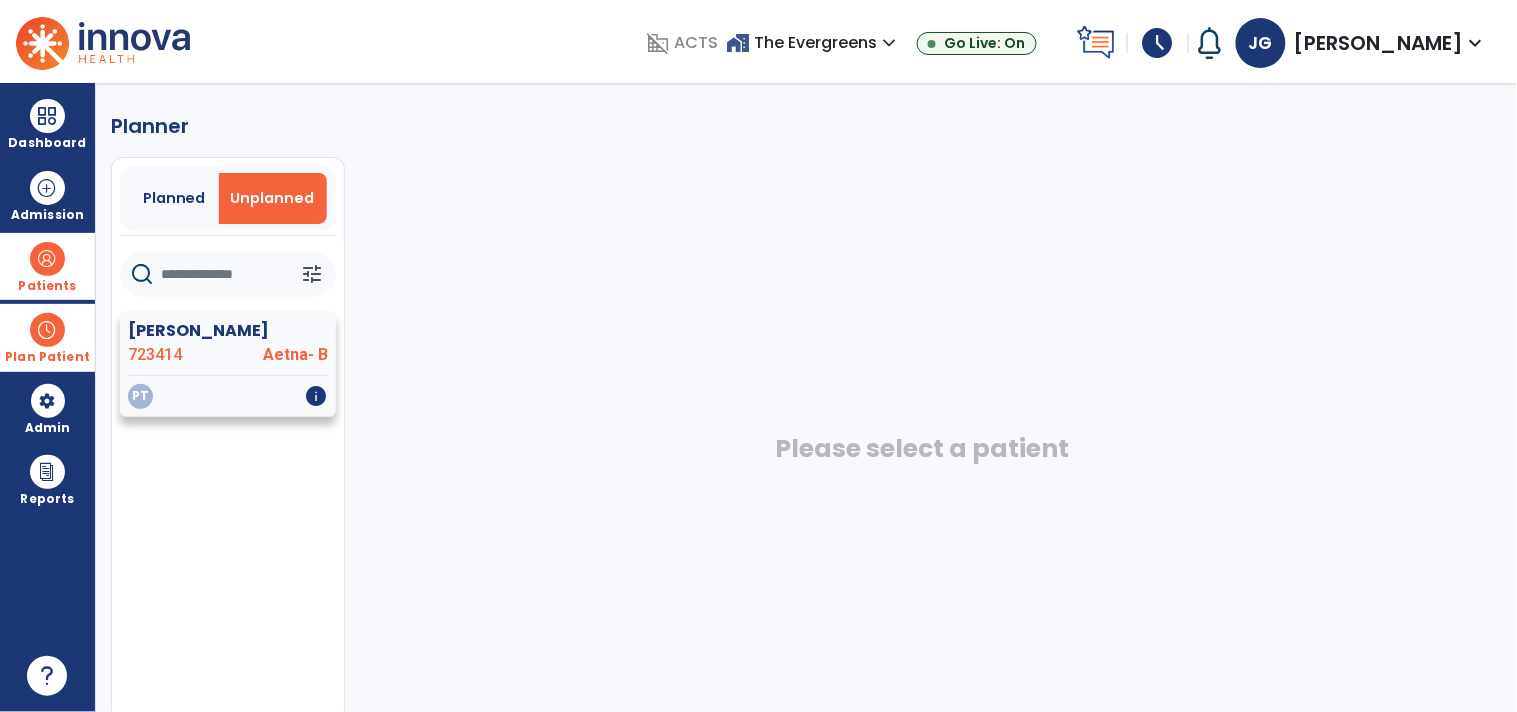 click on "PT   info" 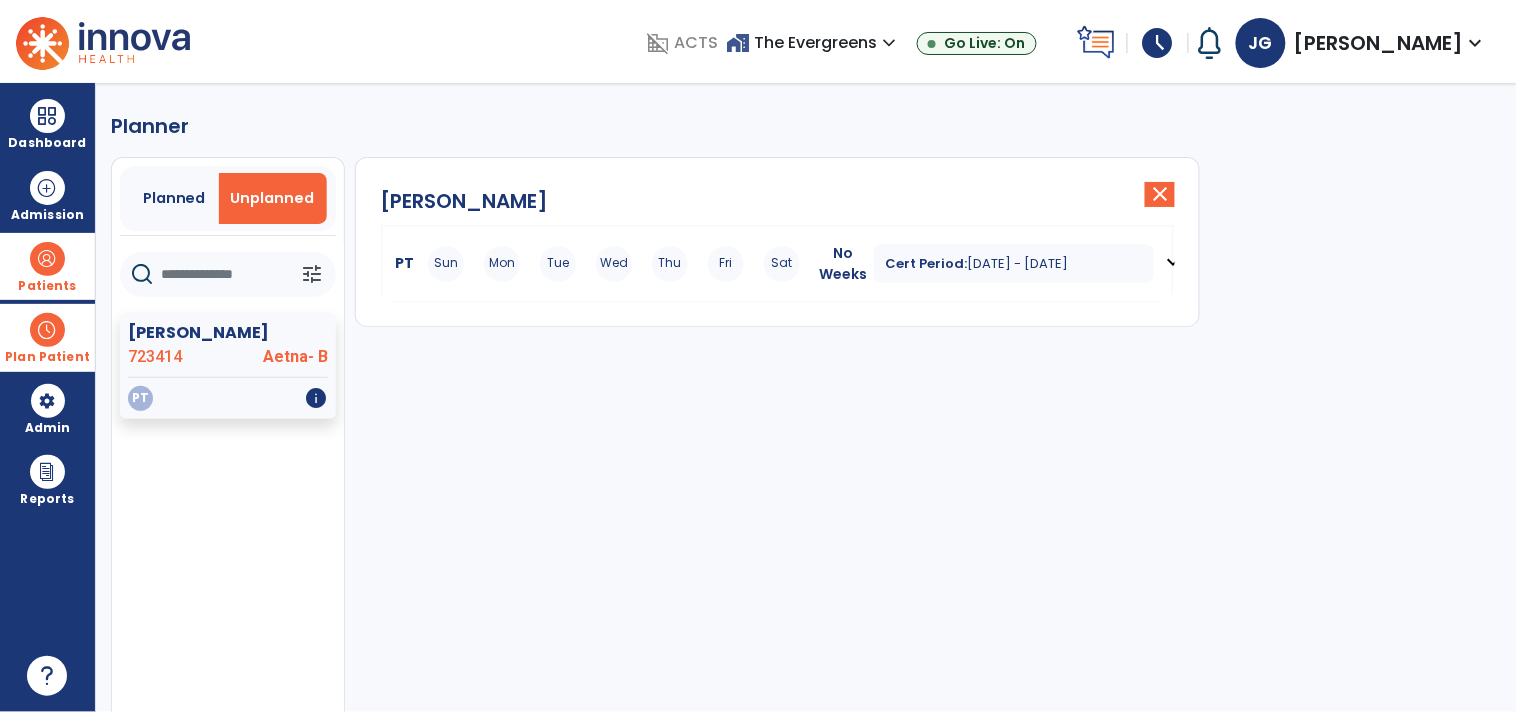 click on "Mon" at bounding box center [502, 264] 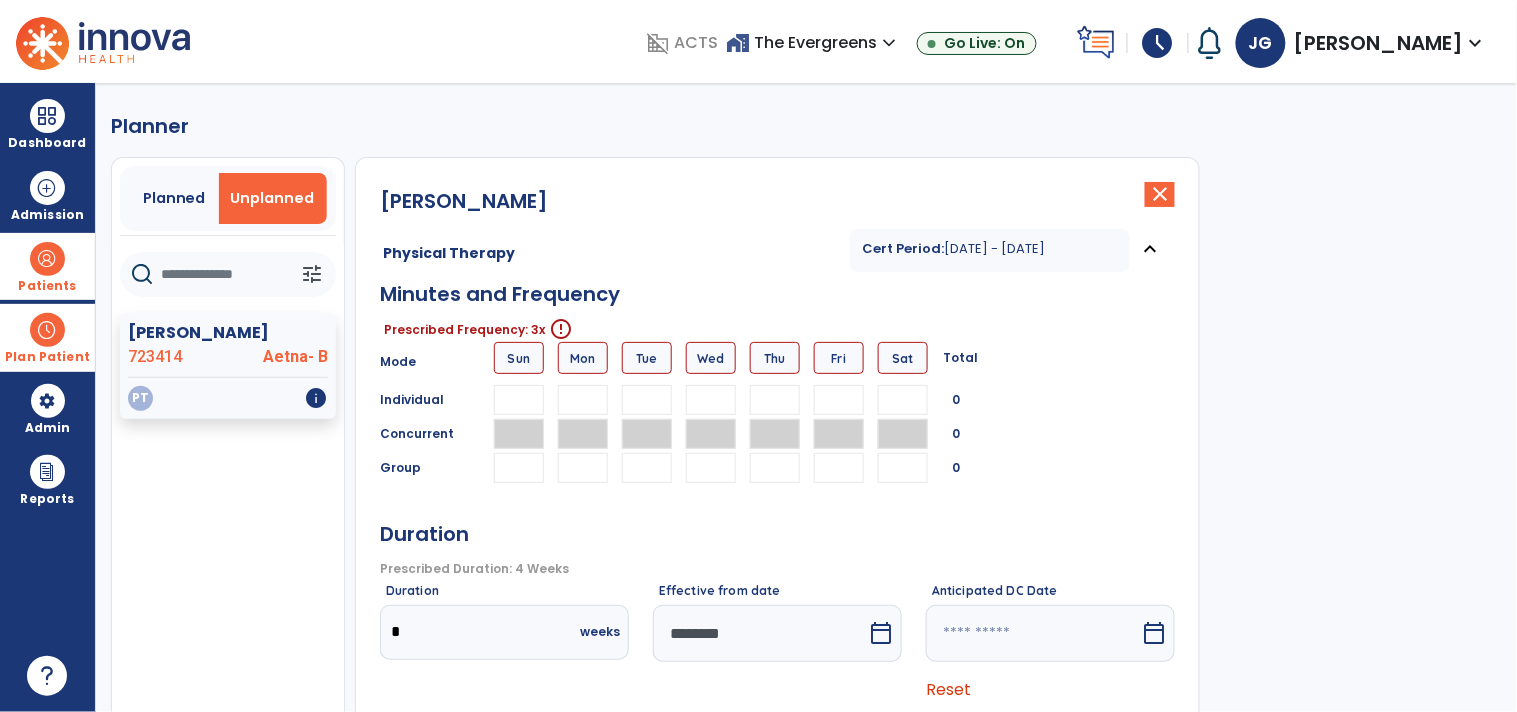 click at bounding box center [583, 400] 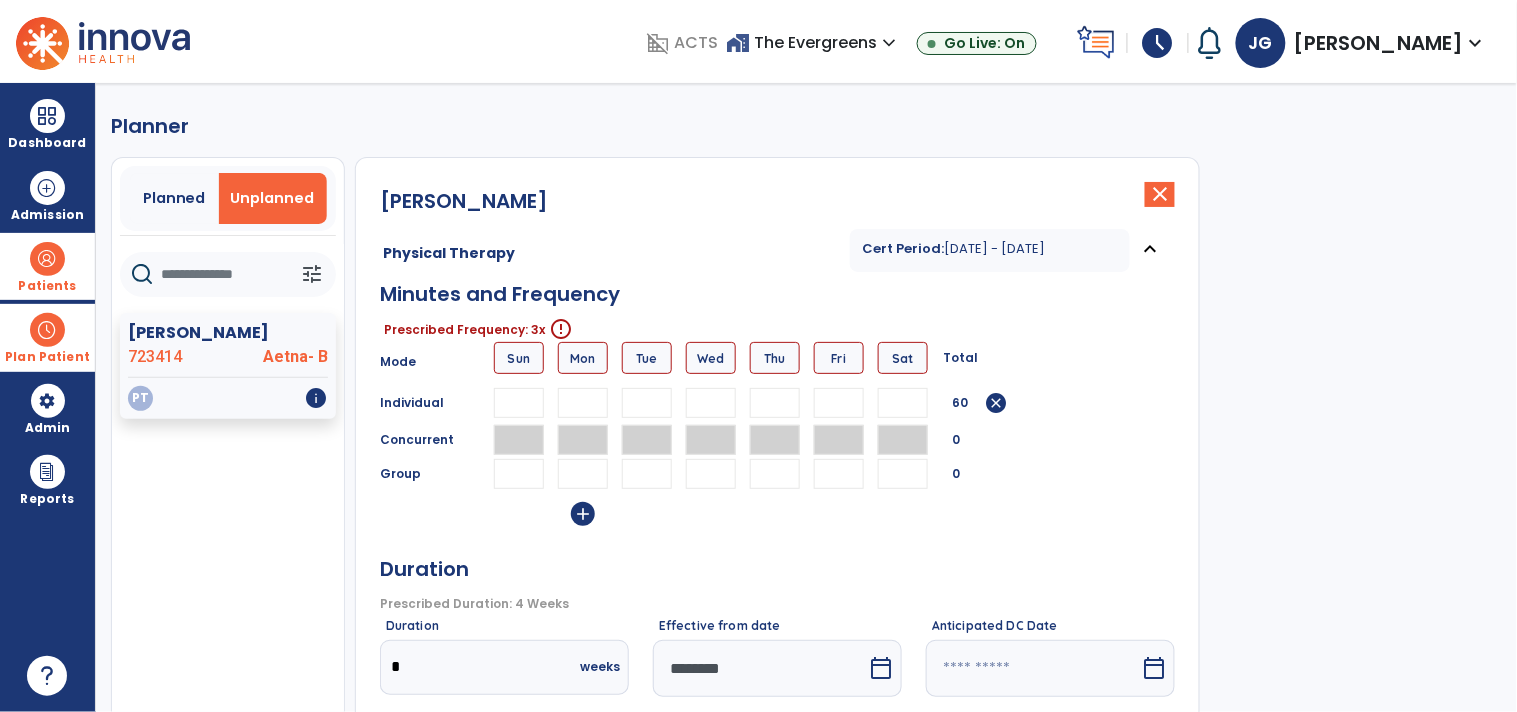 type on "**" 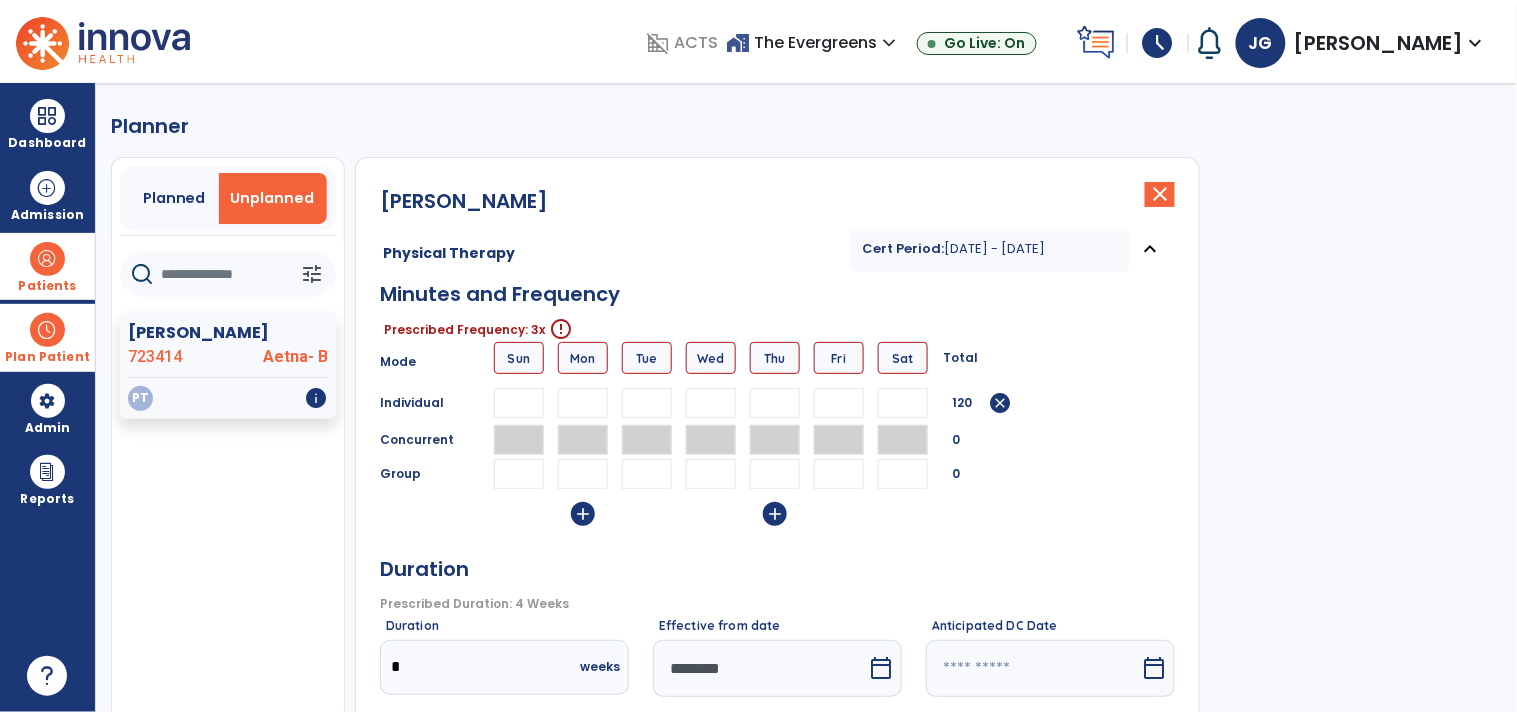 type on "**" 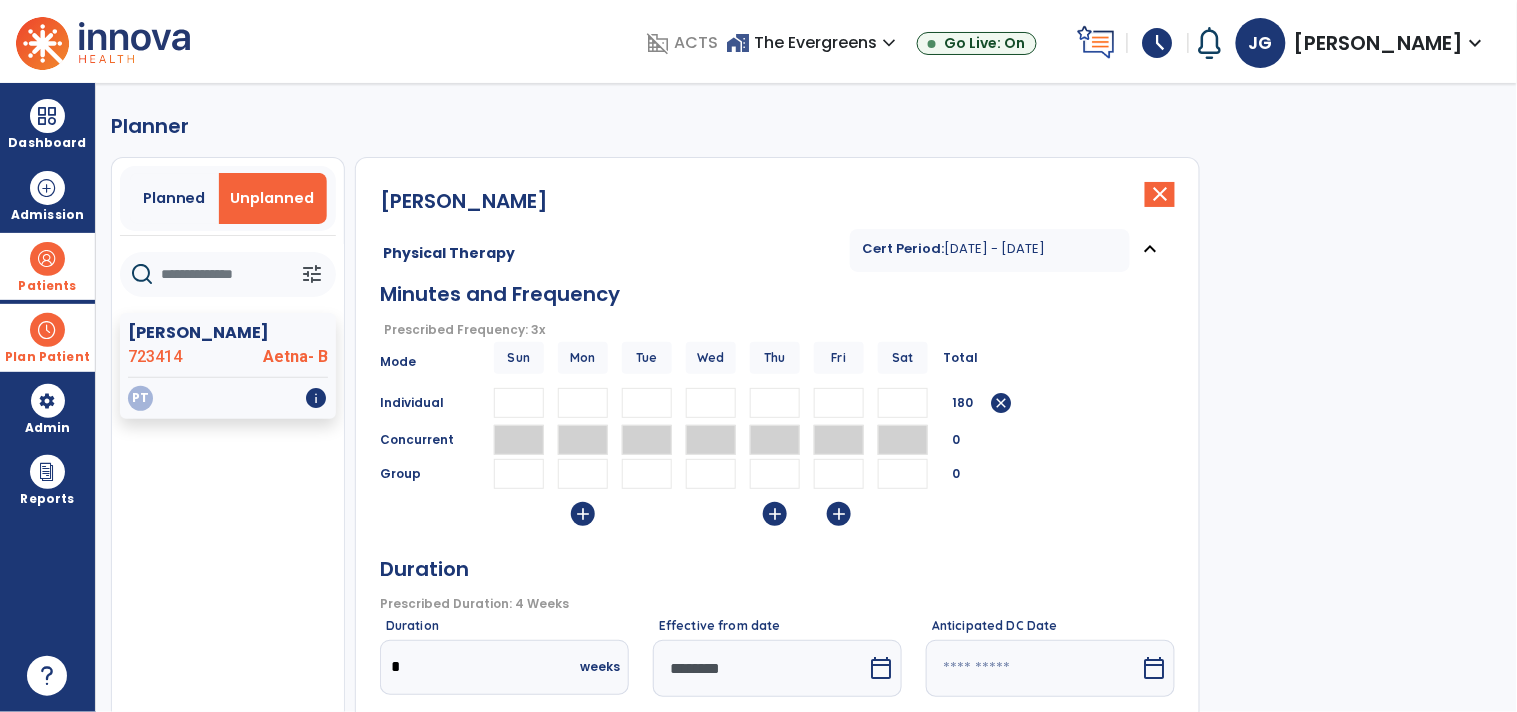 type on "**" 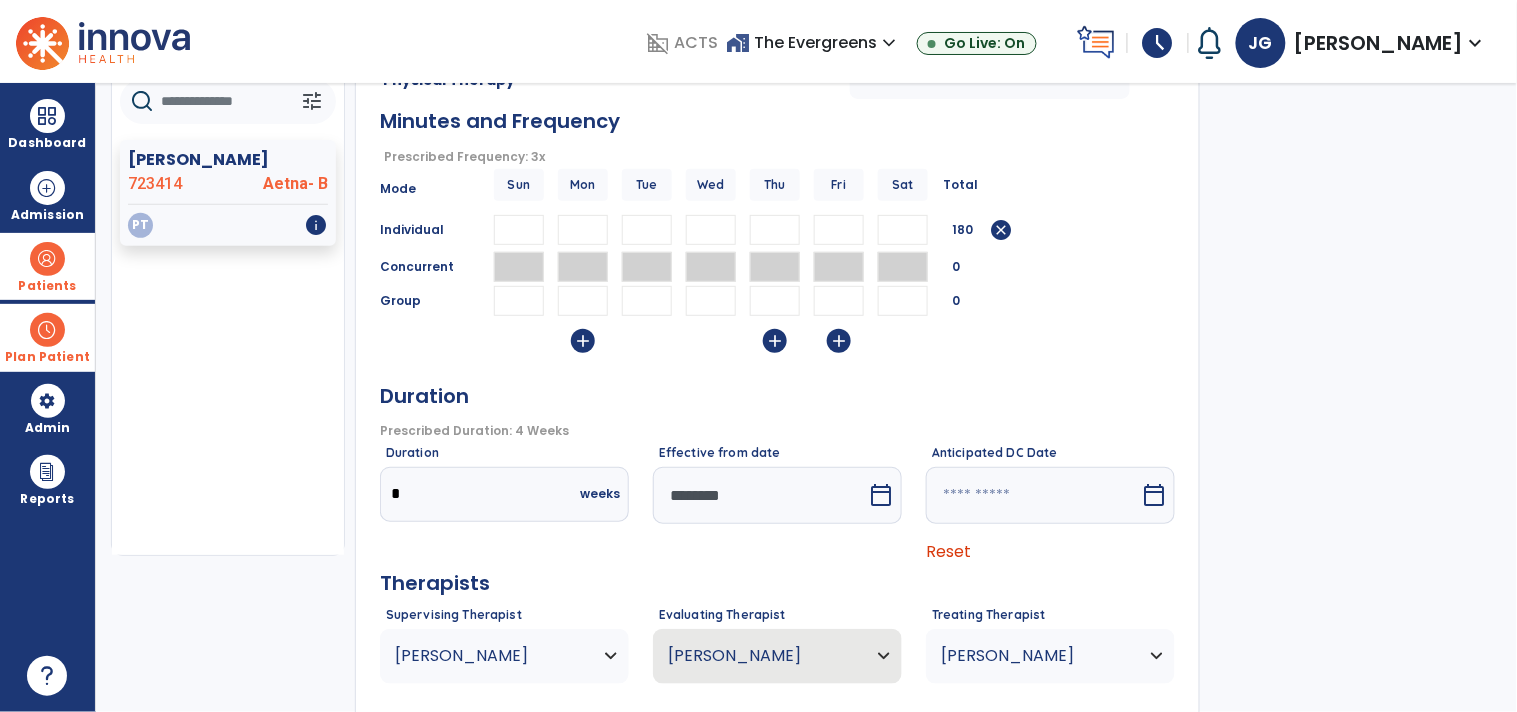 scroll, scrollTop: 284, scrollLeft: 0, axis: vertical 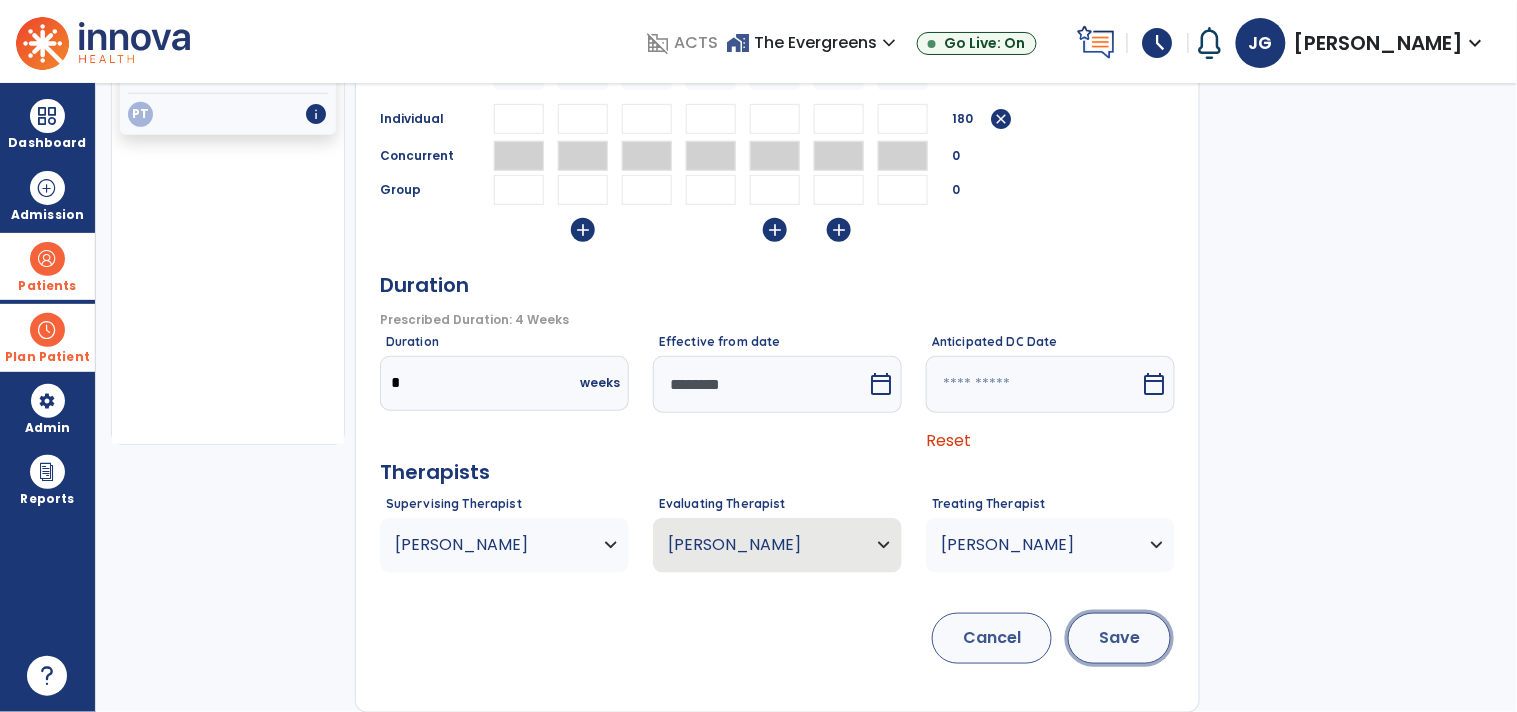 click on "Save" at bounding box center [1119, 638] 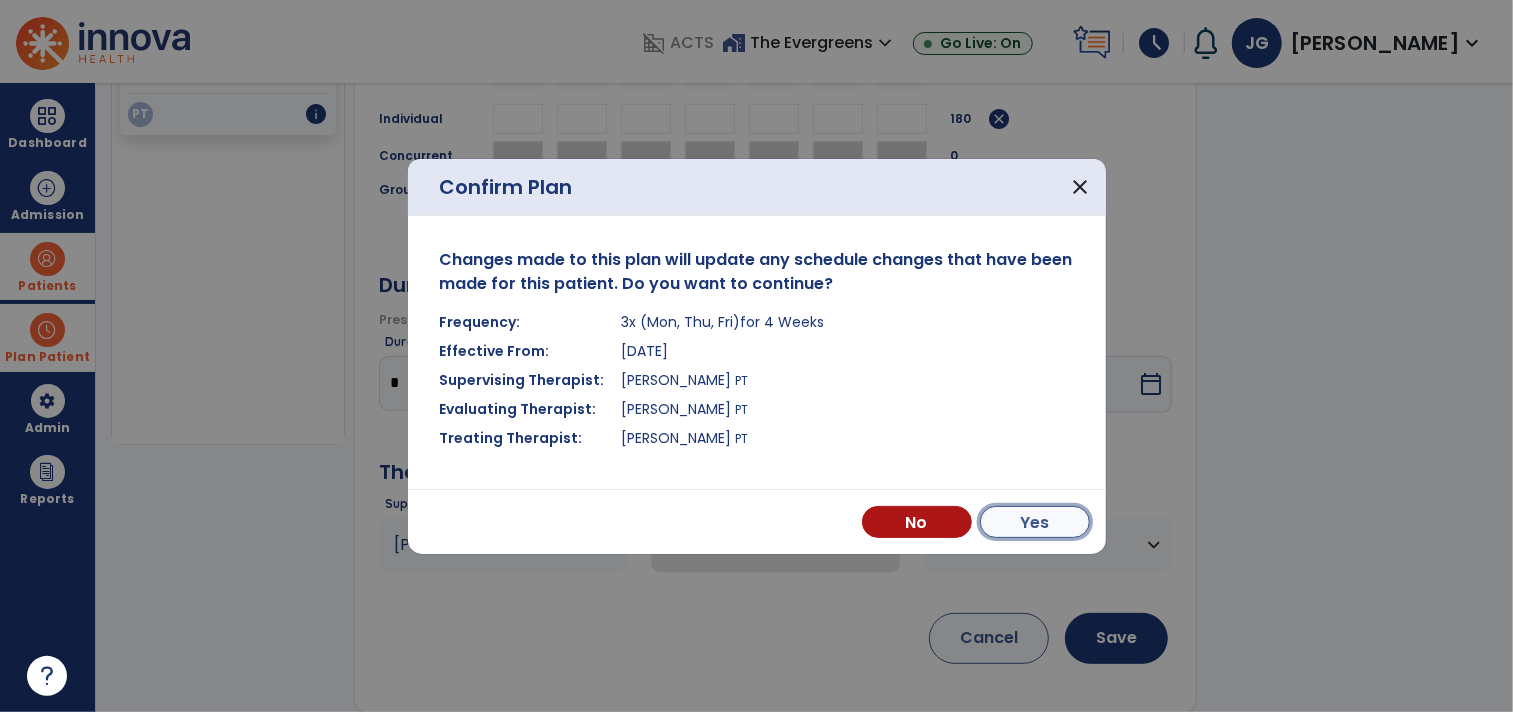 click on "Yes" at bounding box center (1035, 522) 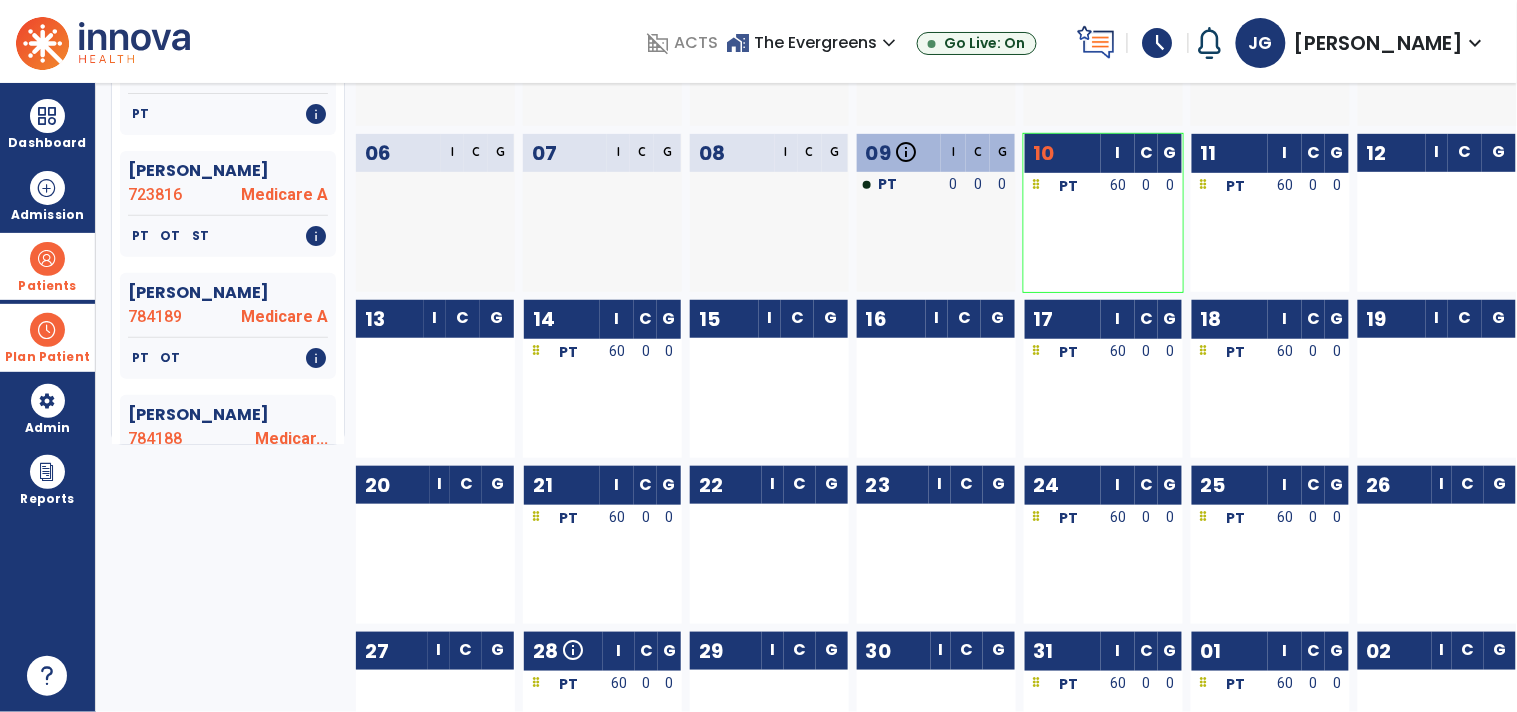 scroll, scrollTop: 0, scrollLeft: 0, axis: both 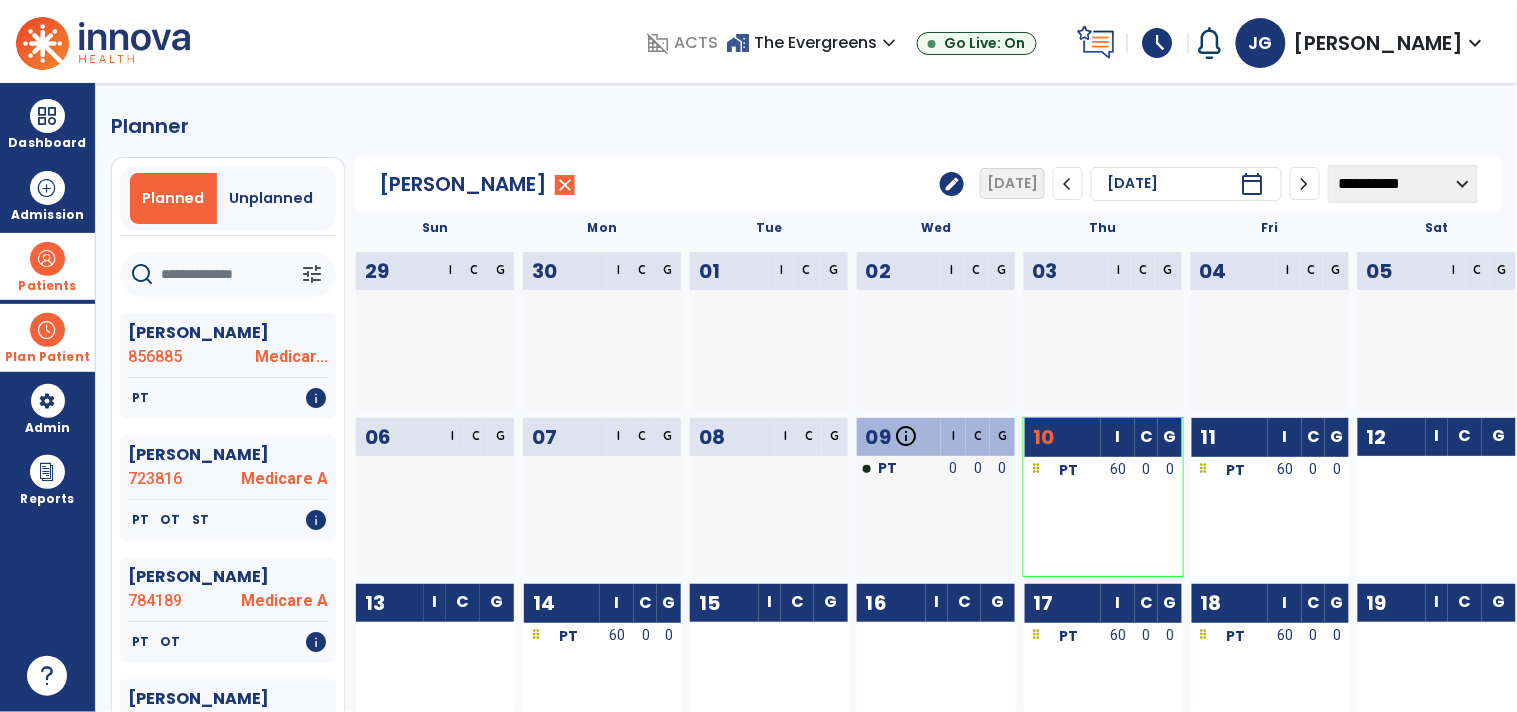 click on "Plan Patient  event_note  Planner  content_paste_go  Scheduler  content_paste_go  Whiteboard" at bounding box center (47, 337) 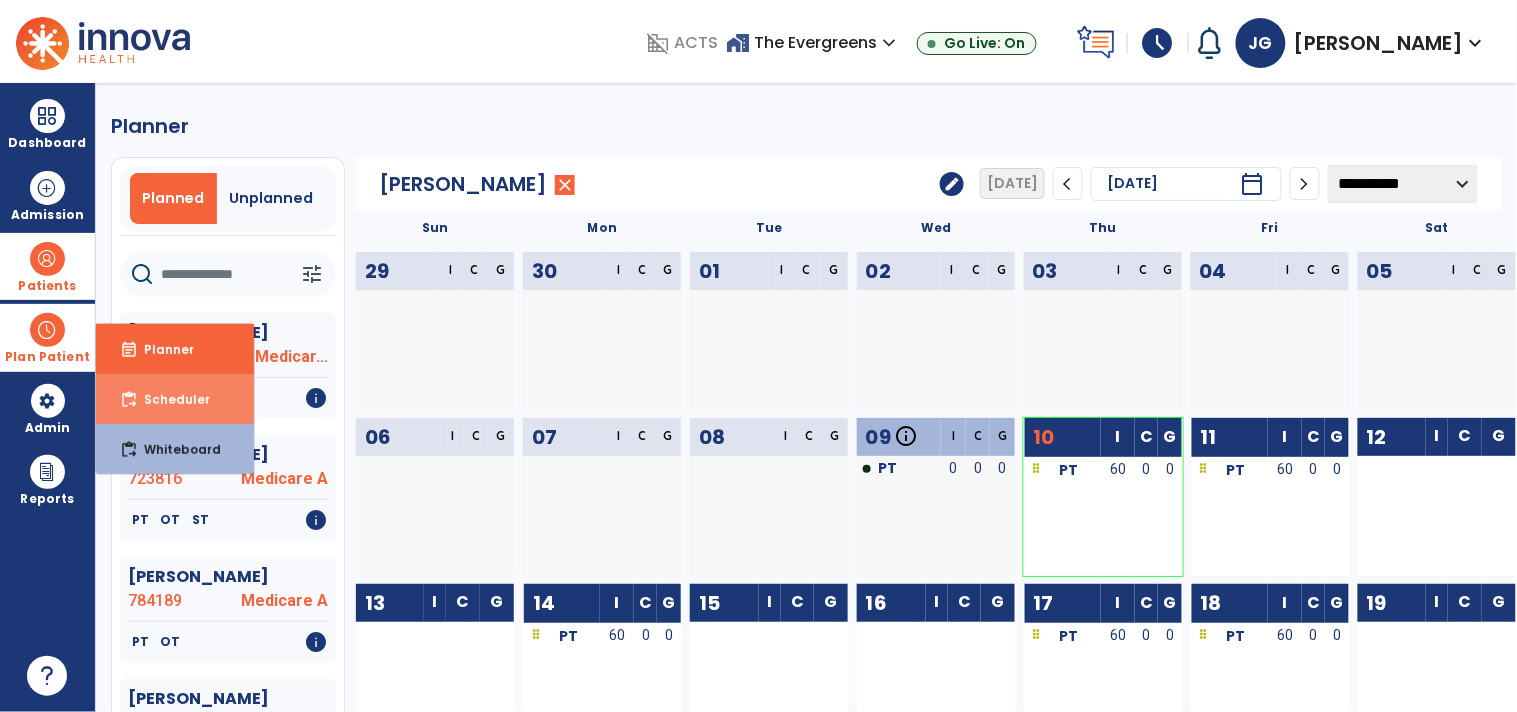 click on "content_paste_go" at bounding box center (129, 400) 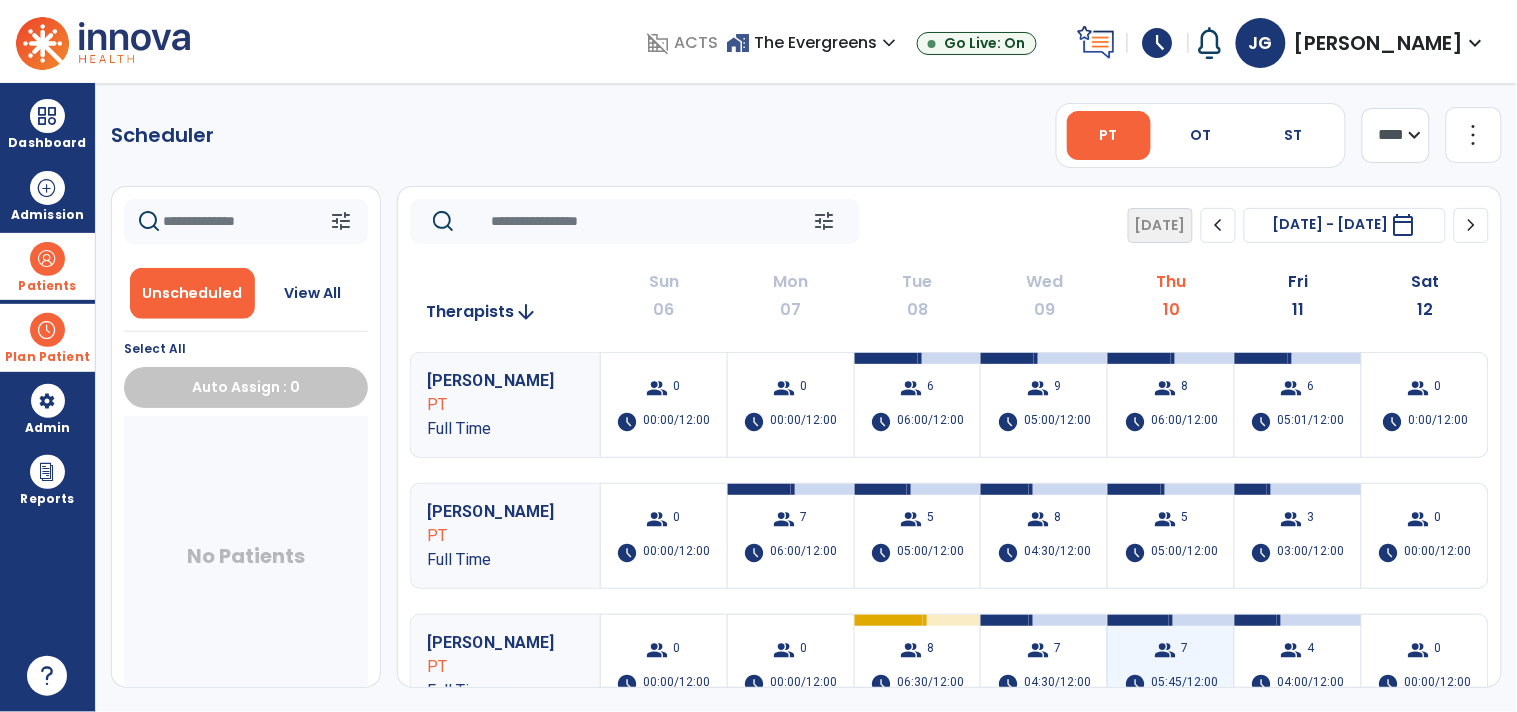 click on "schedule" at bounding box center [1135, 684] 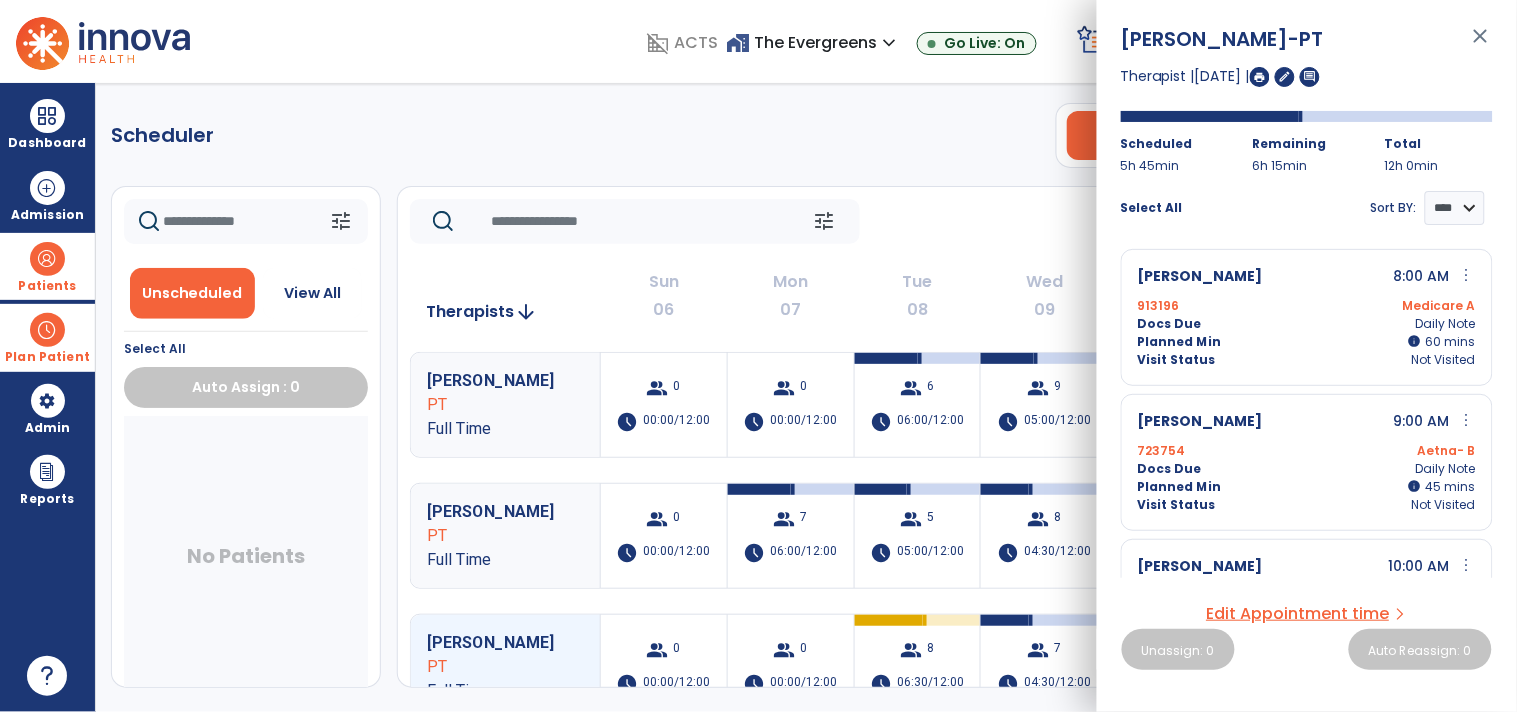 drag, startPoint x: 1494, startPoint y: 315, endPoint x: 1491, endPoint y: 354, distance: 39.115215 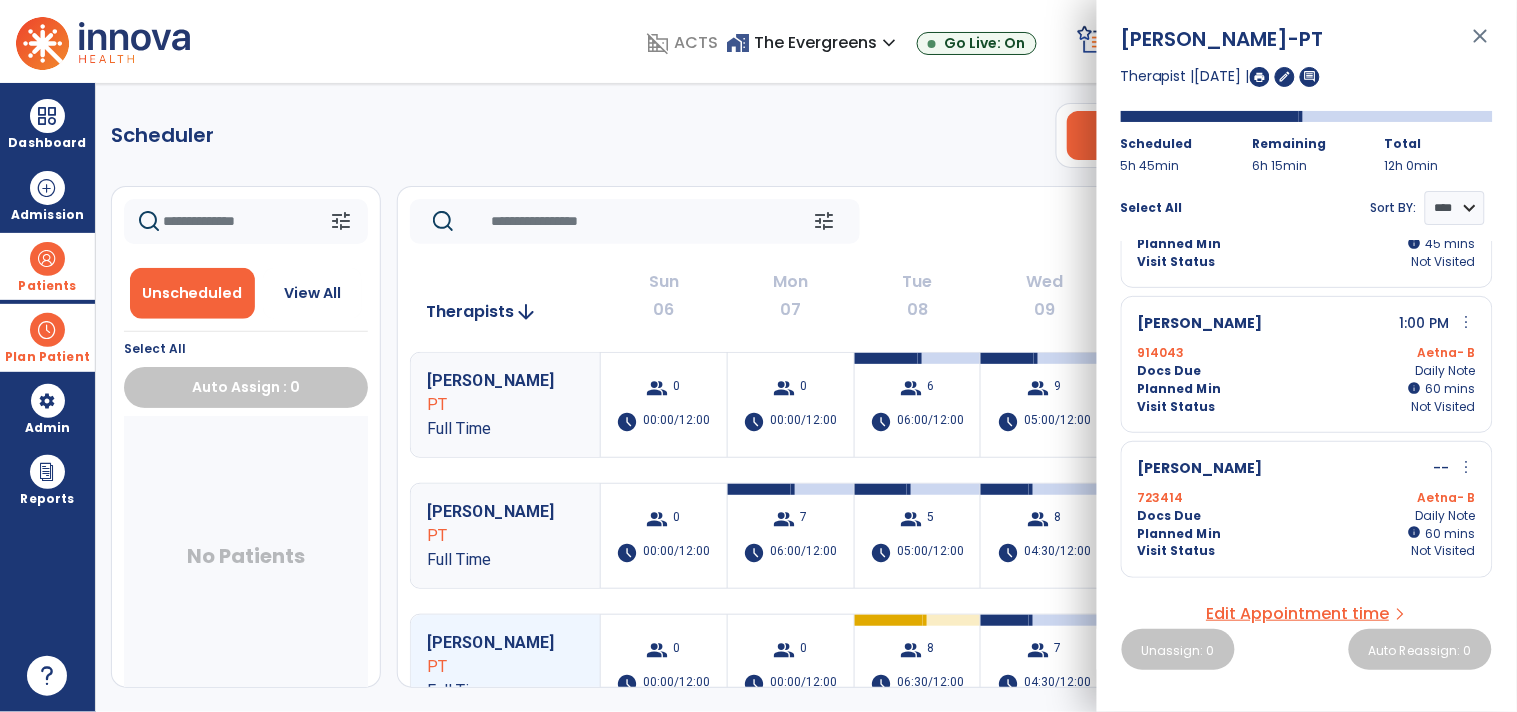 scroll, scrollTop: 682, scrollLeft: 0, axis: vertical 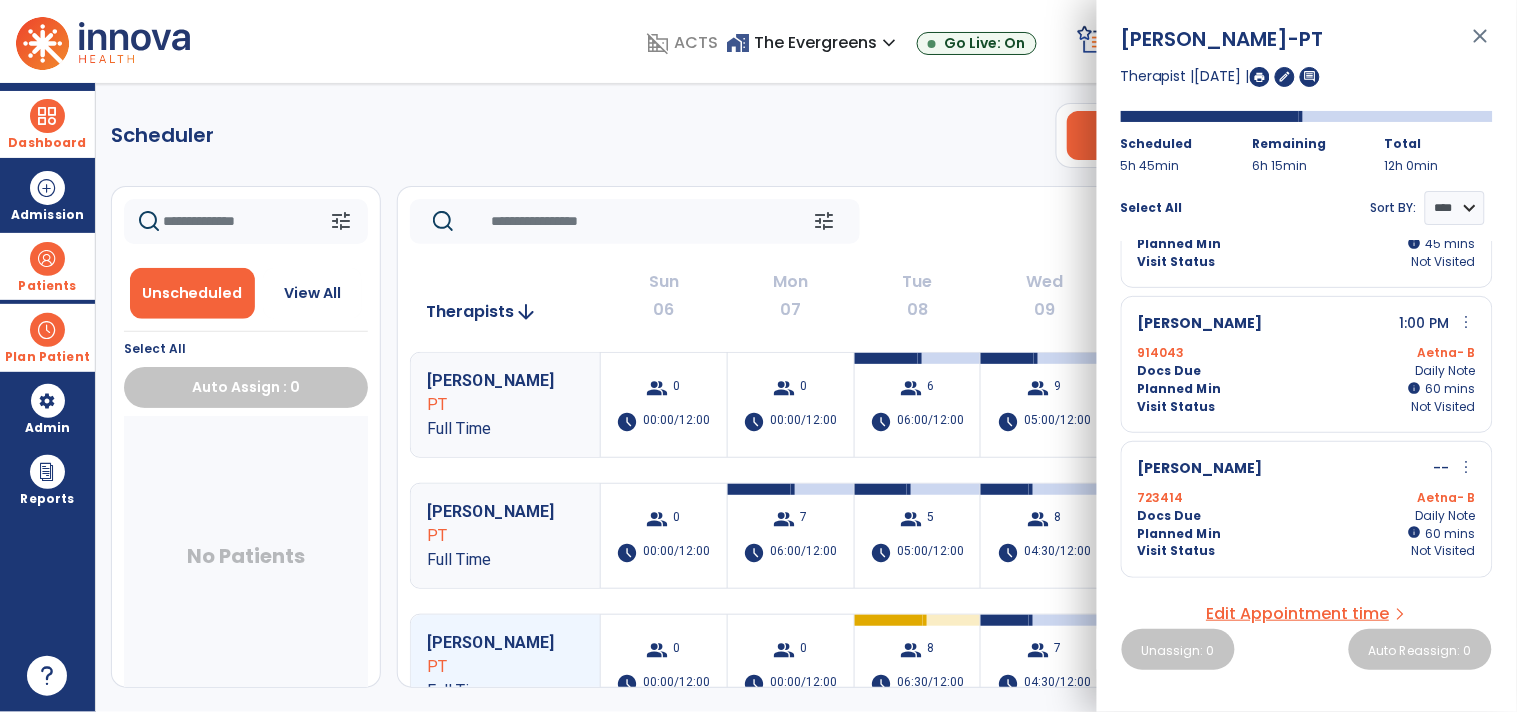 click on "Dashboard" at bounding box center [47, 143] 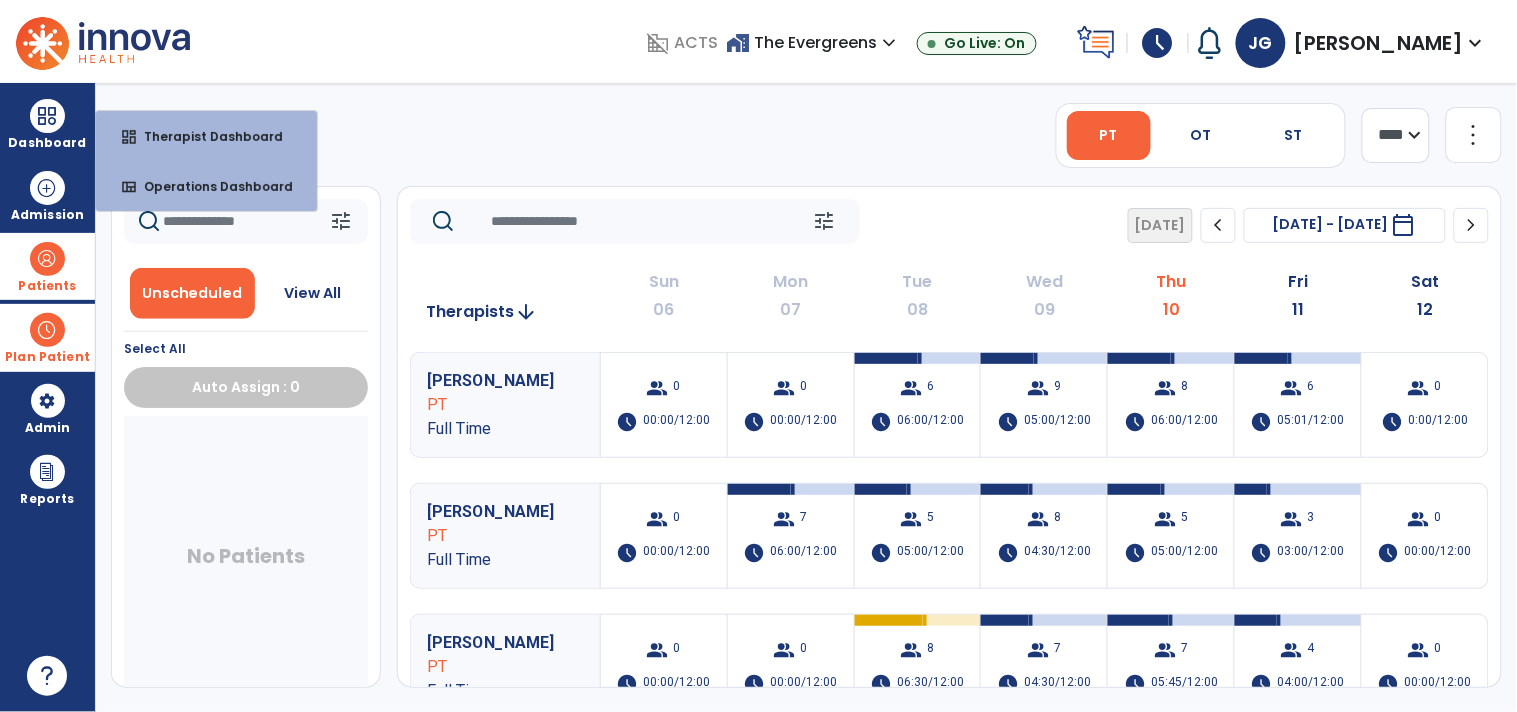 click at bounding box center (47, 259) 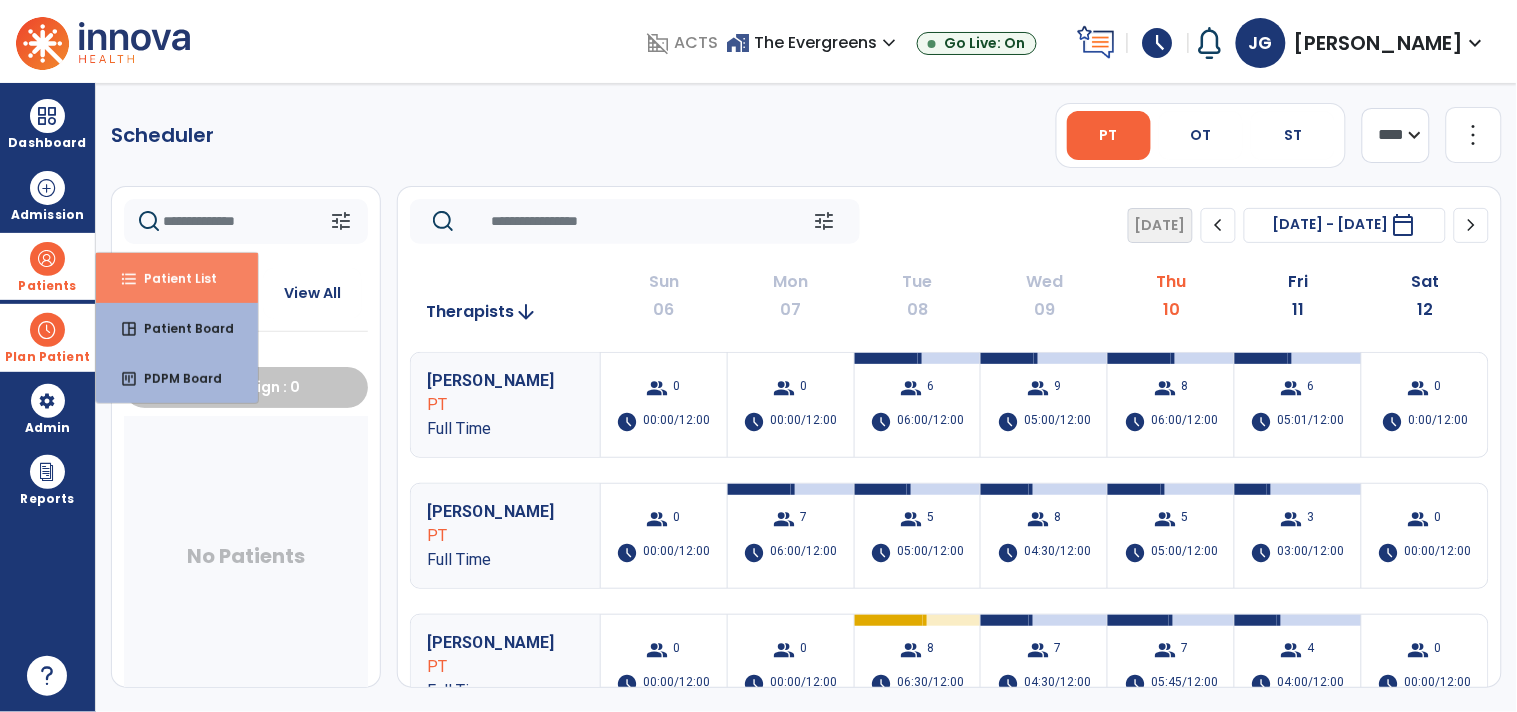 click on "format_list_bulleted  Patient List" at bounding box center (177, 278) 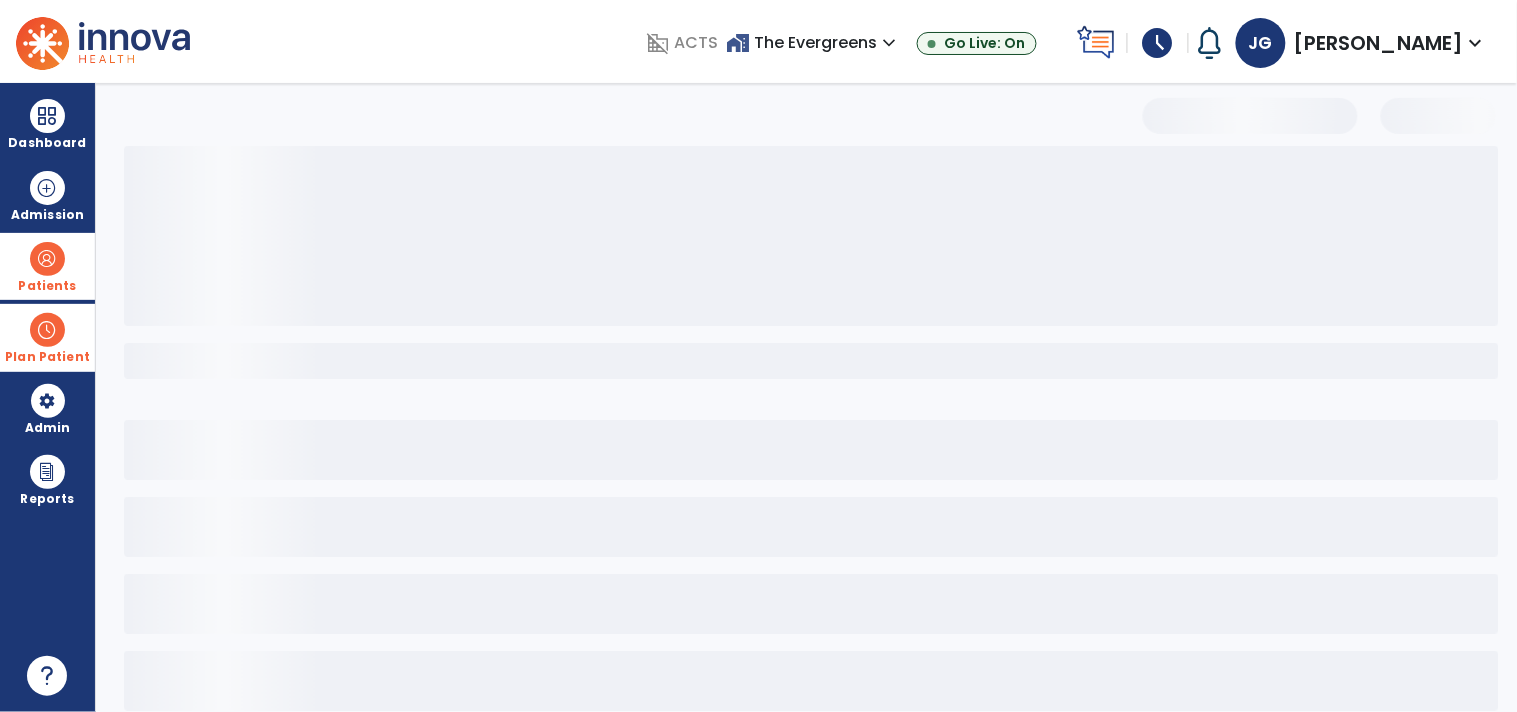 select on "***" 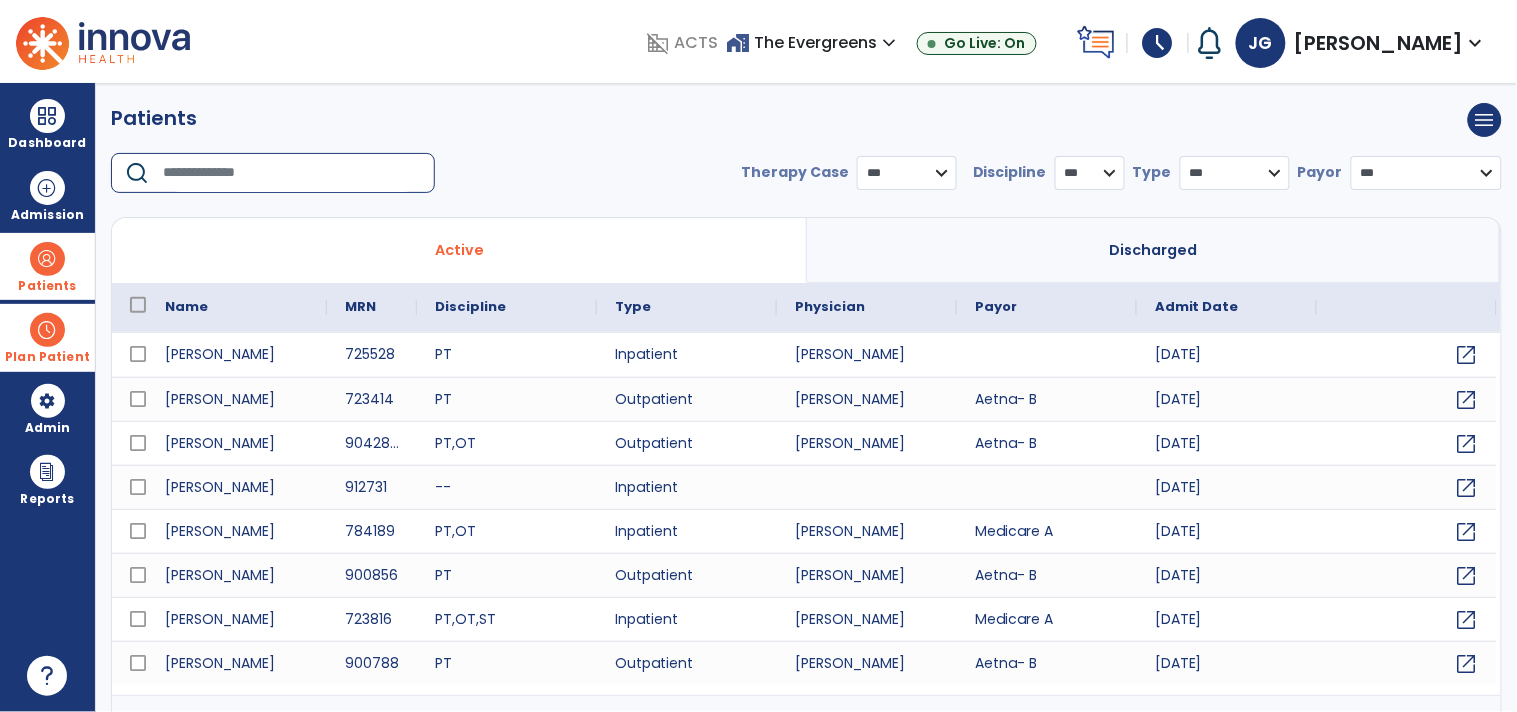click at bounding box center [292, 173] 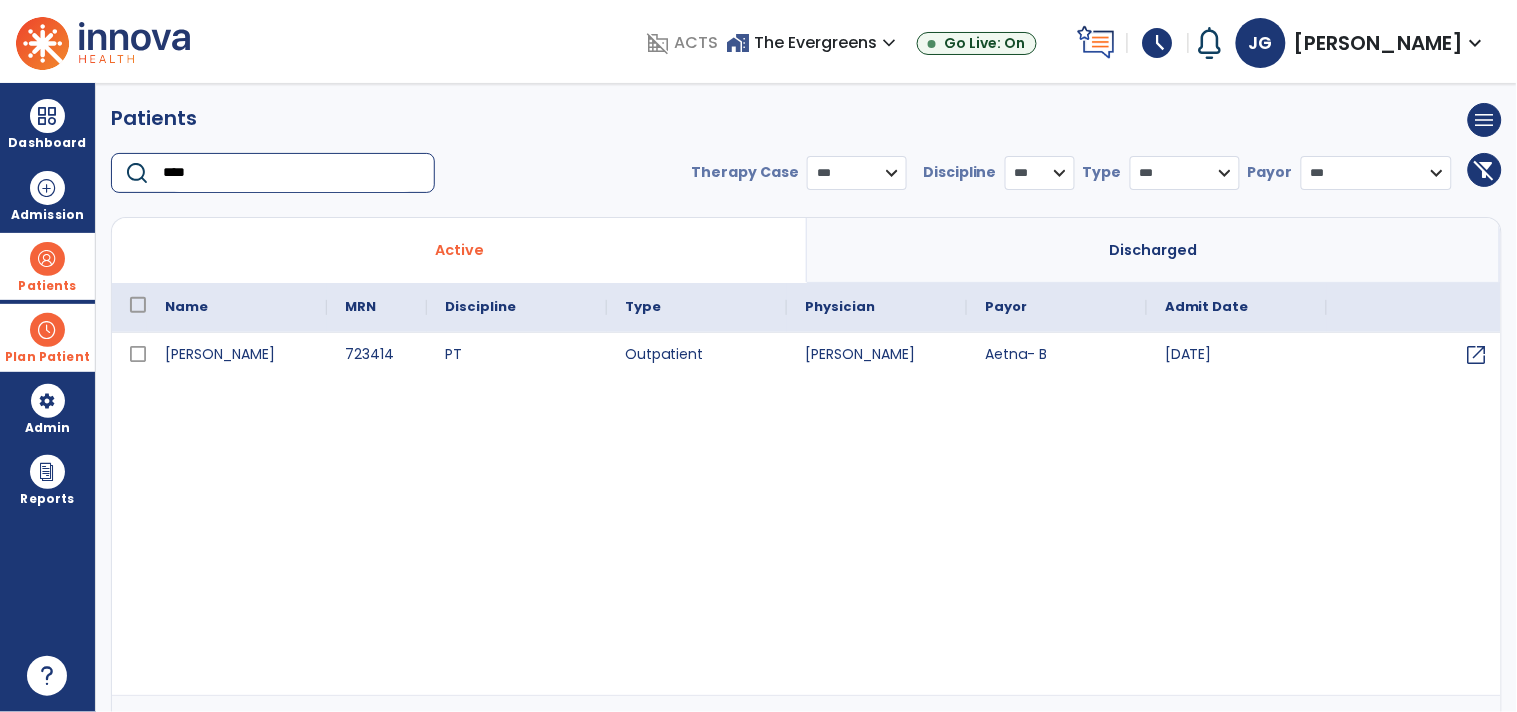 type on "****" 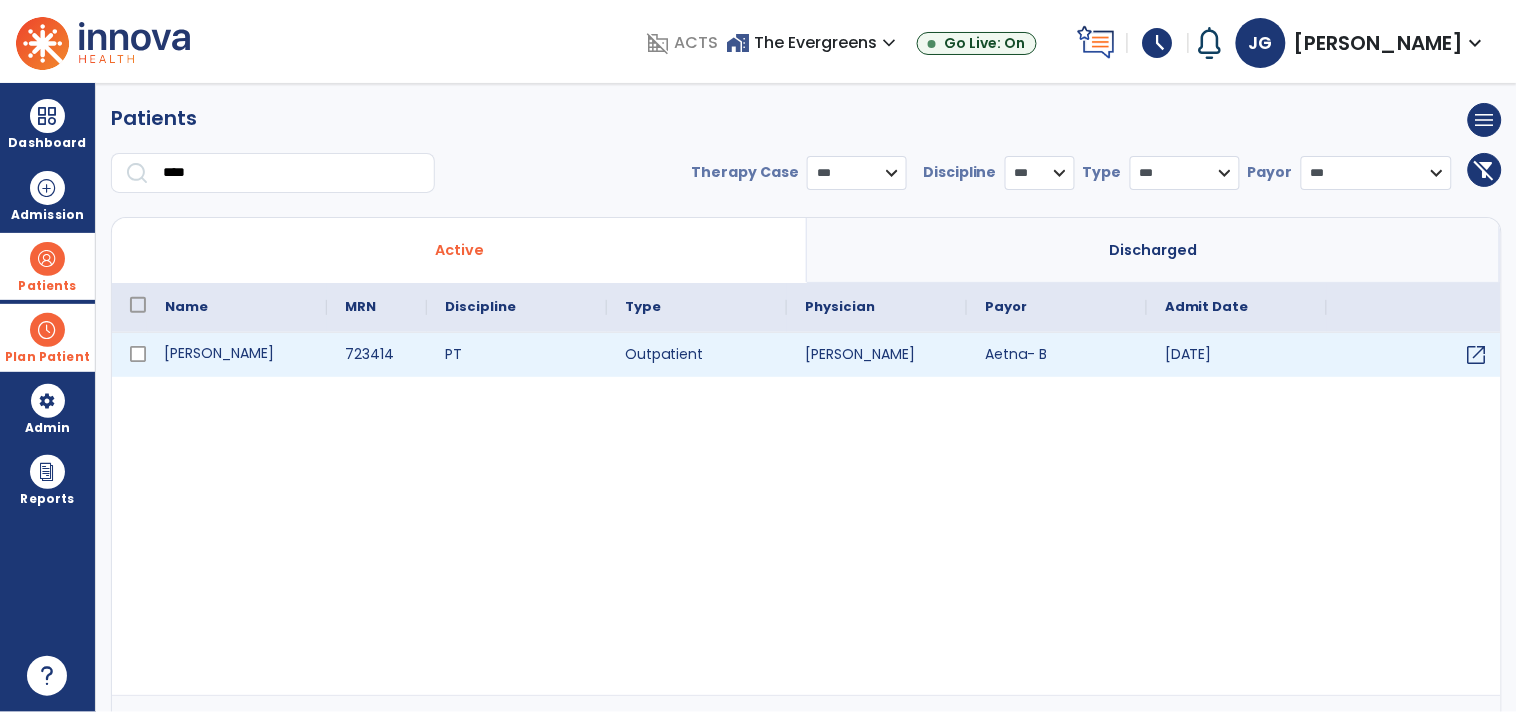 click on "Ramsay, Eleanor" at bounding box center (237, 355) 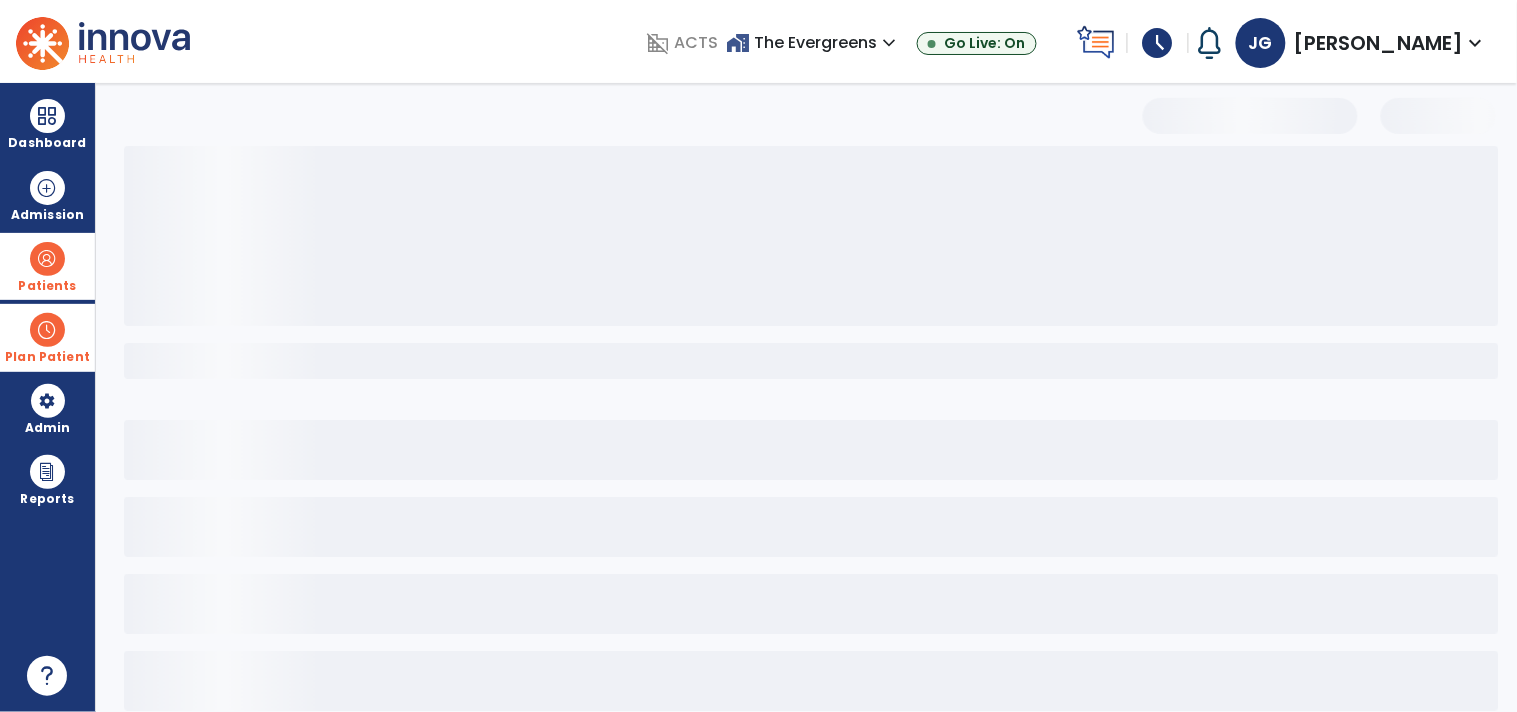 click at bounding box center [811, 236] 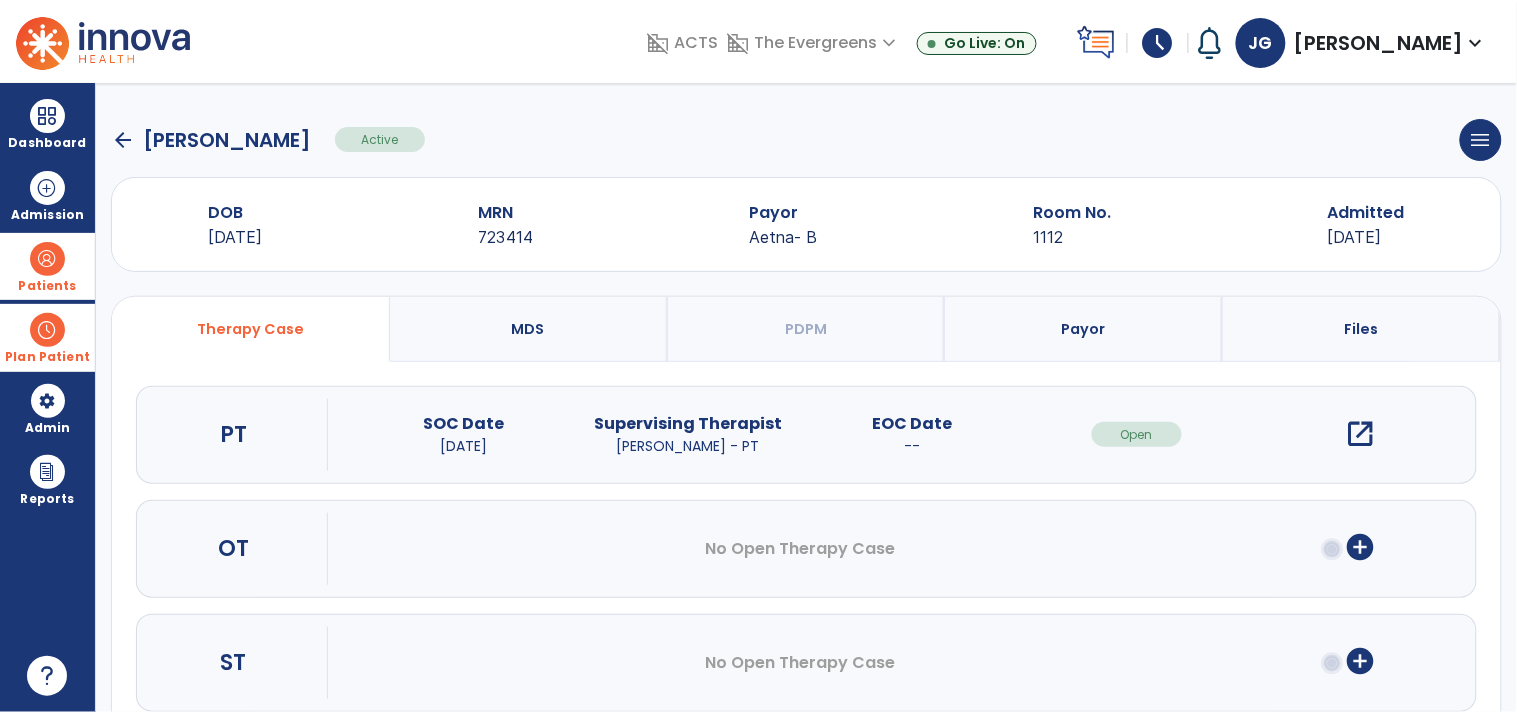 click on "open_in_new" at bounding box center (1361, 434) 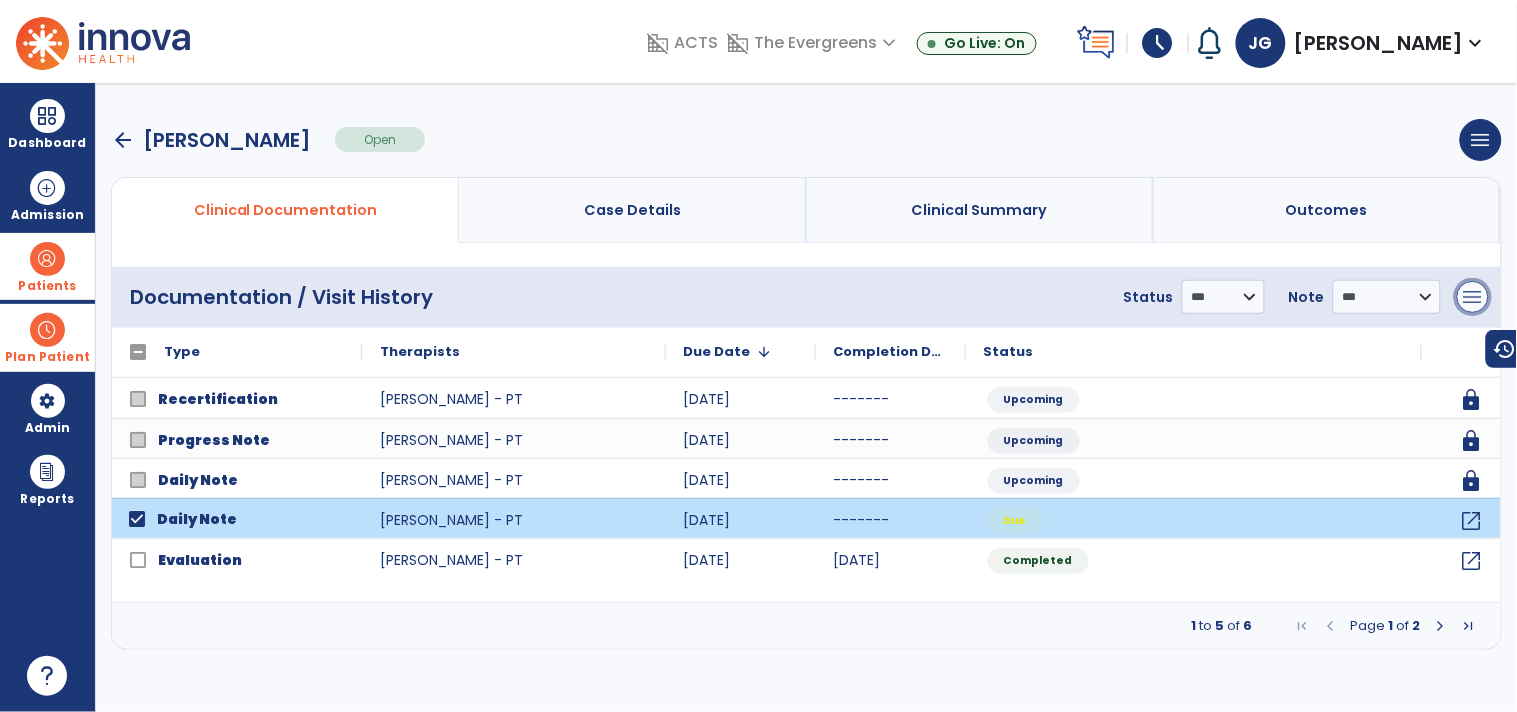click on "menu" at bounding box center [1473, 297] 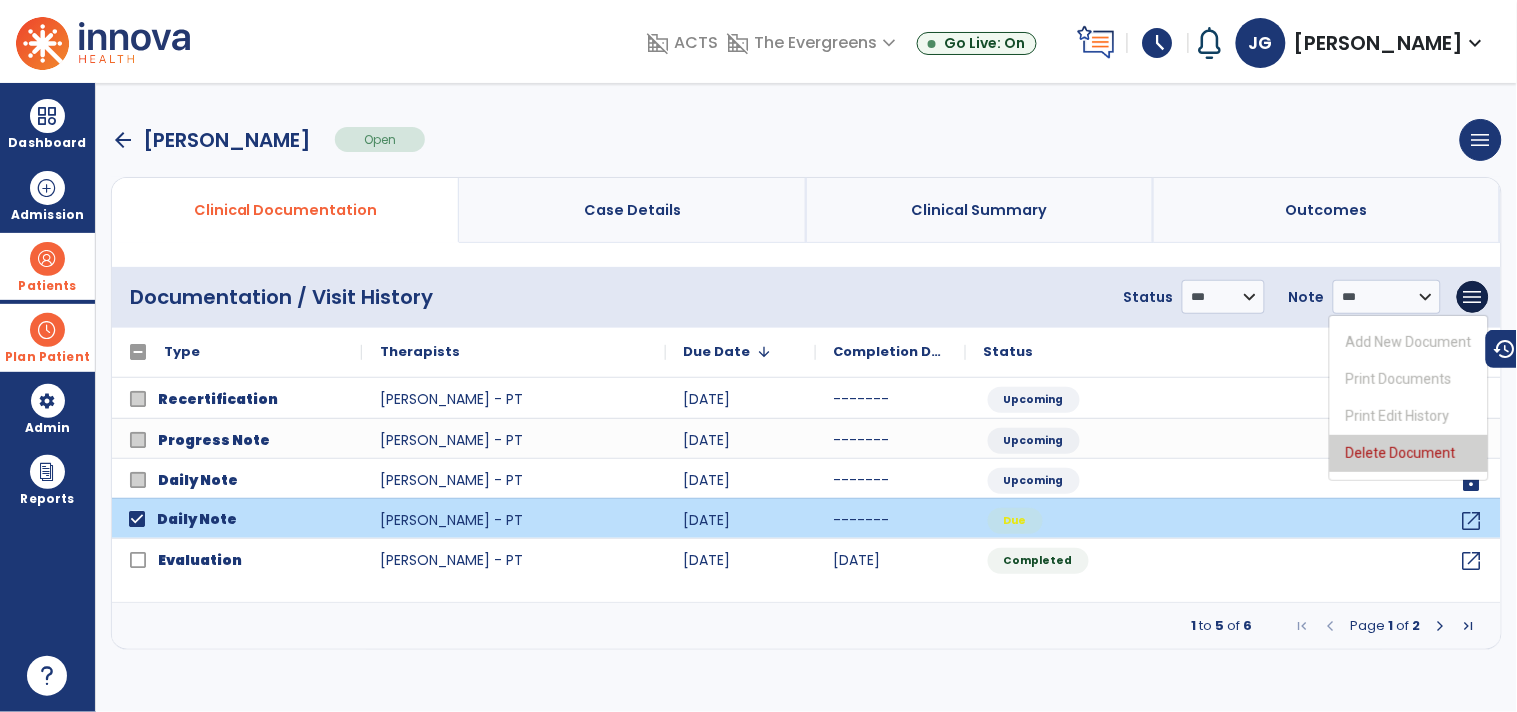 click on "Delete Document" at bounding box center (1409, 453) 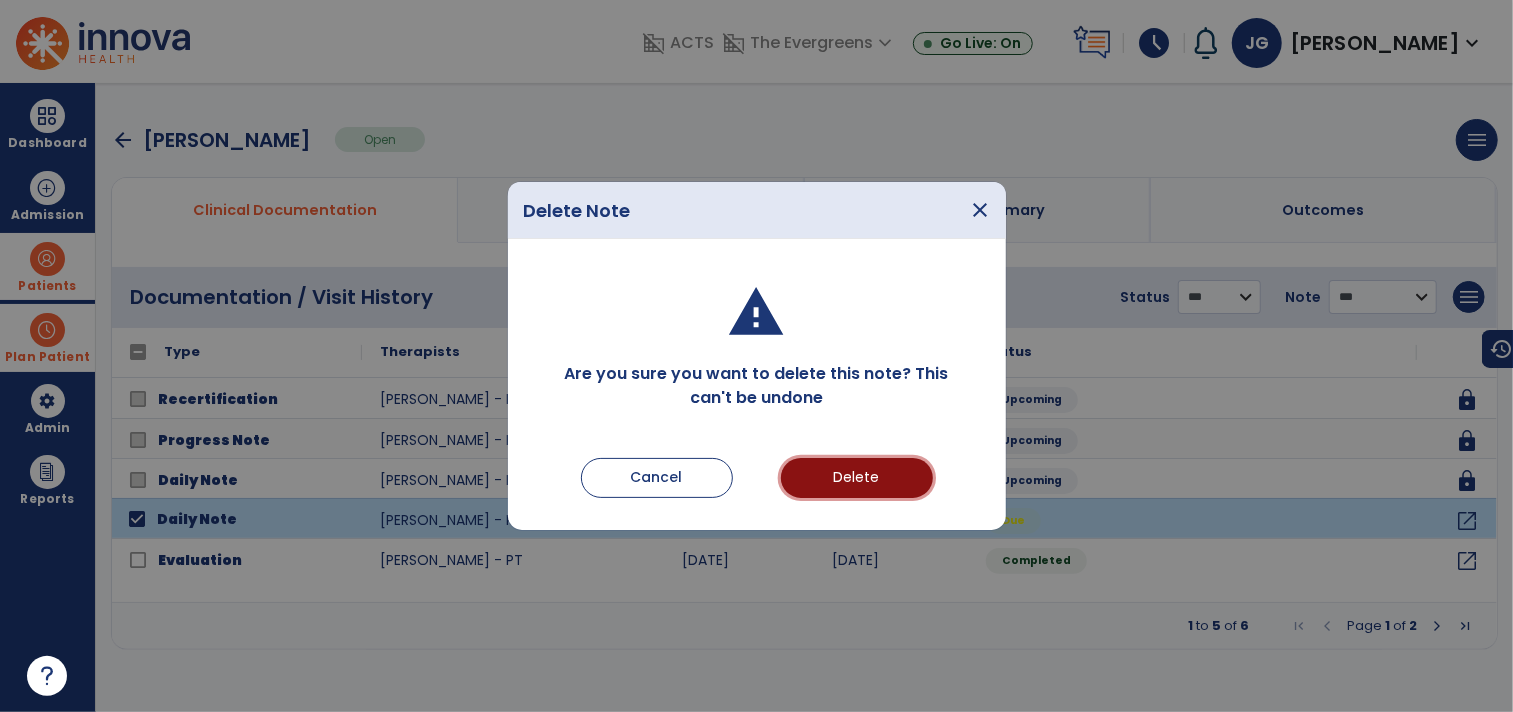 click on "Delete" at bounding box center [857, 478] 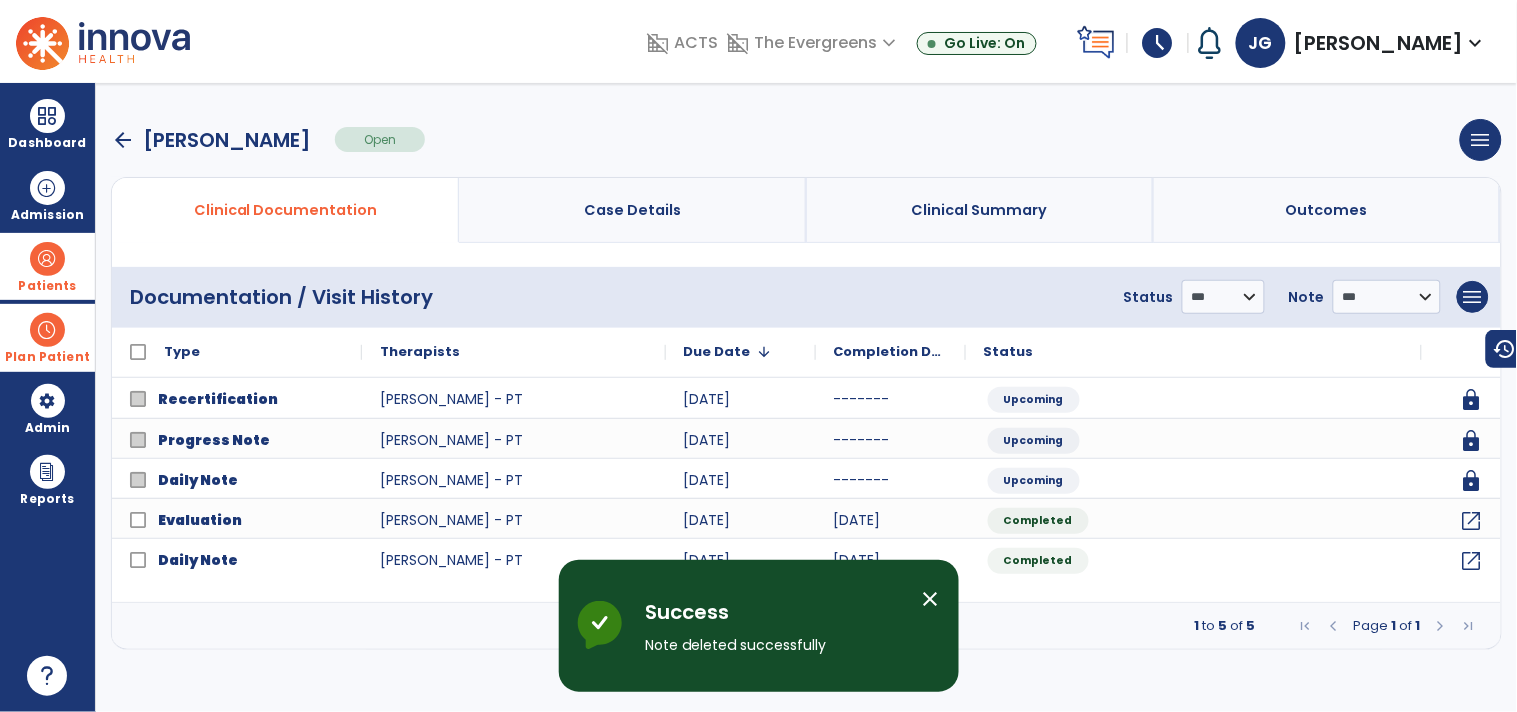 click at bounding box center [47, 259] 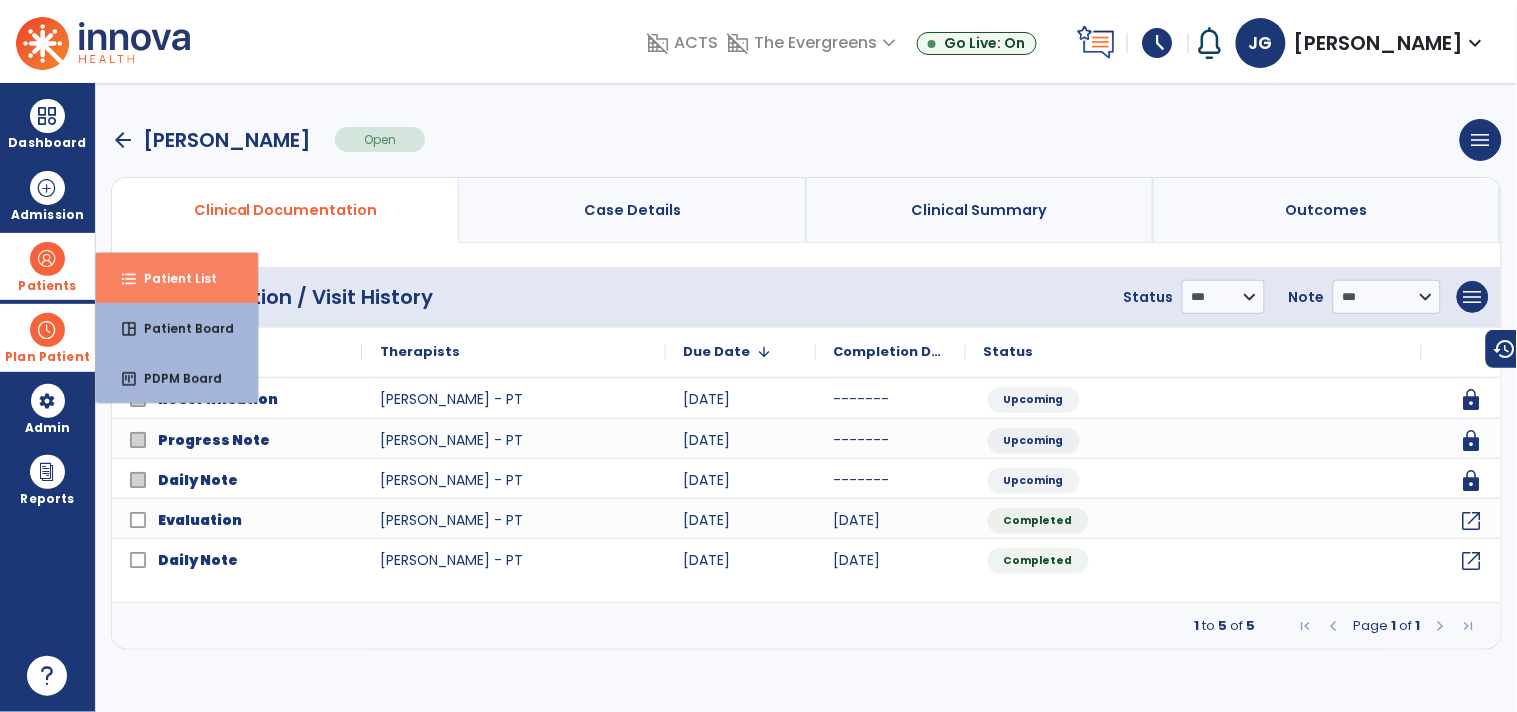click on "format_list_bulleted" at bounding box center [129, 279] 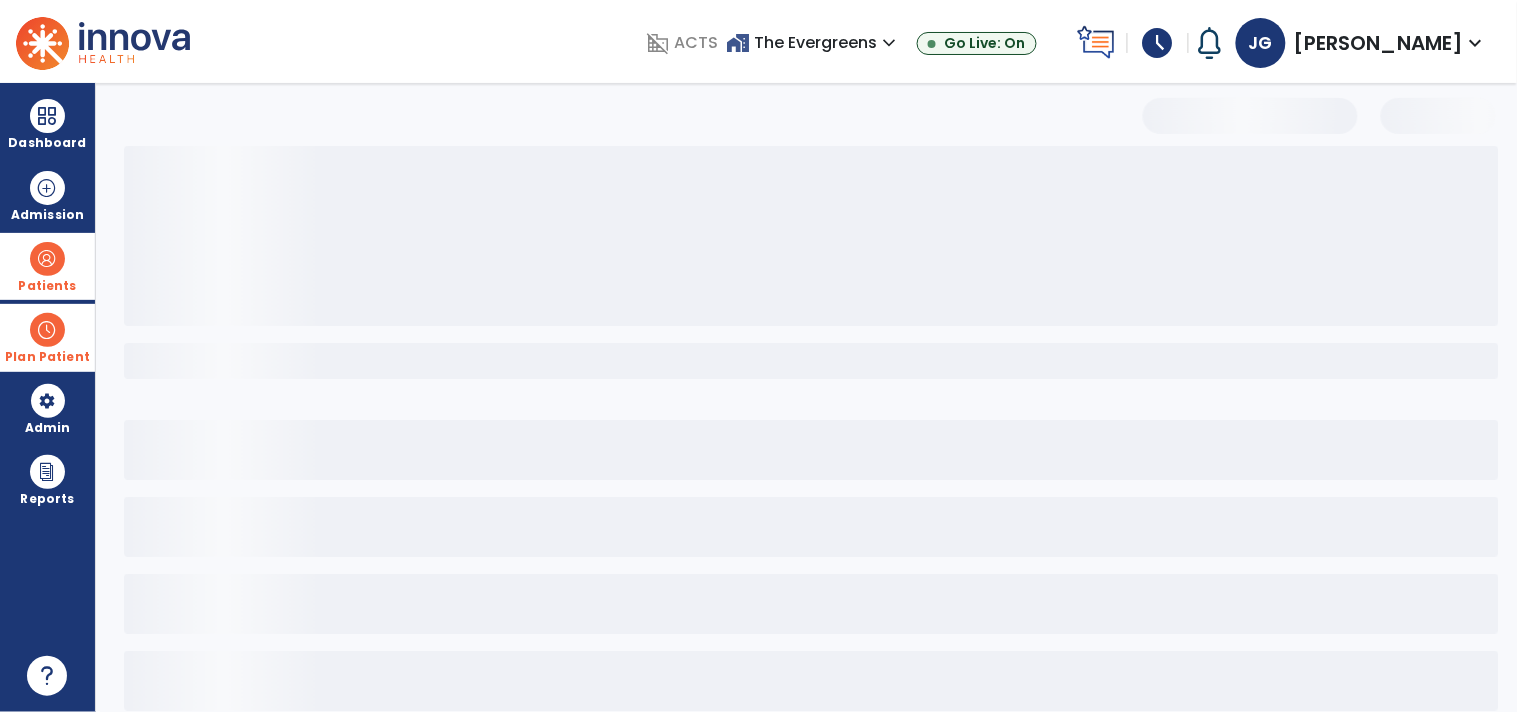 select on "***" 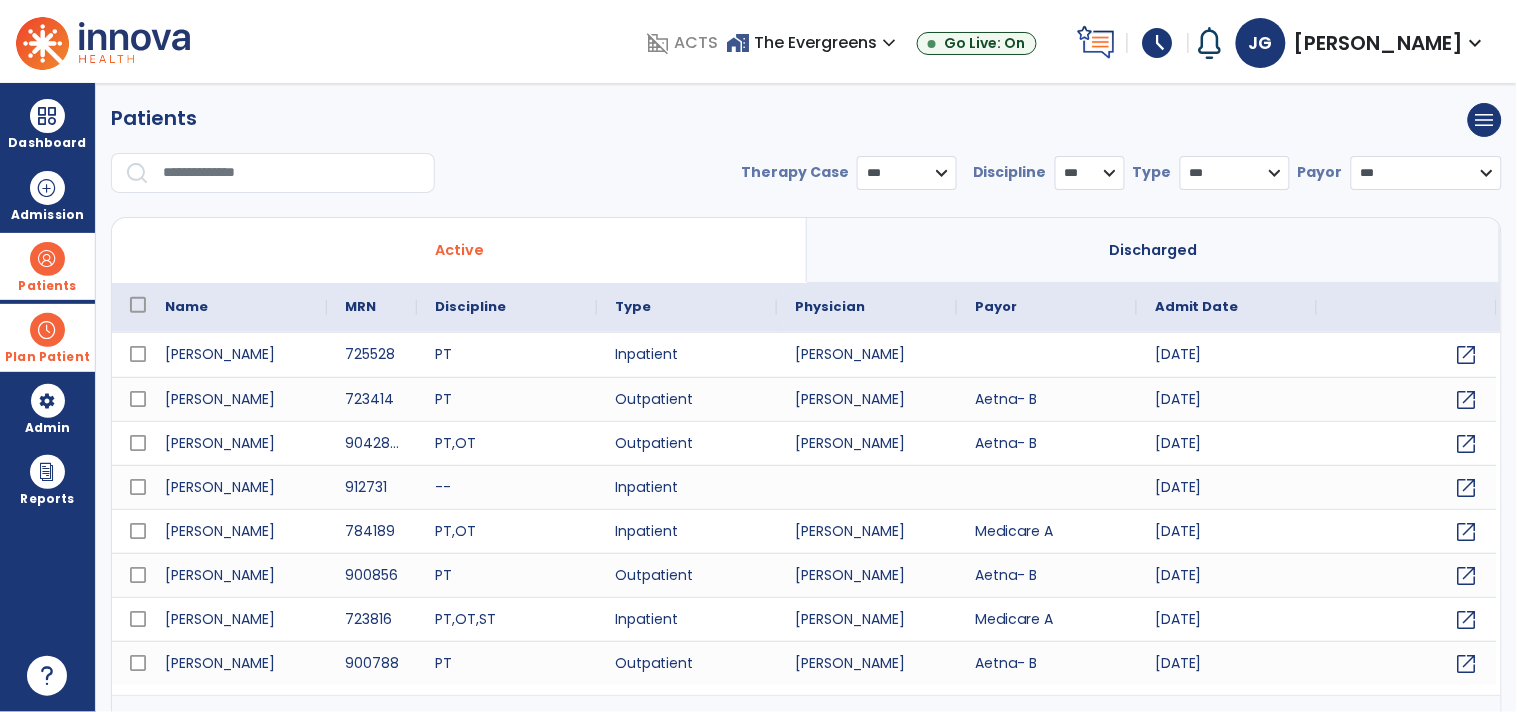 click at bounding box center (292, 173) 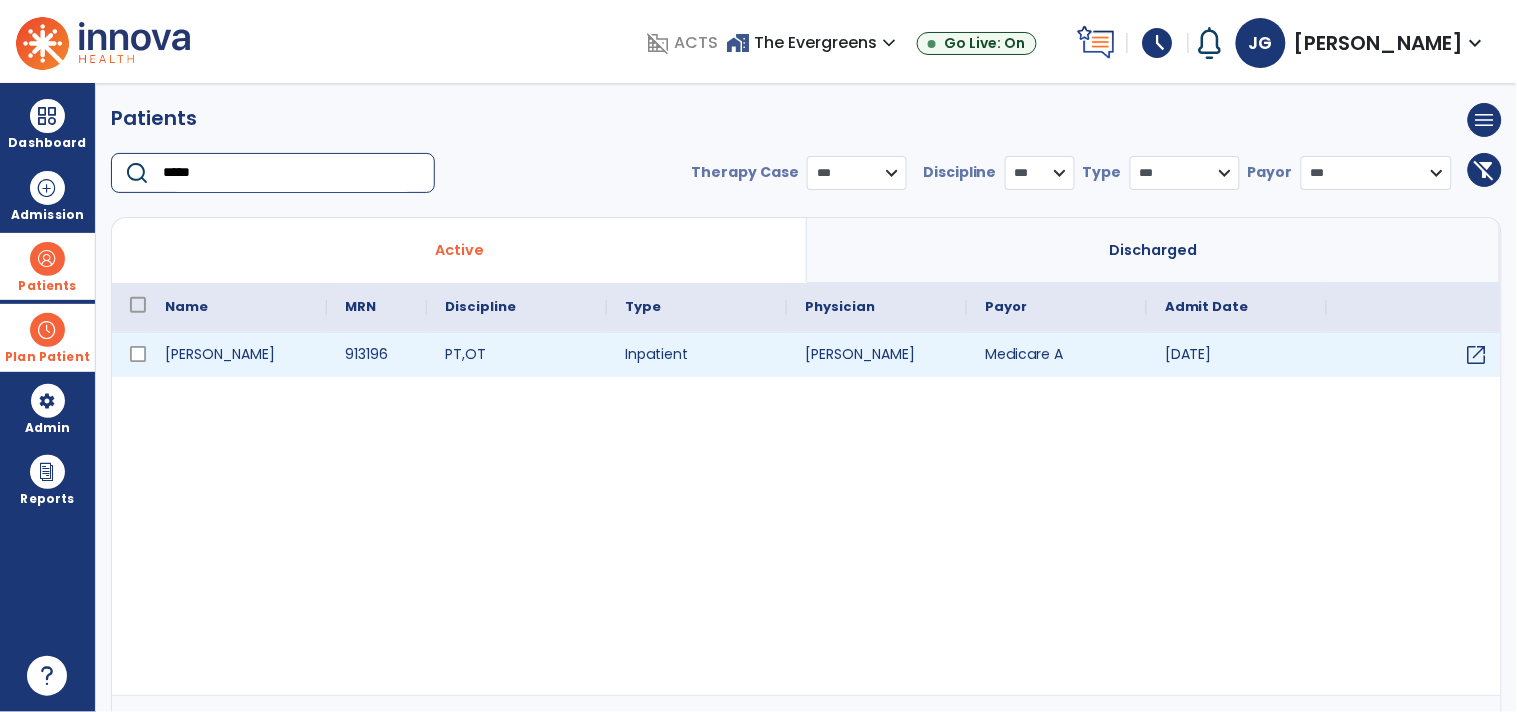 type on "*****" 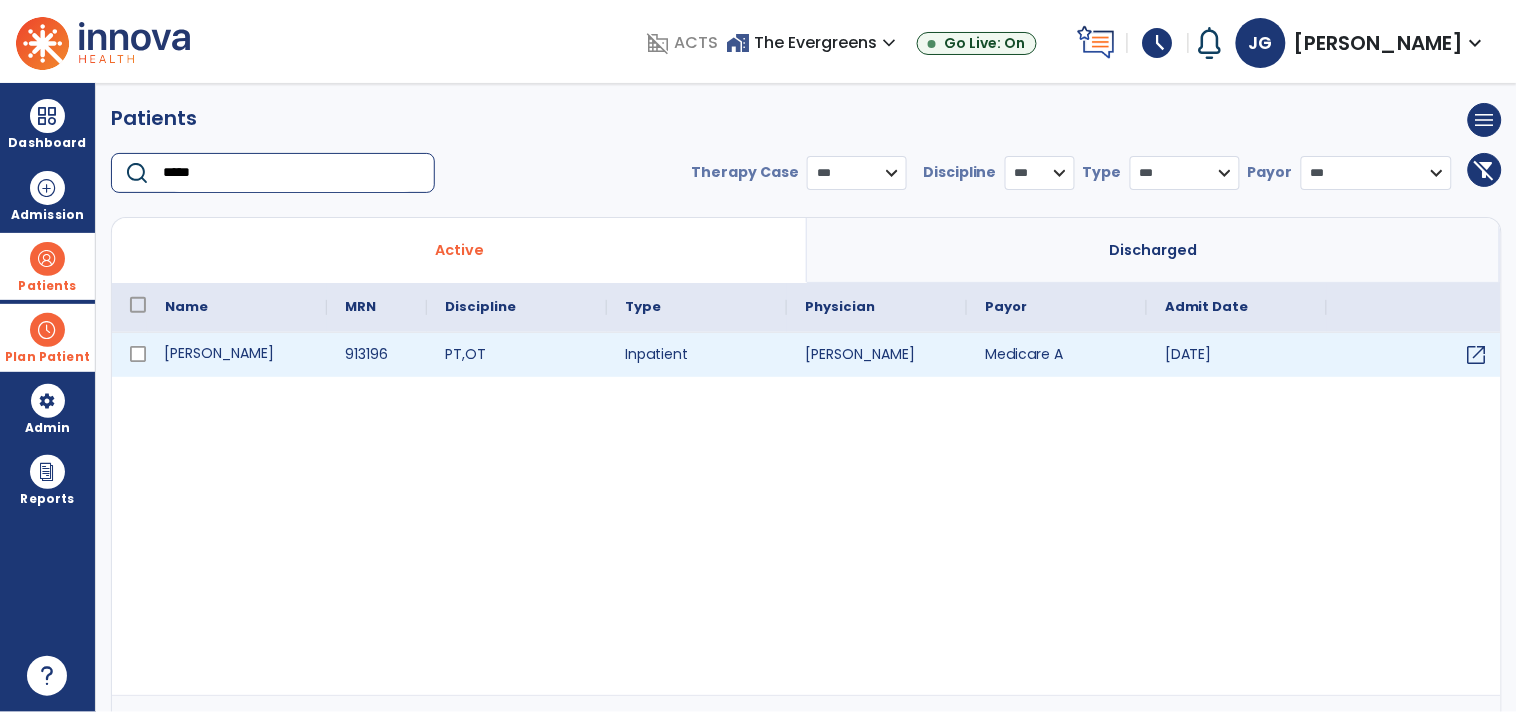 click on "Henson, Bernadette" at bounding box center [237, 355] 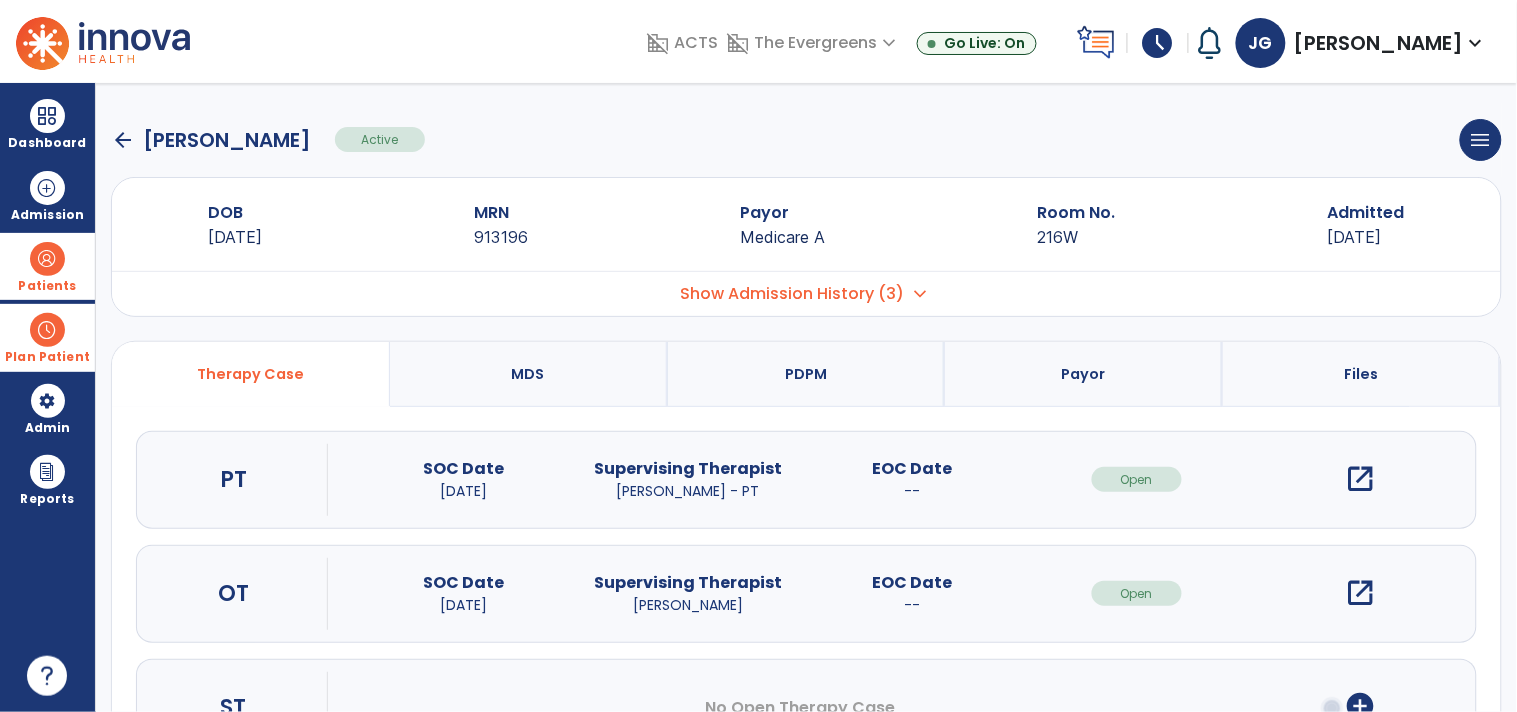 click on "open_in_new" at bounding box center [1361, 479] 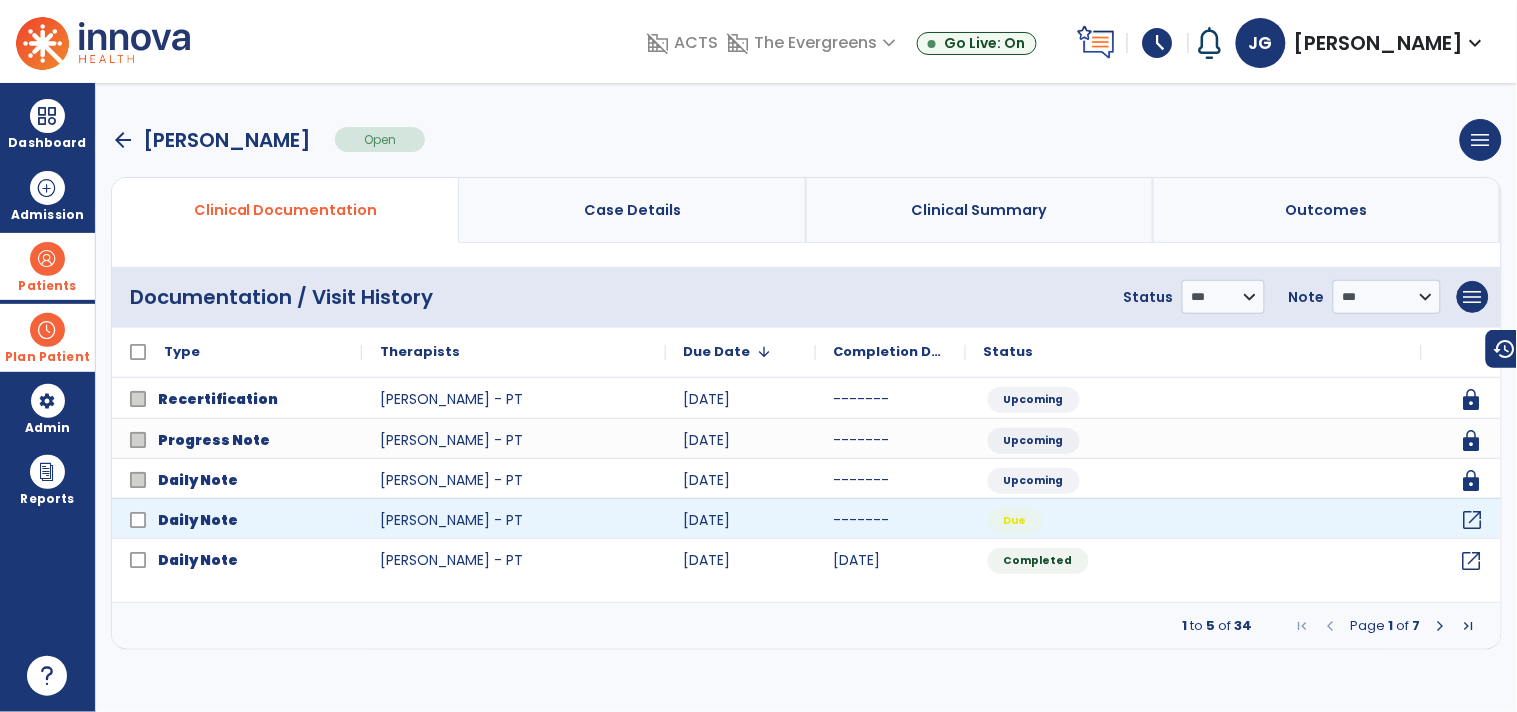 click on "open_in_new" 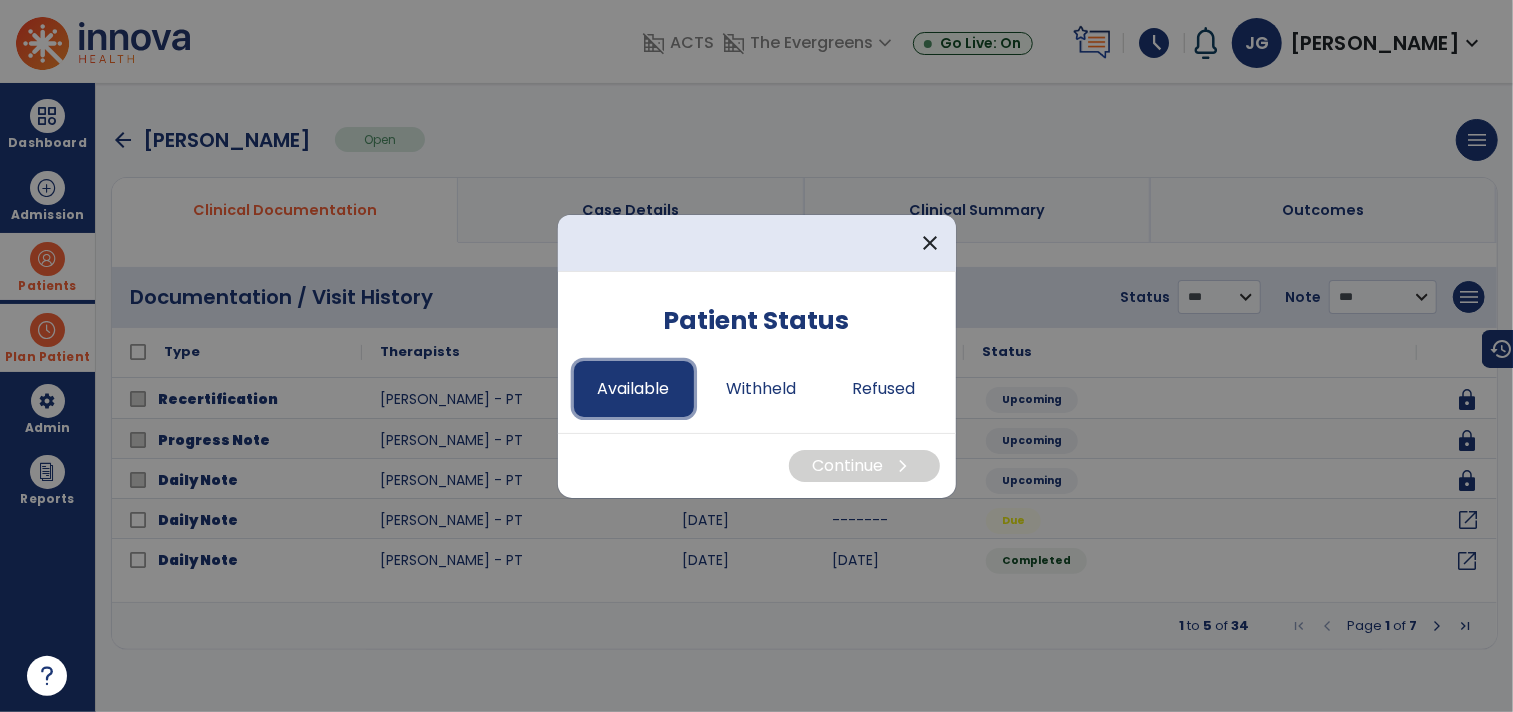 click on "Available" at bounding box center (634, 389) 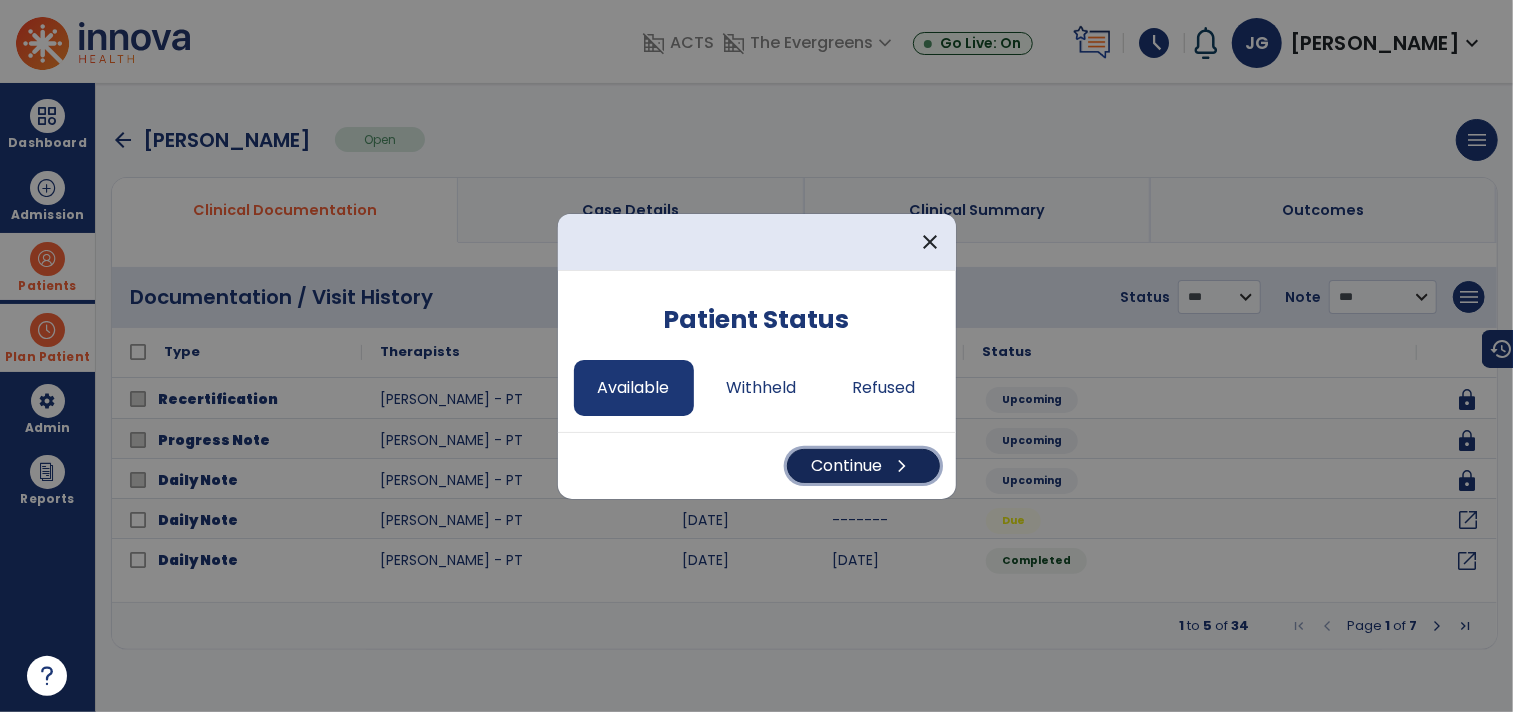click on "Continue   chevron_right" at bounding box center (863, 466) 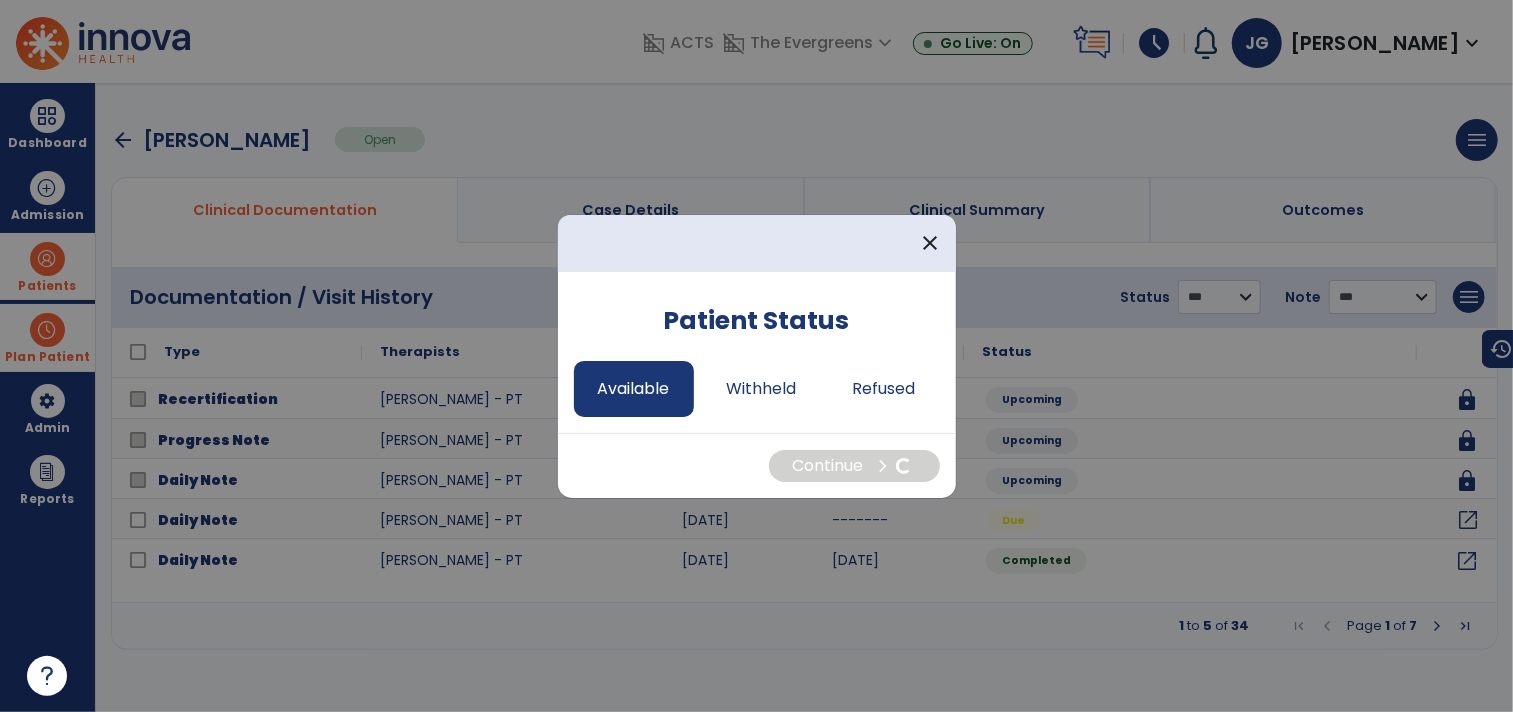 select on "*" 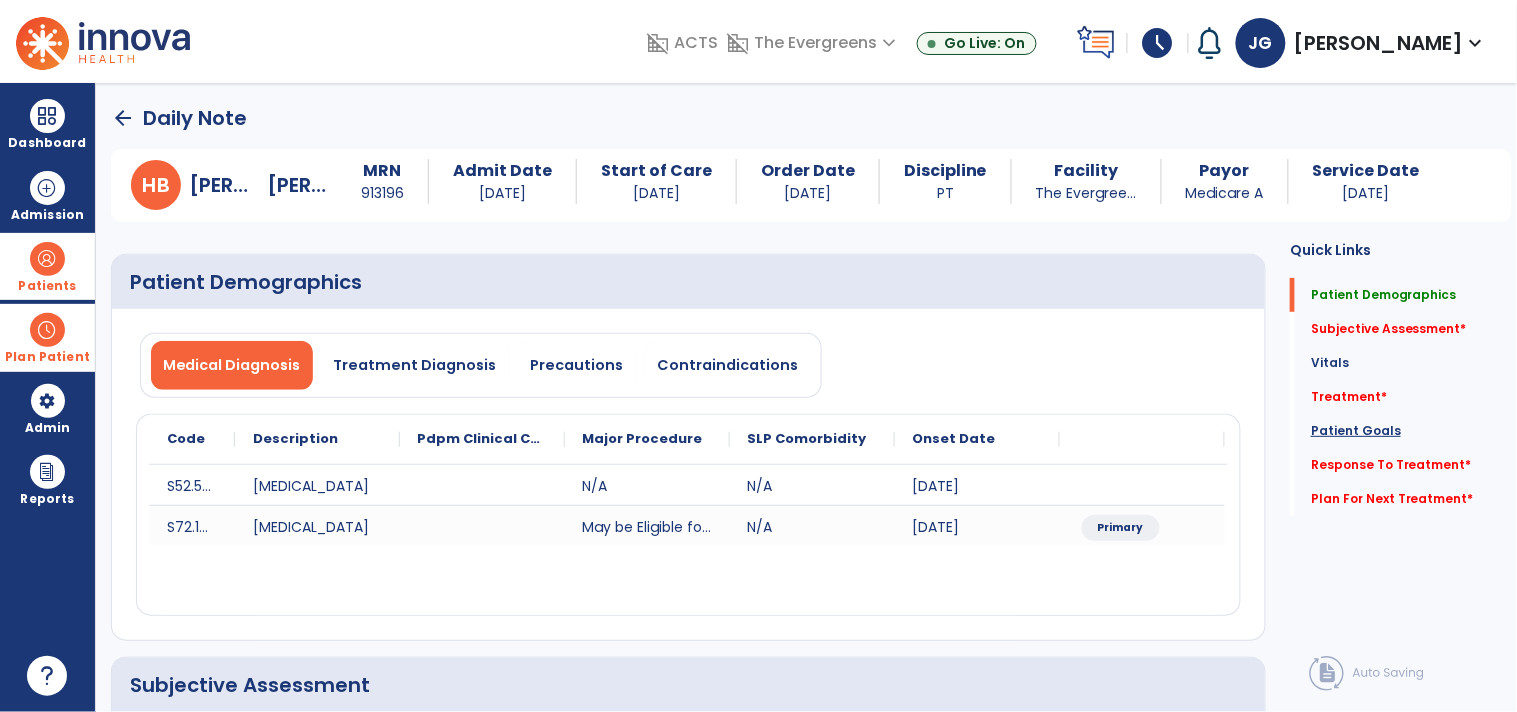 click on "Patient Goals" 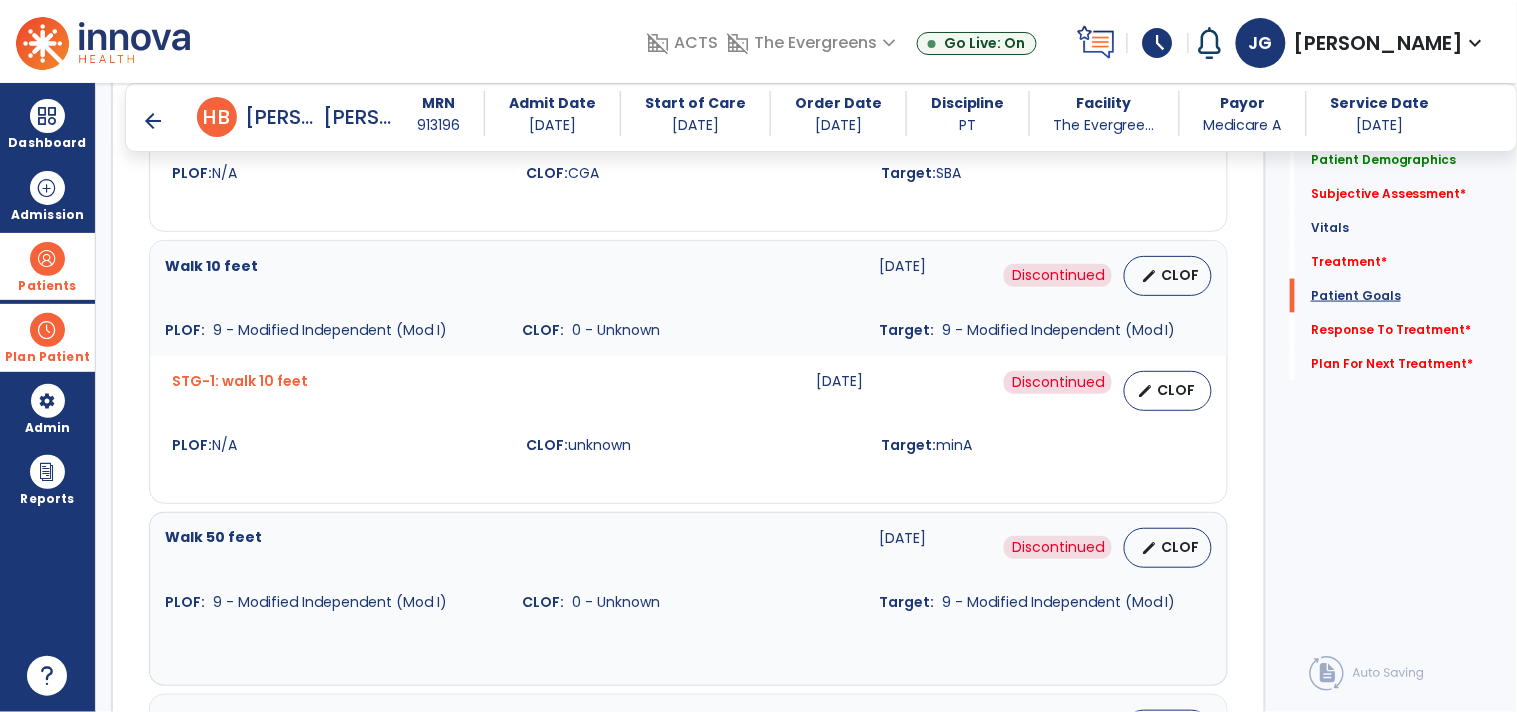 scroll, scrollTop: 2693, scrollLeft: 0, axis: vertical 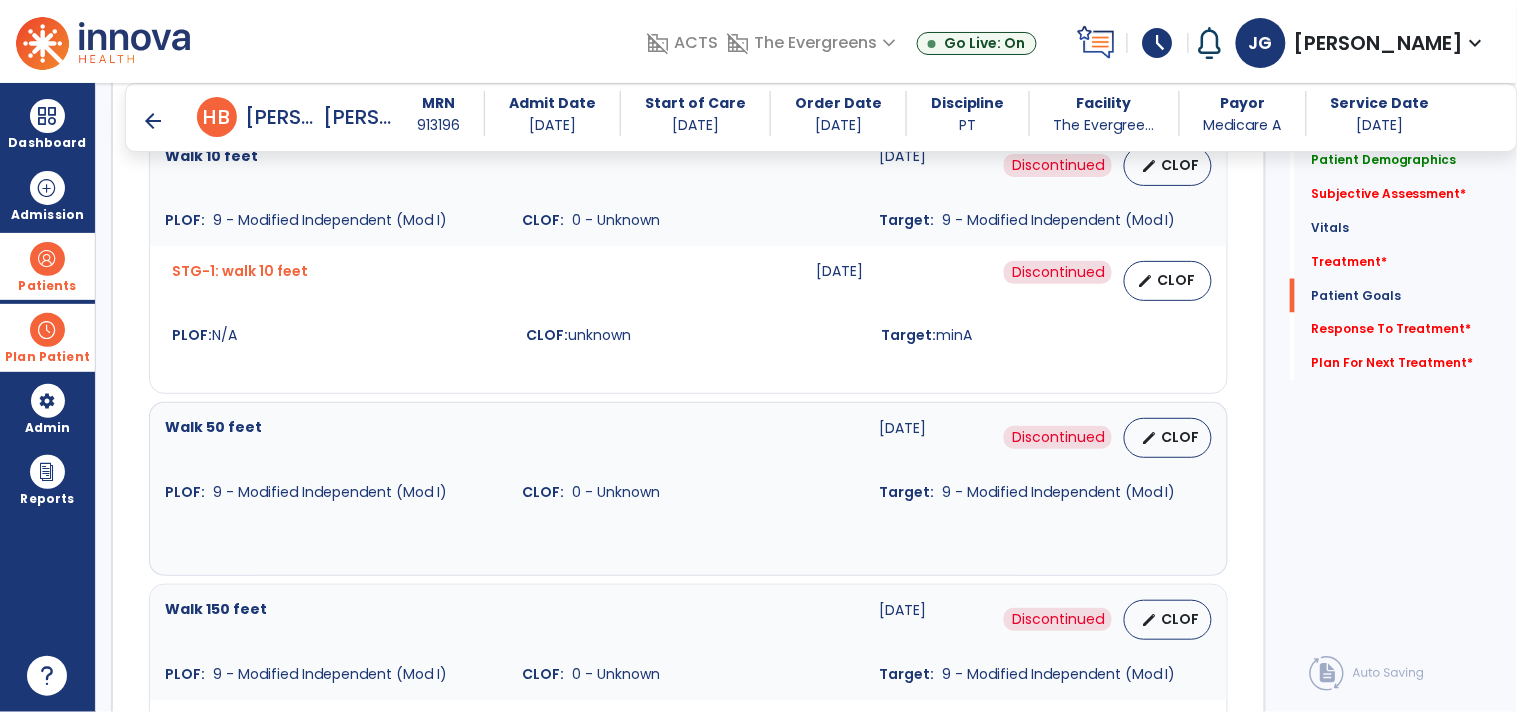 drag, startPoint x: 1510, startPoint y: 454, endPoint x: 1516, endPoint y: 525, distance: 71.25307 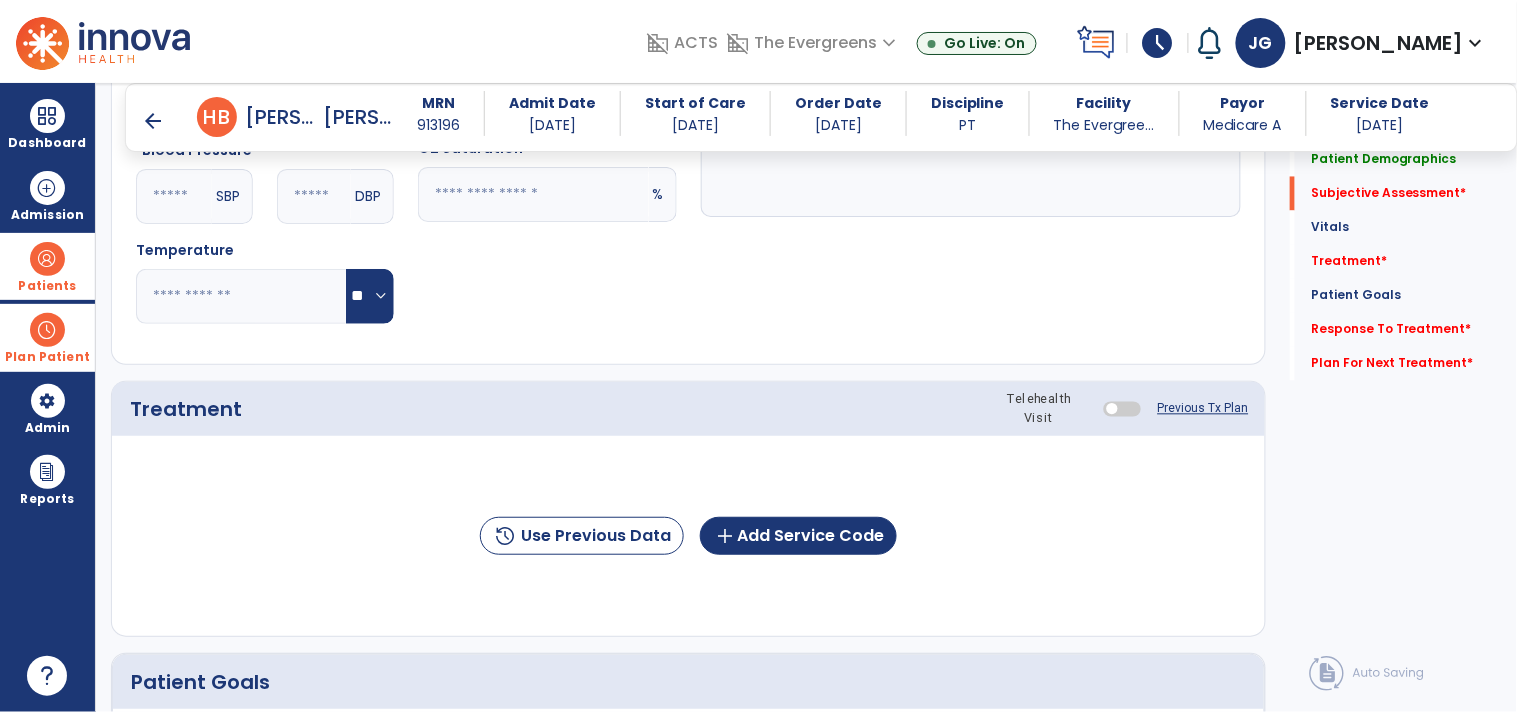 scroll, scrollTop: 0, scrollLeft: 0, axis: both 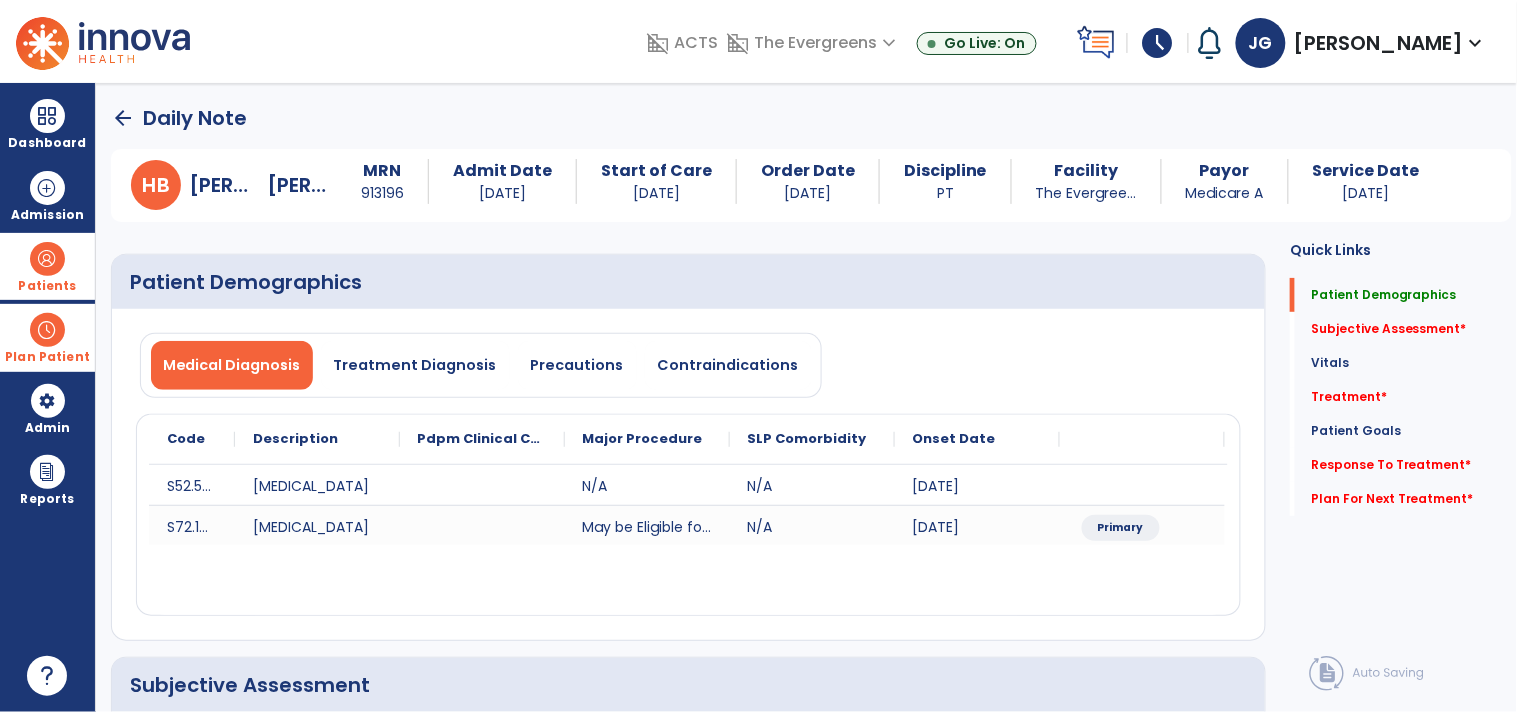 click on "arrow_back" 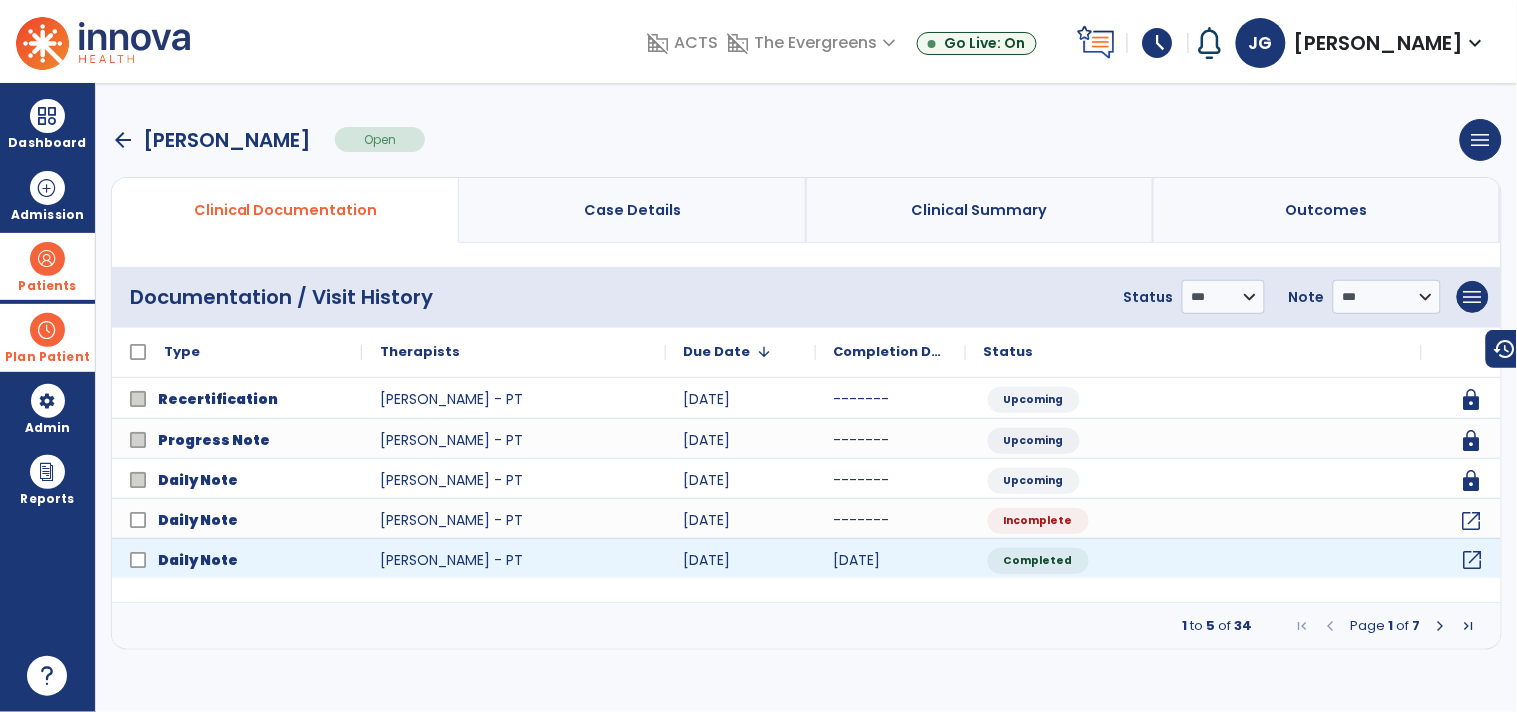 click on "open_in_new" 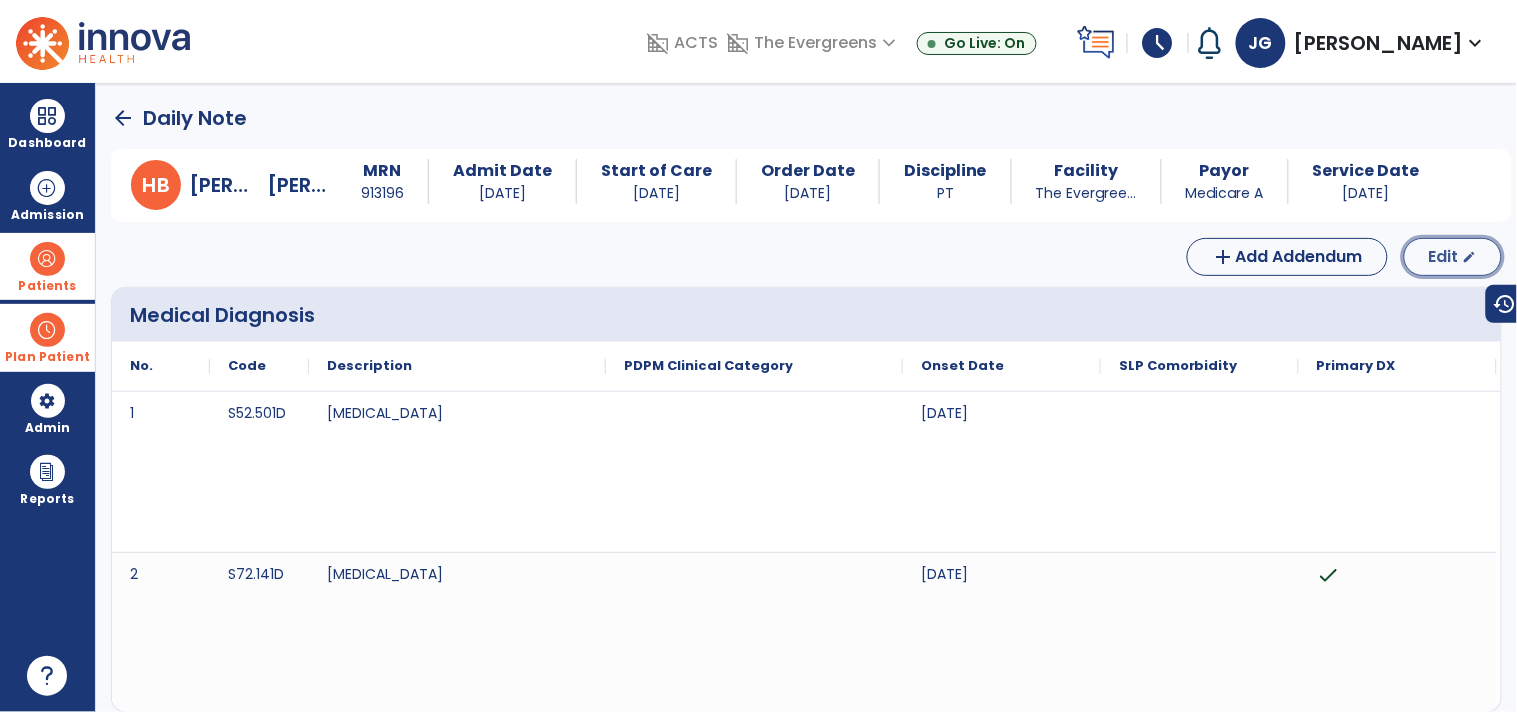 click on "Edit  edit" 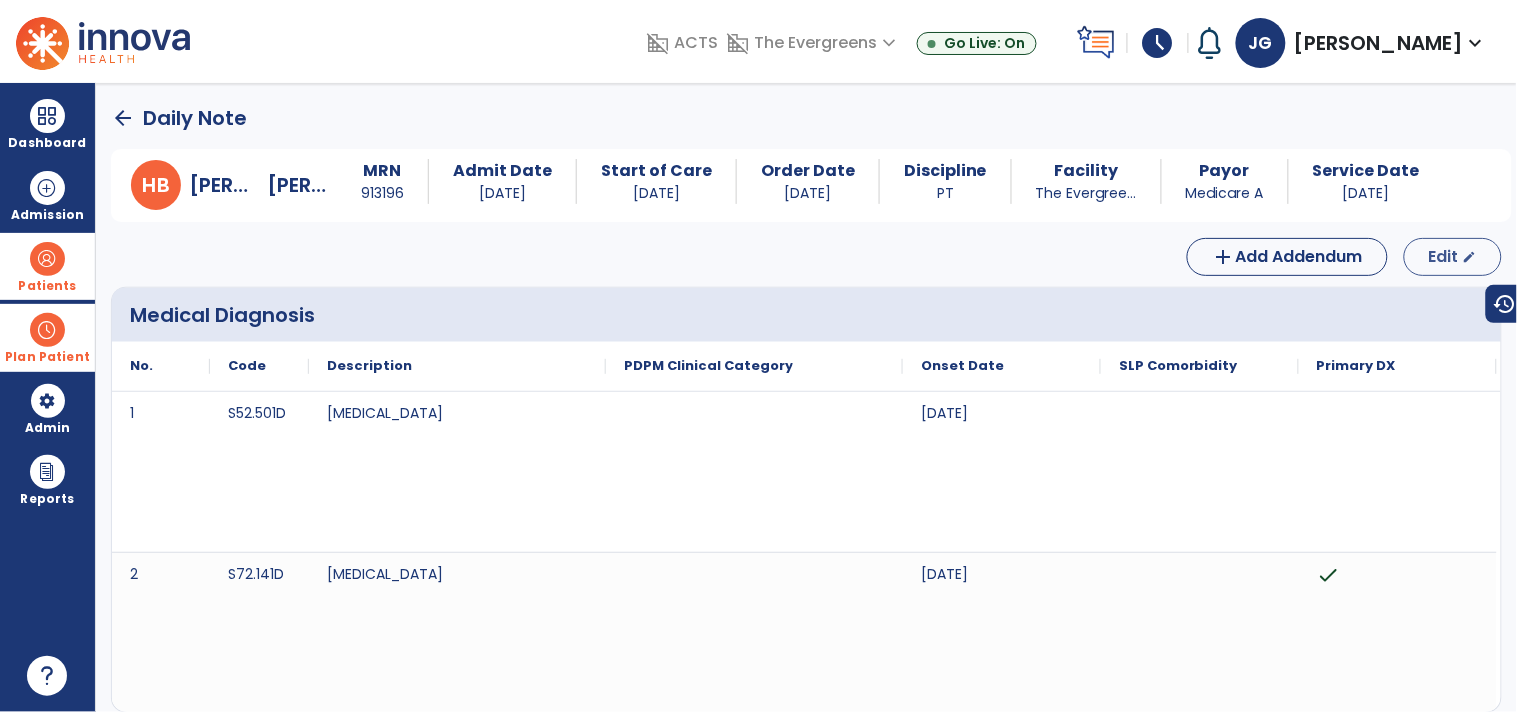 select on "*" 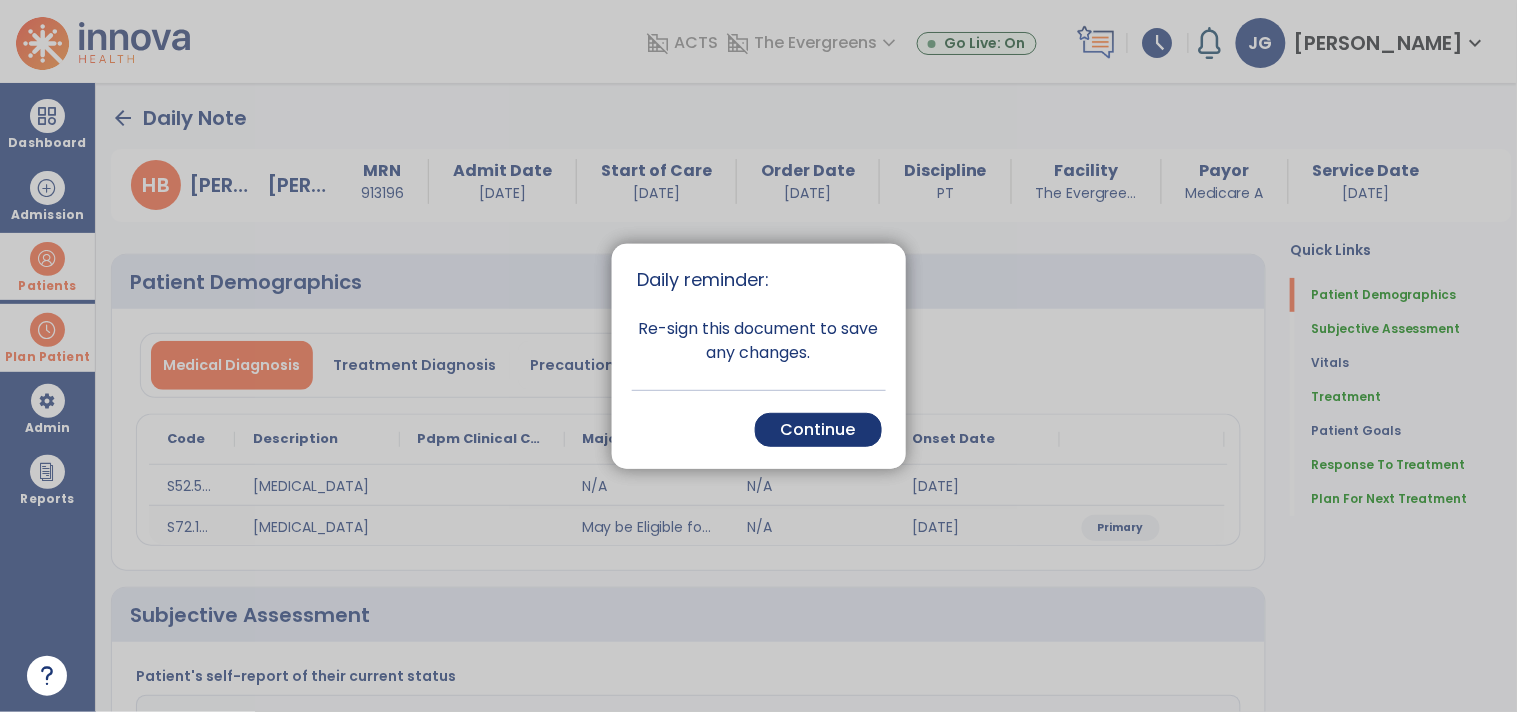 click on "Cancel
Back
Continue" at bounding box center (759, 429) 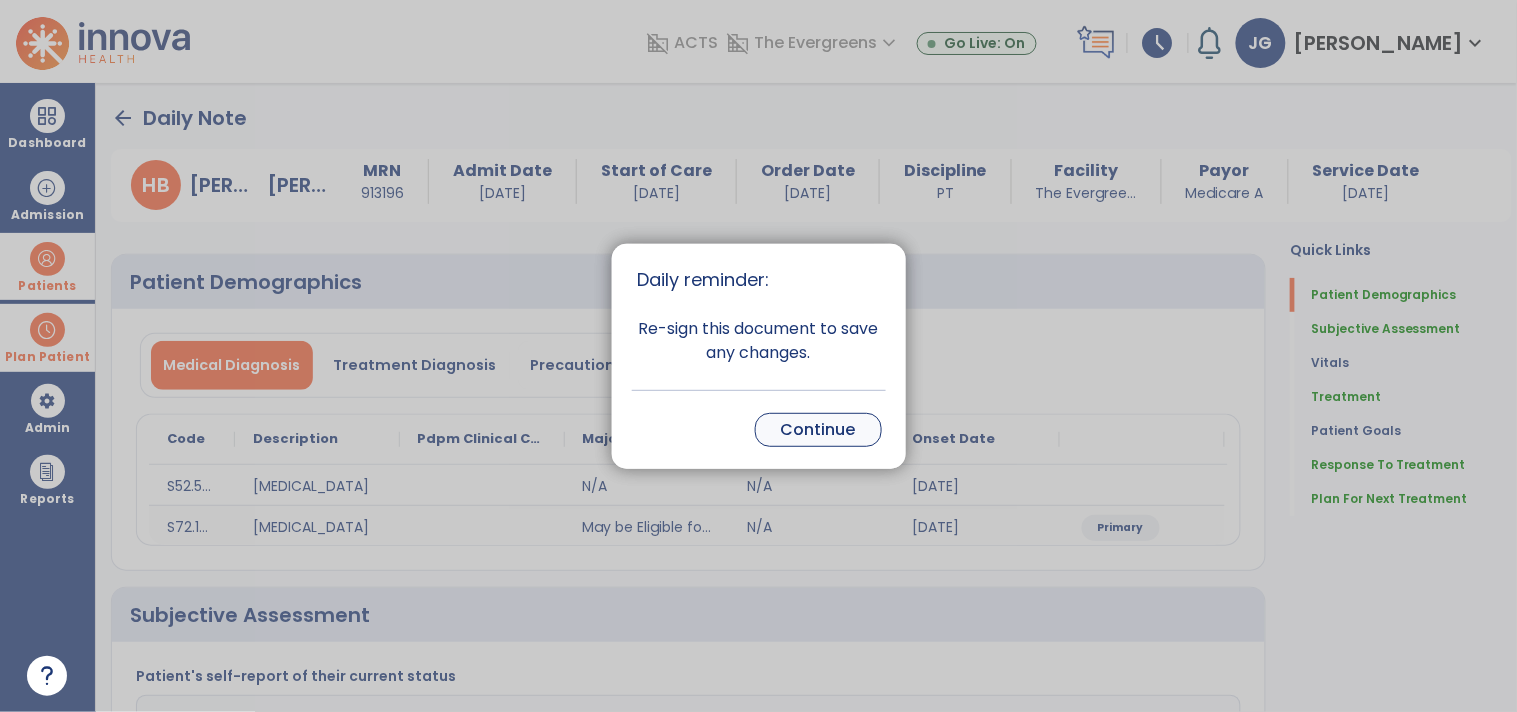 click on "Continue" at bounding box center (818, 430) 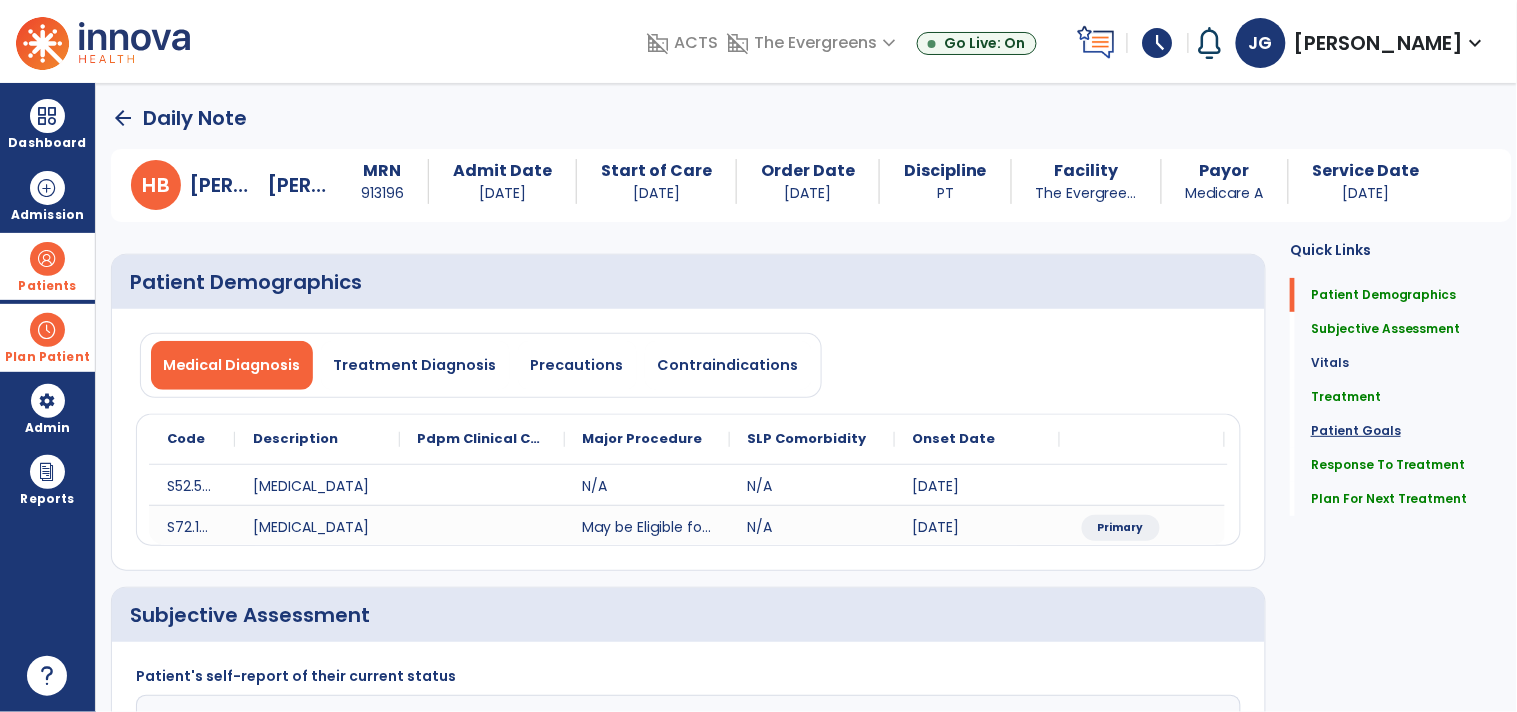 click on "Patient Goals" 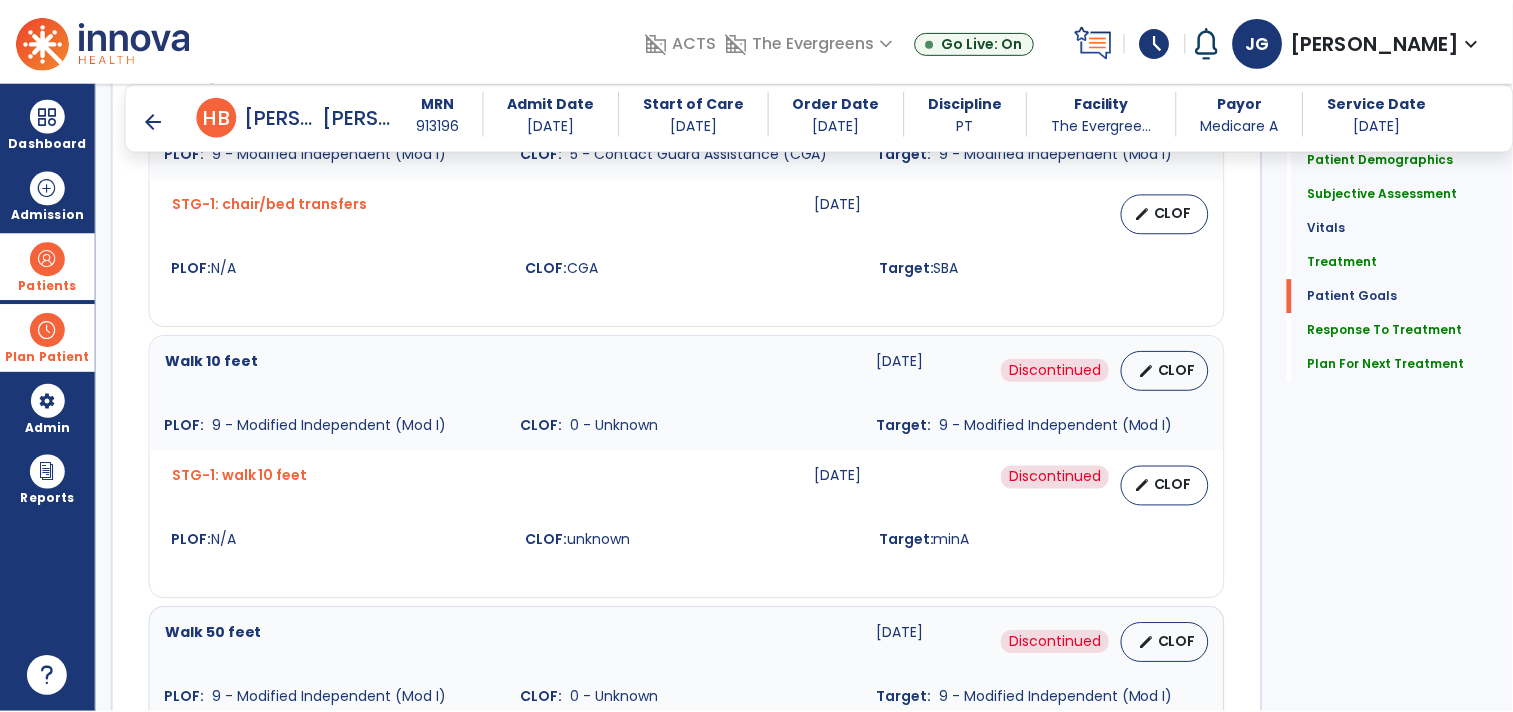 scroll, scrollTop: 2604, scrollLeft: 0, axis: vertical 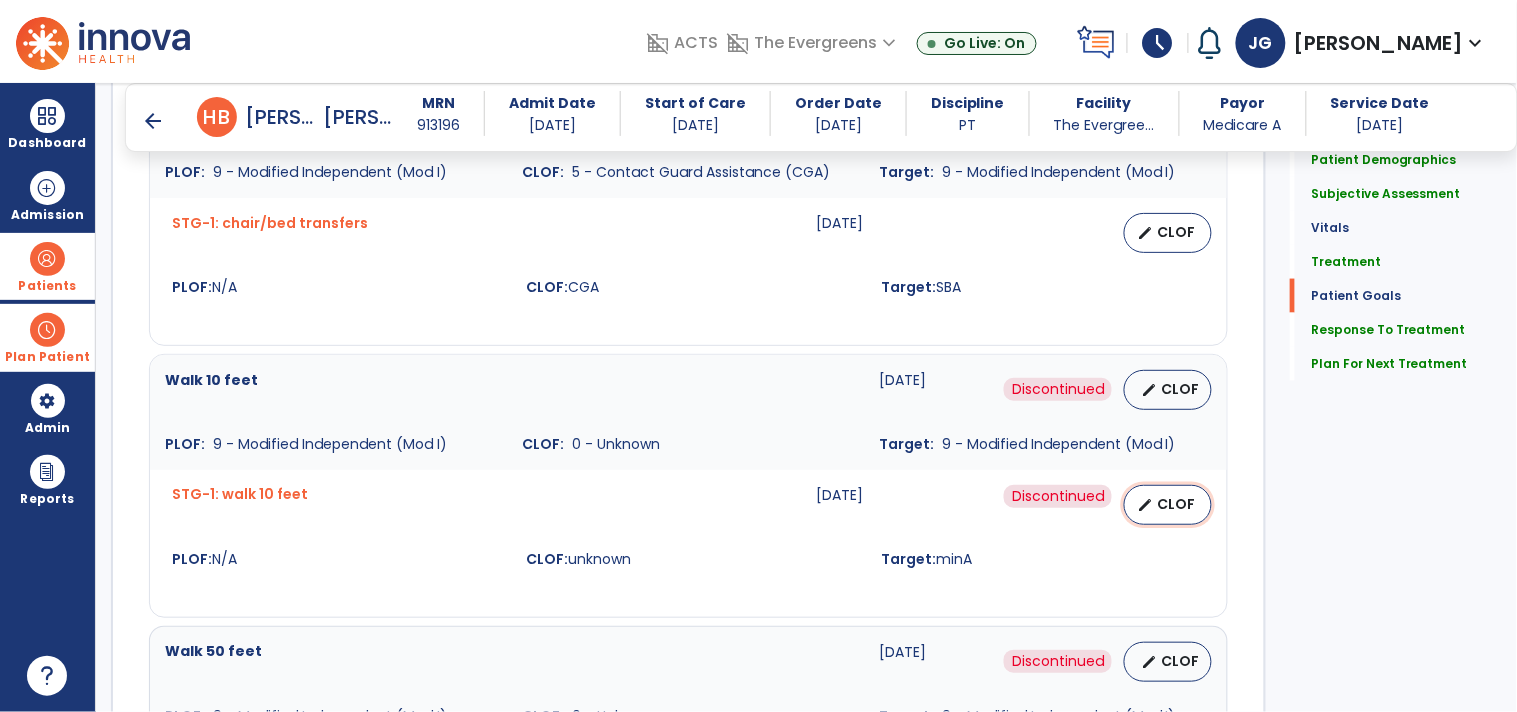 click on "CLOF" at bounding box center [1176, 504] 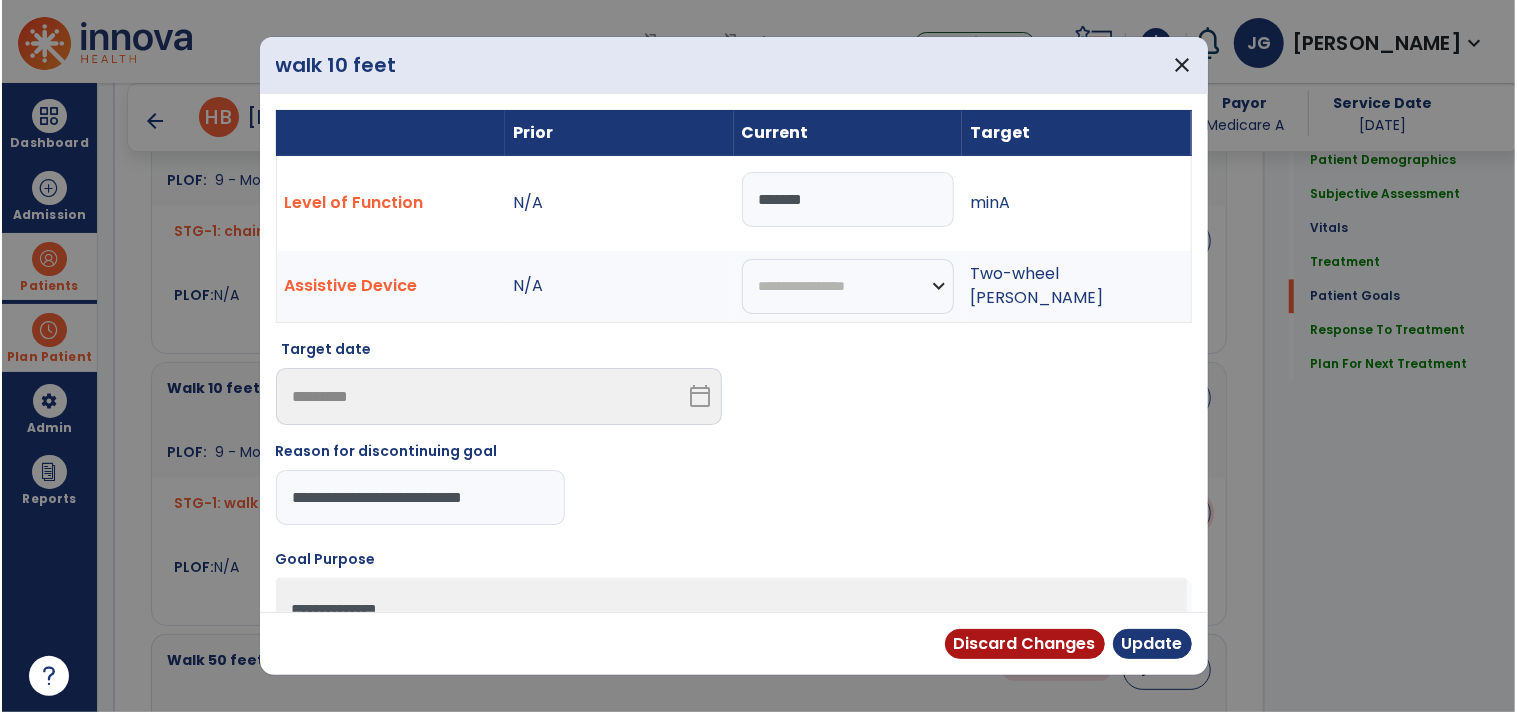 scroll, scrollTop: 2604, scrollLeft: 0, axis: vertical 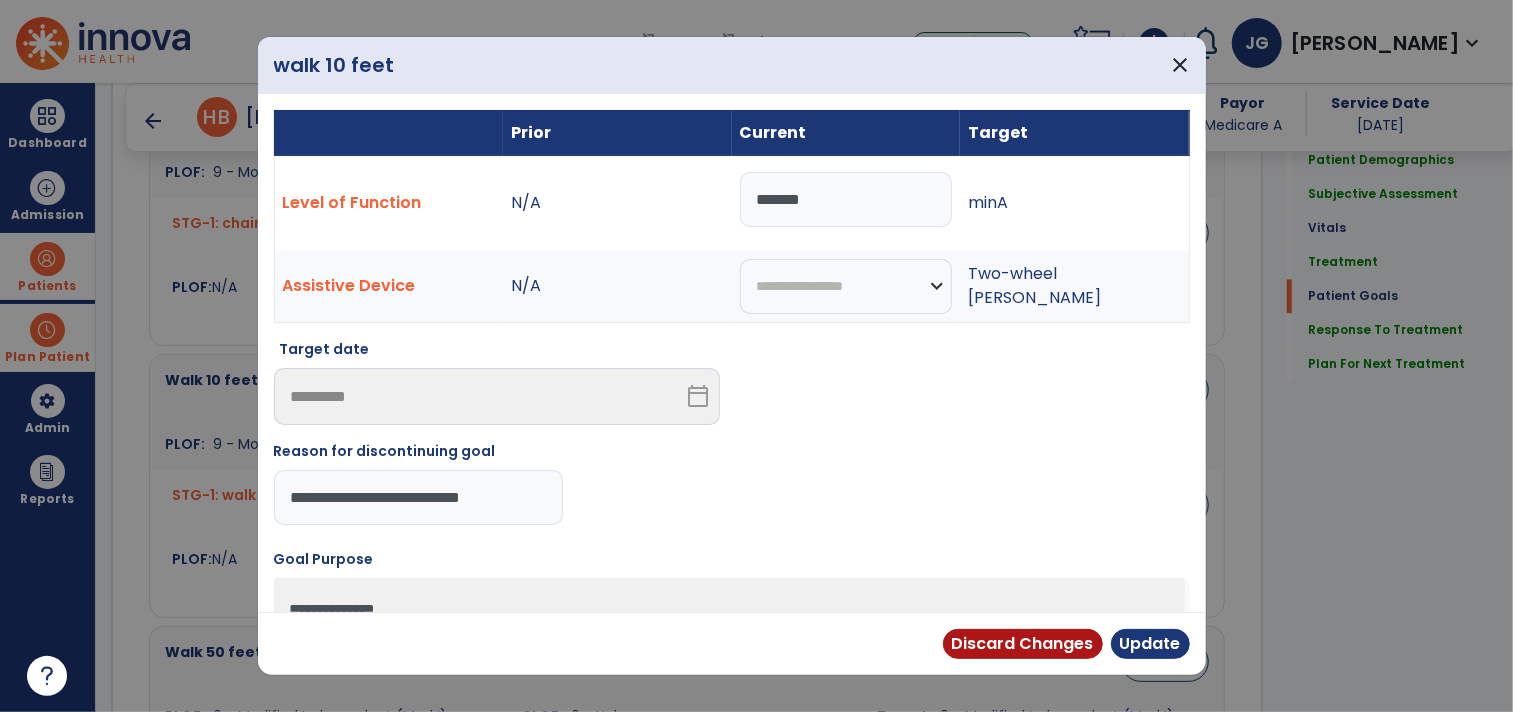 click on "**********" at bounding box center [418, 497] 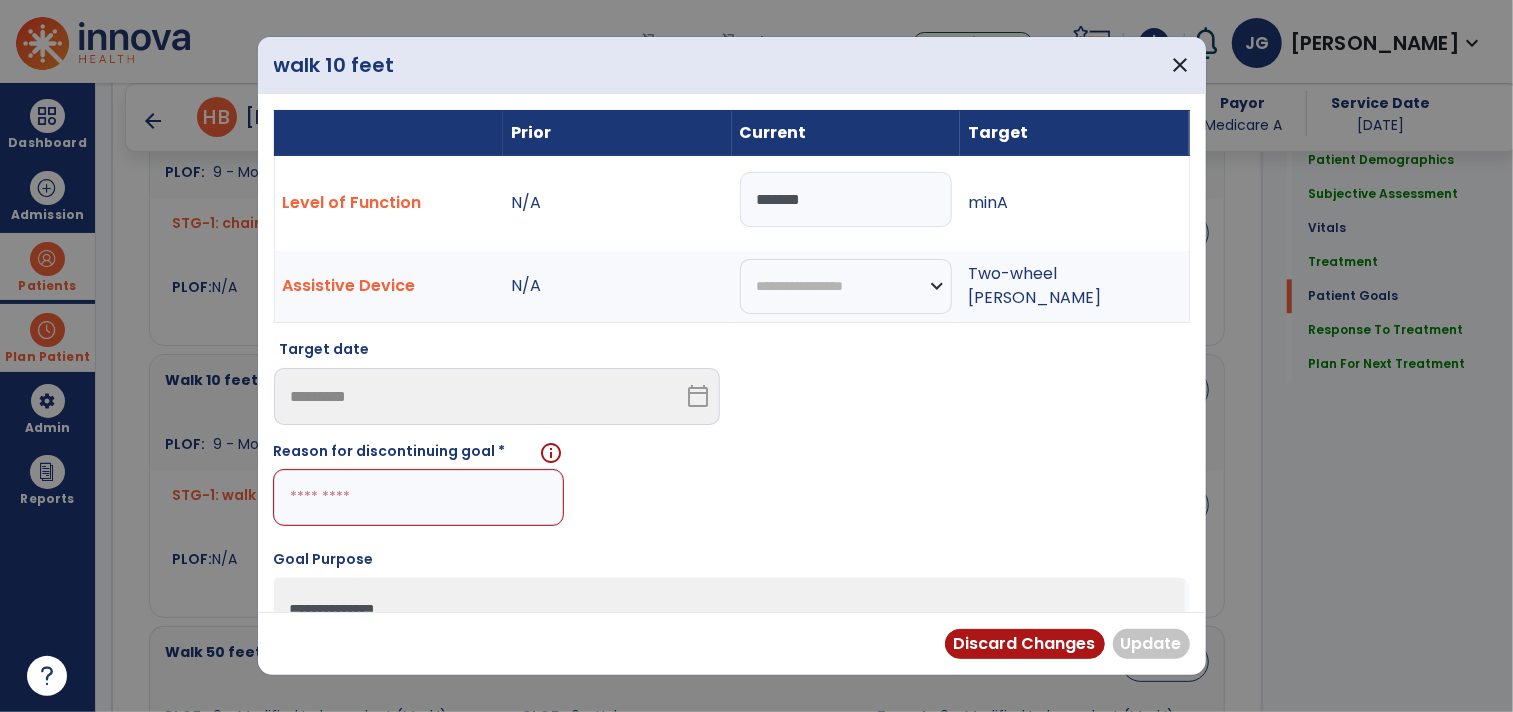 type 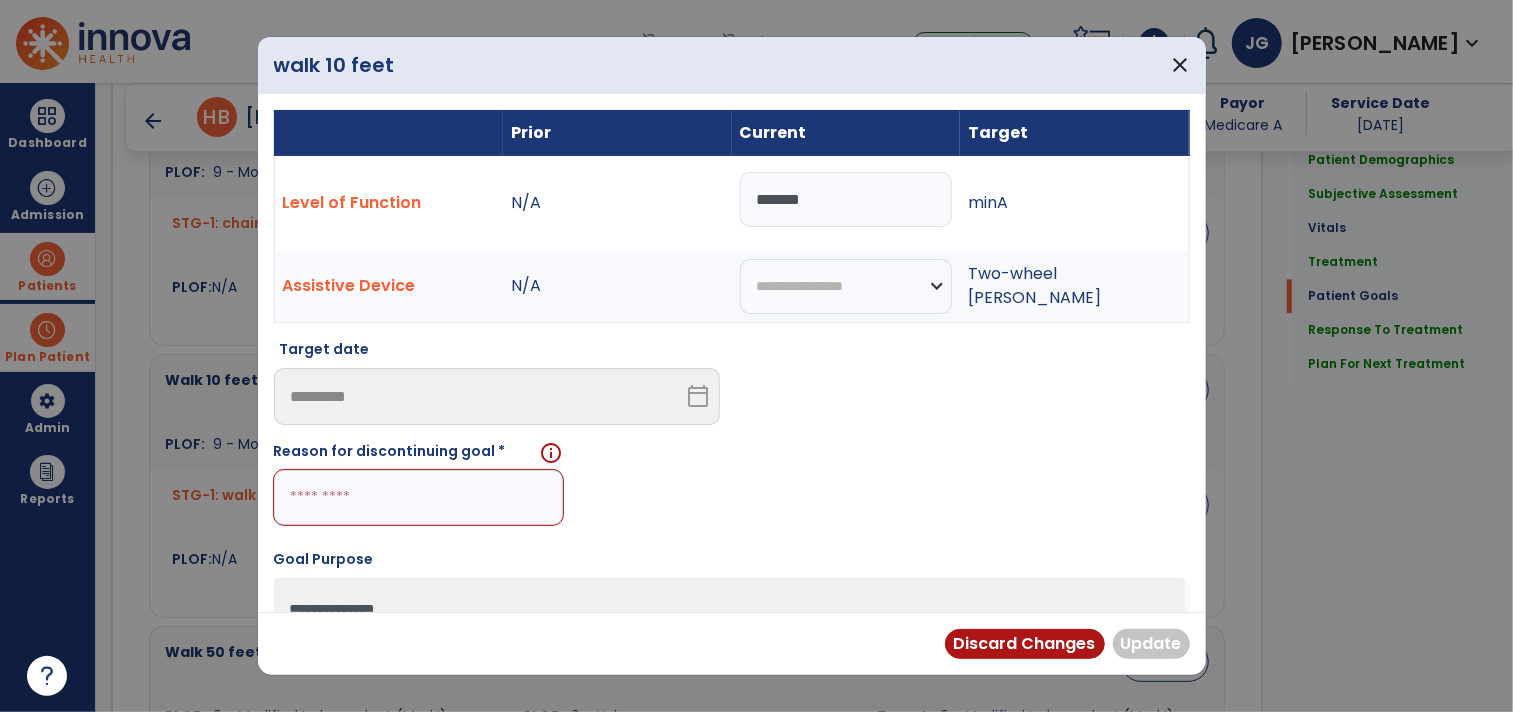 click on "Target date  *********  calendar_today  Reason for discontinuing goal *  info" at bounding box center [732, 440] 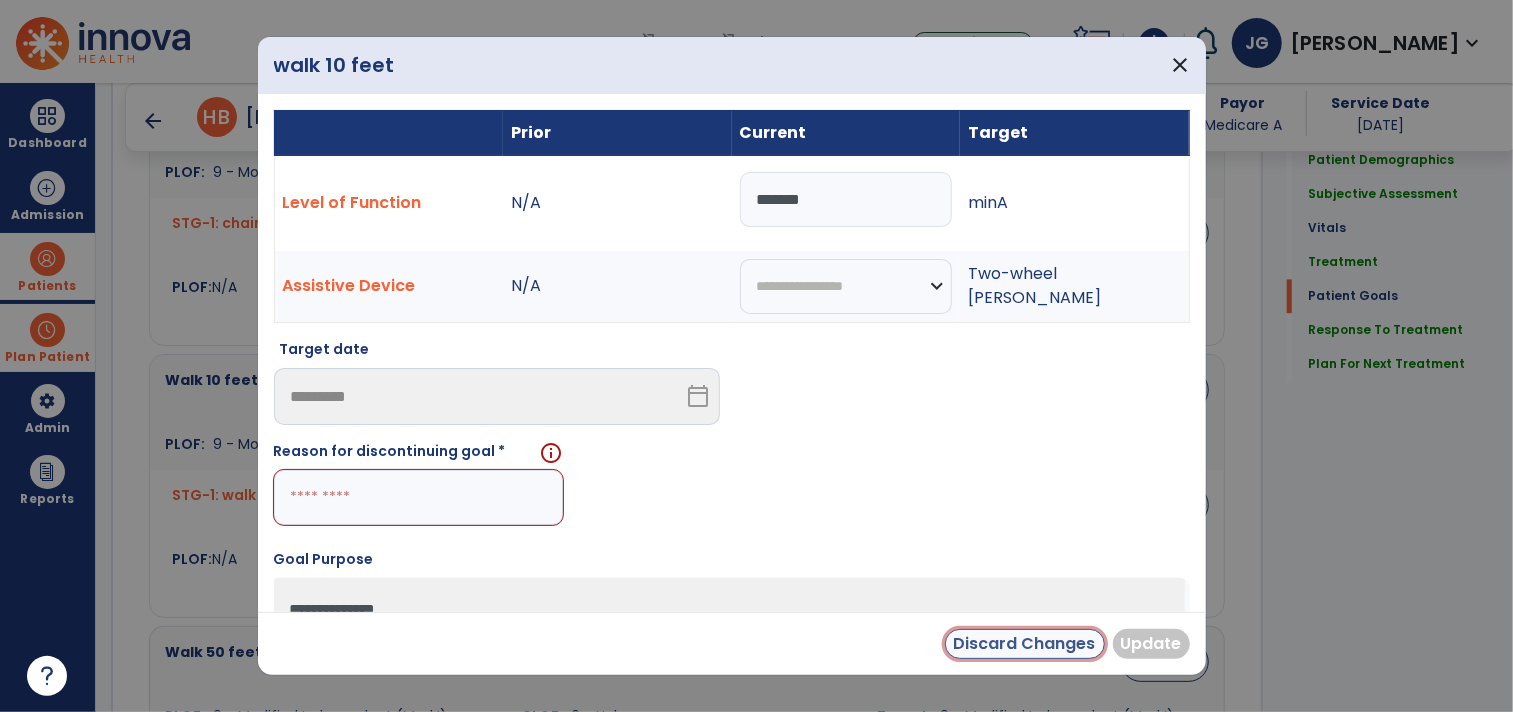 click on "Discard Changes" at bounding box center [1025, 644] 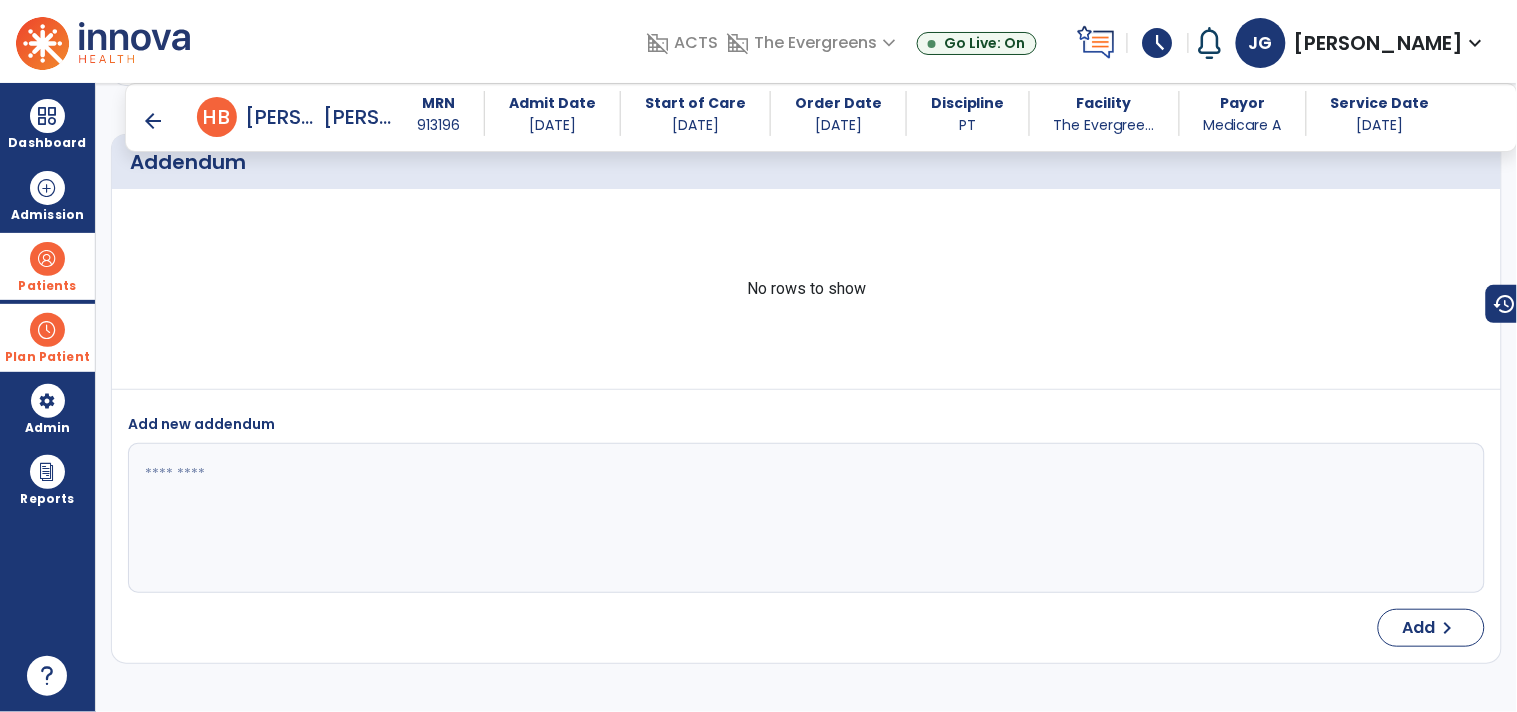 scroll, scrollTop: 6438, scrollLeft: 0, axis: vertical 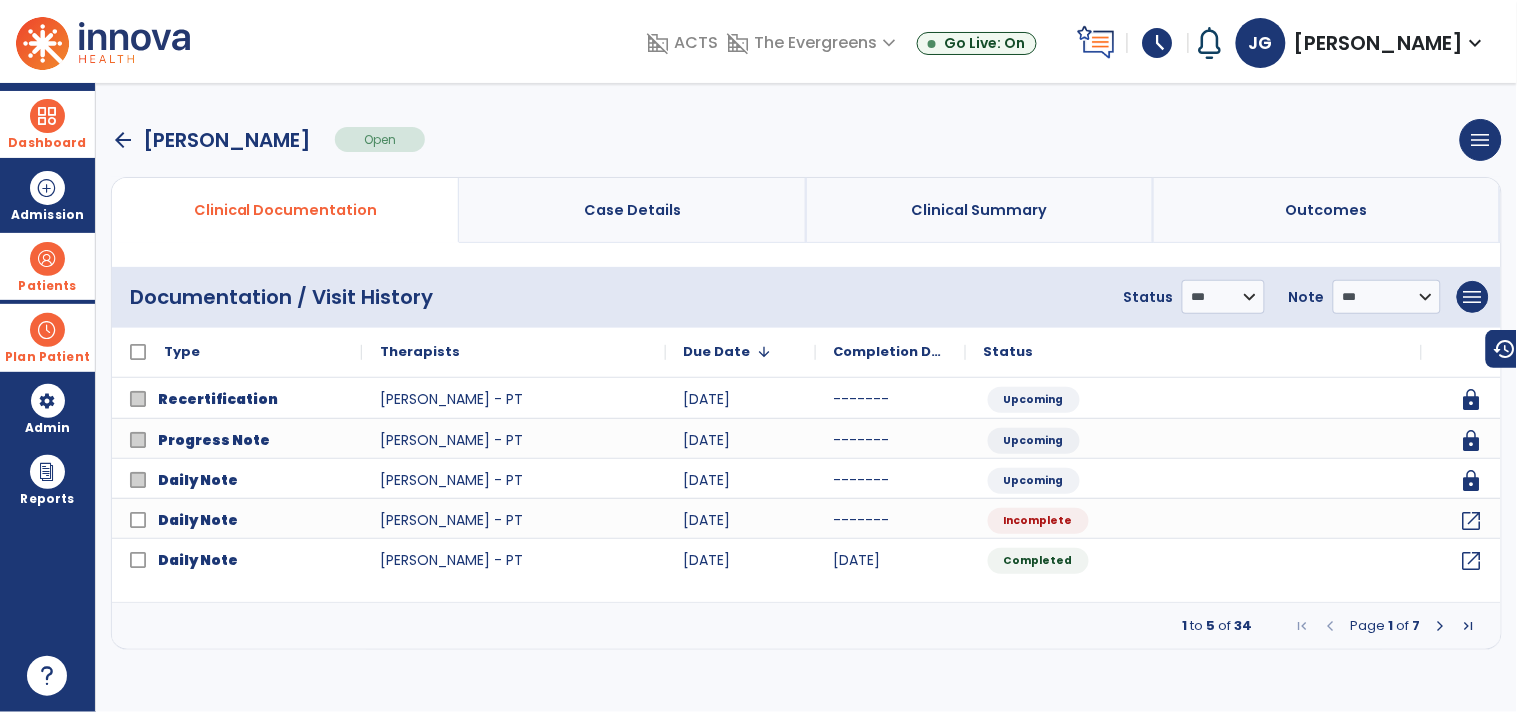 click at bounding box center (47, 116) 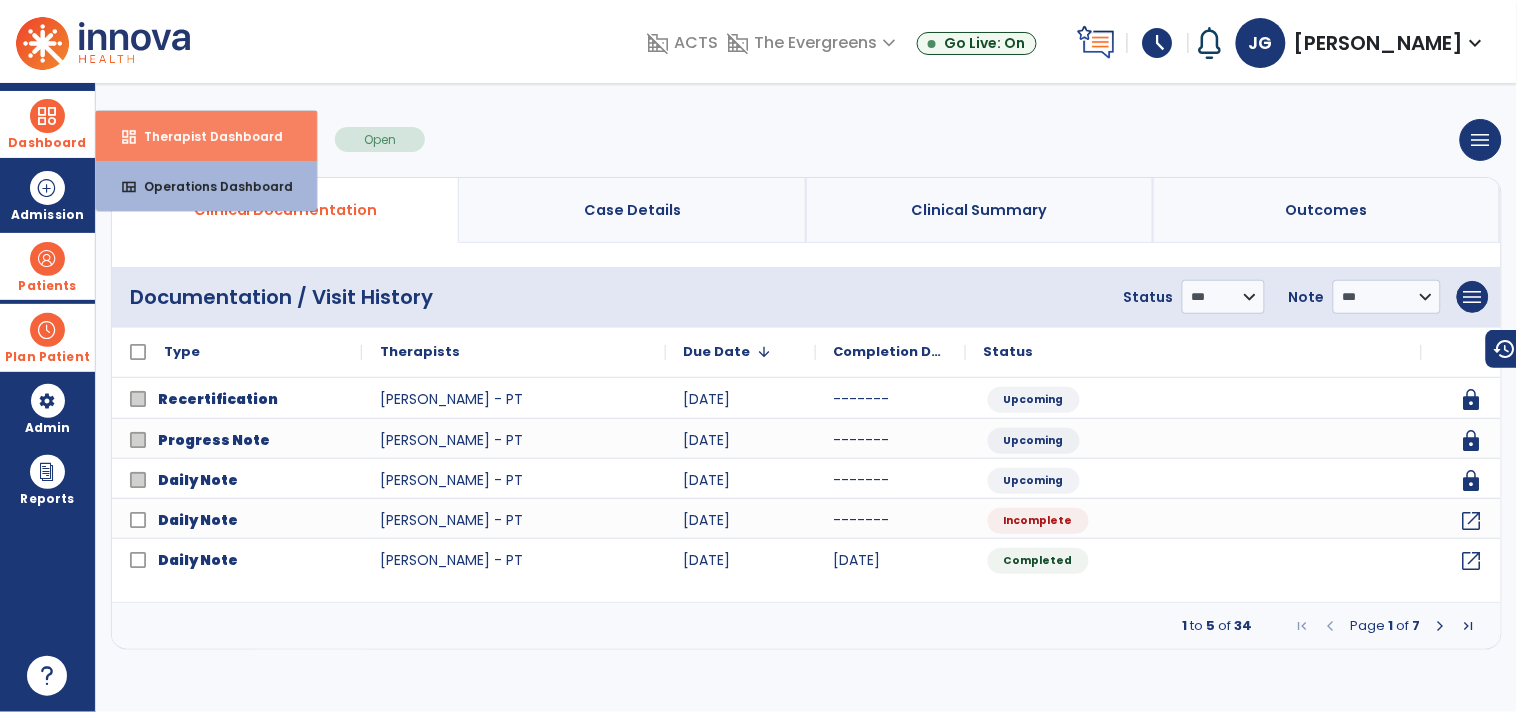 click on "dashboard  Therapist Dashboard" at bounding box center (206, 136) 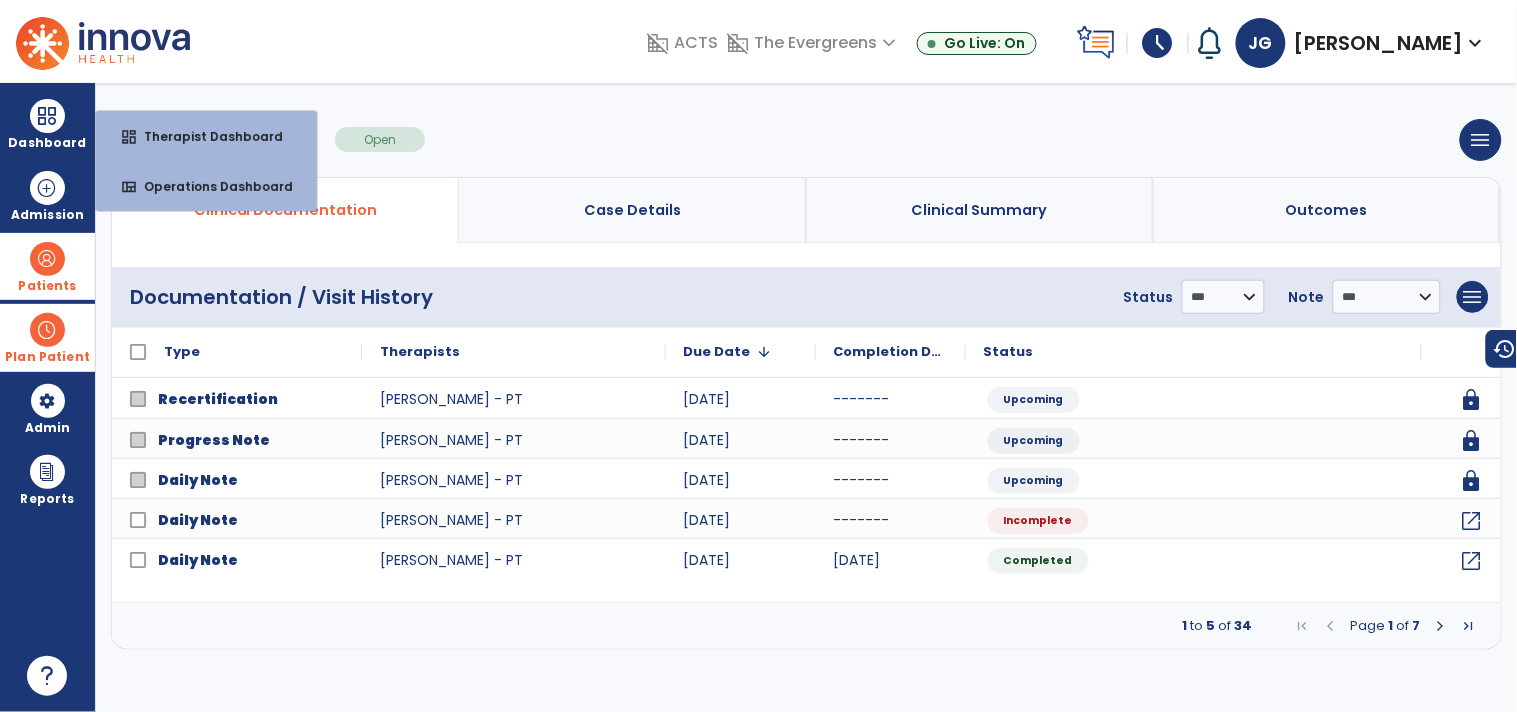 select on "****" 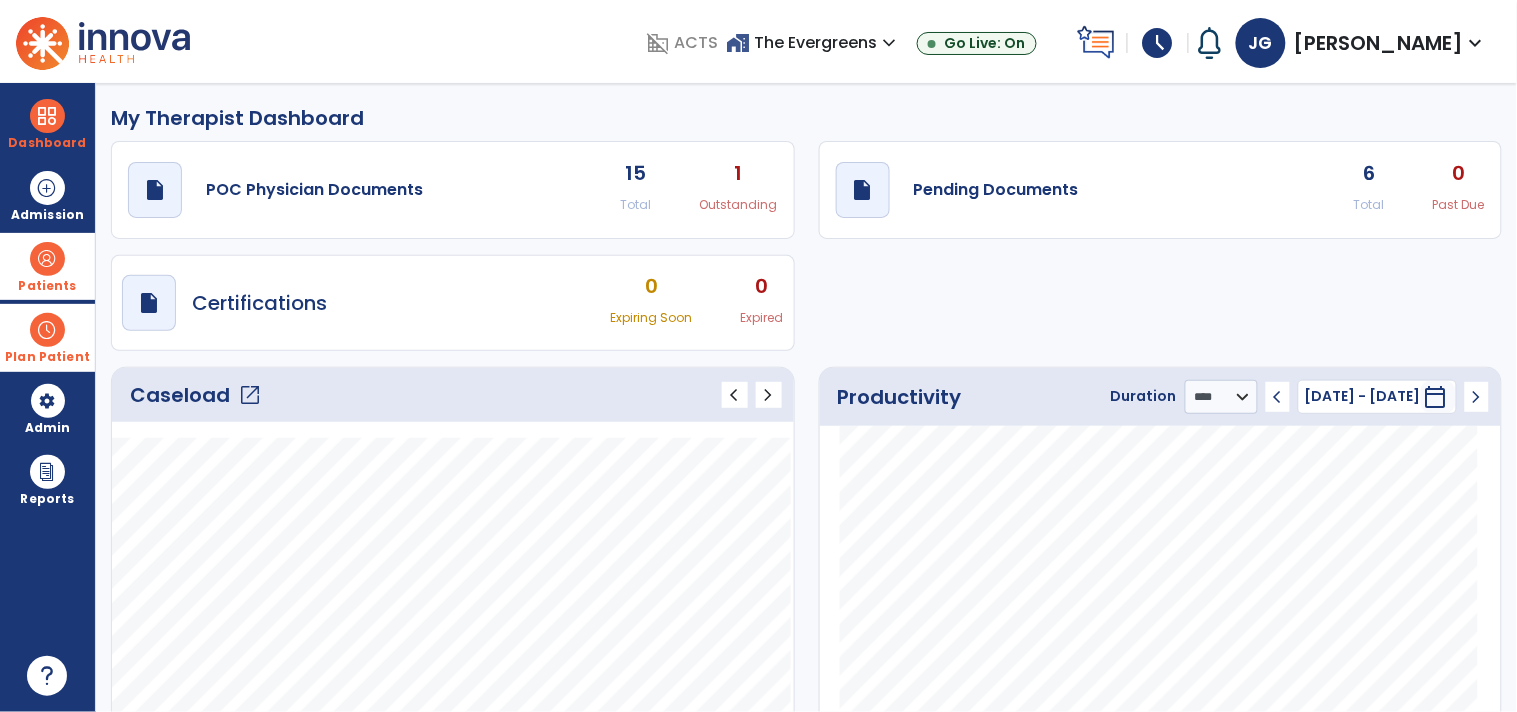 click on "draft   open_in_new  Pending Documents 6 Total 0 Past Due" 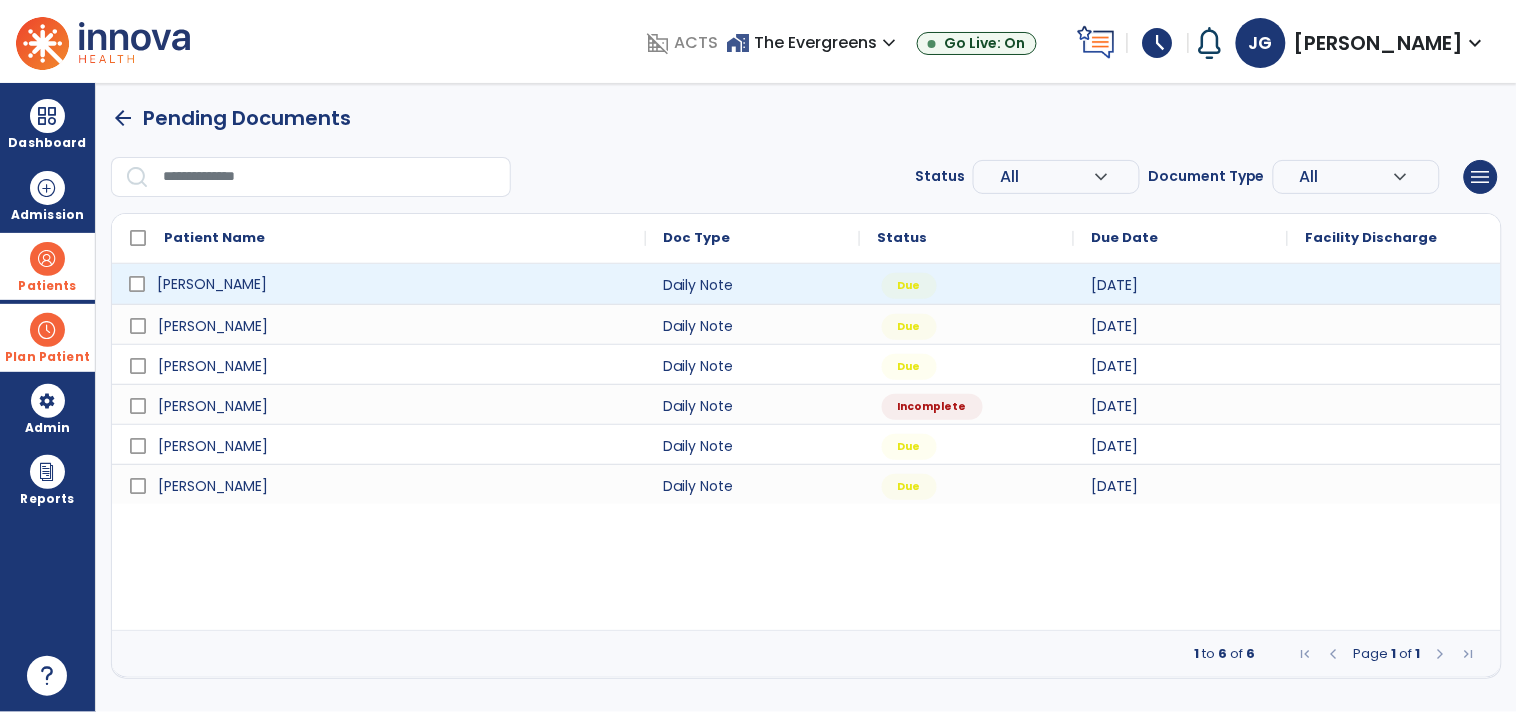 click on "Whitesell, Deborah" at bounding box center (393, 284) 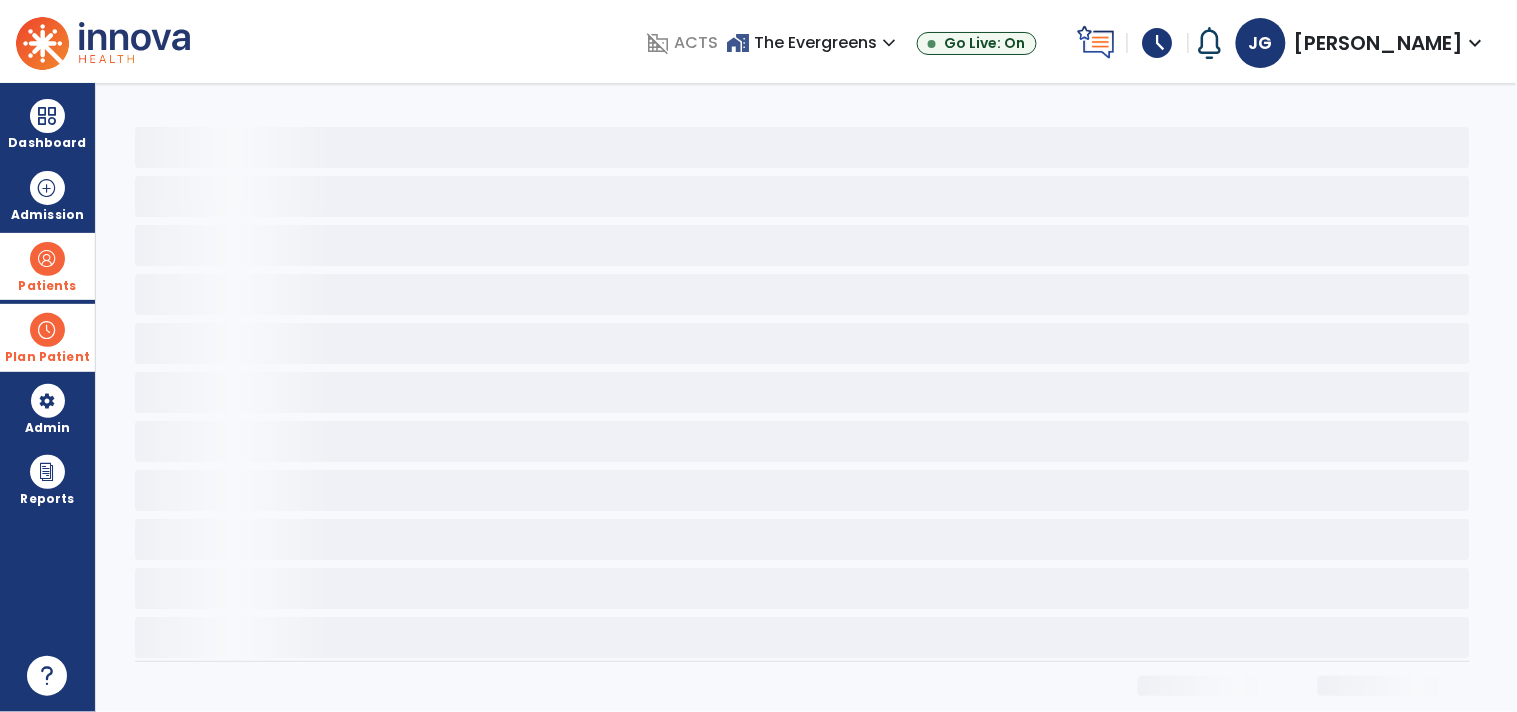 select on "****" 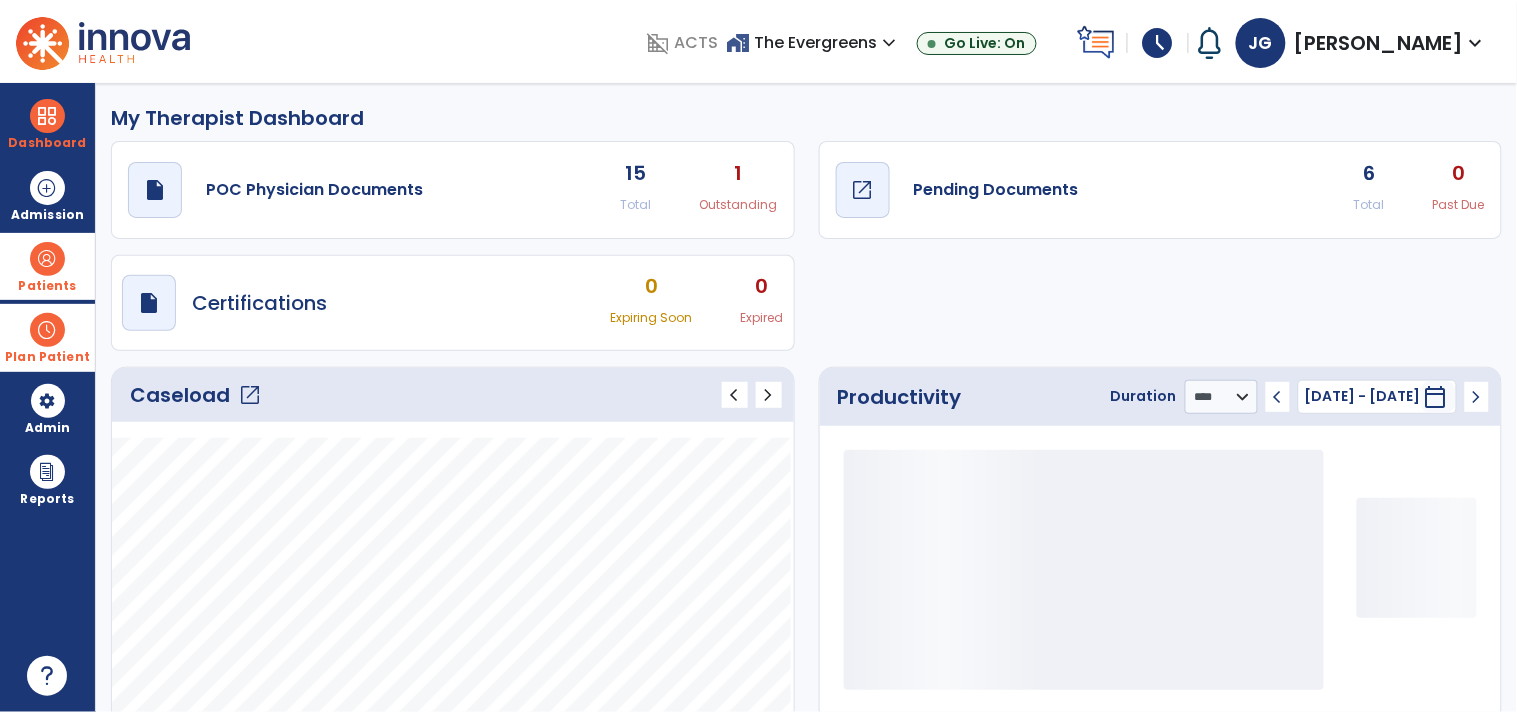 click on "draft   open_in_new  Pending Documents" 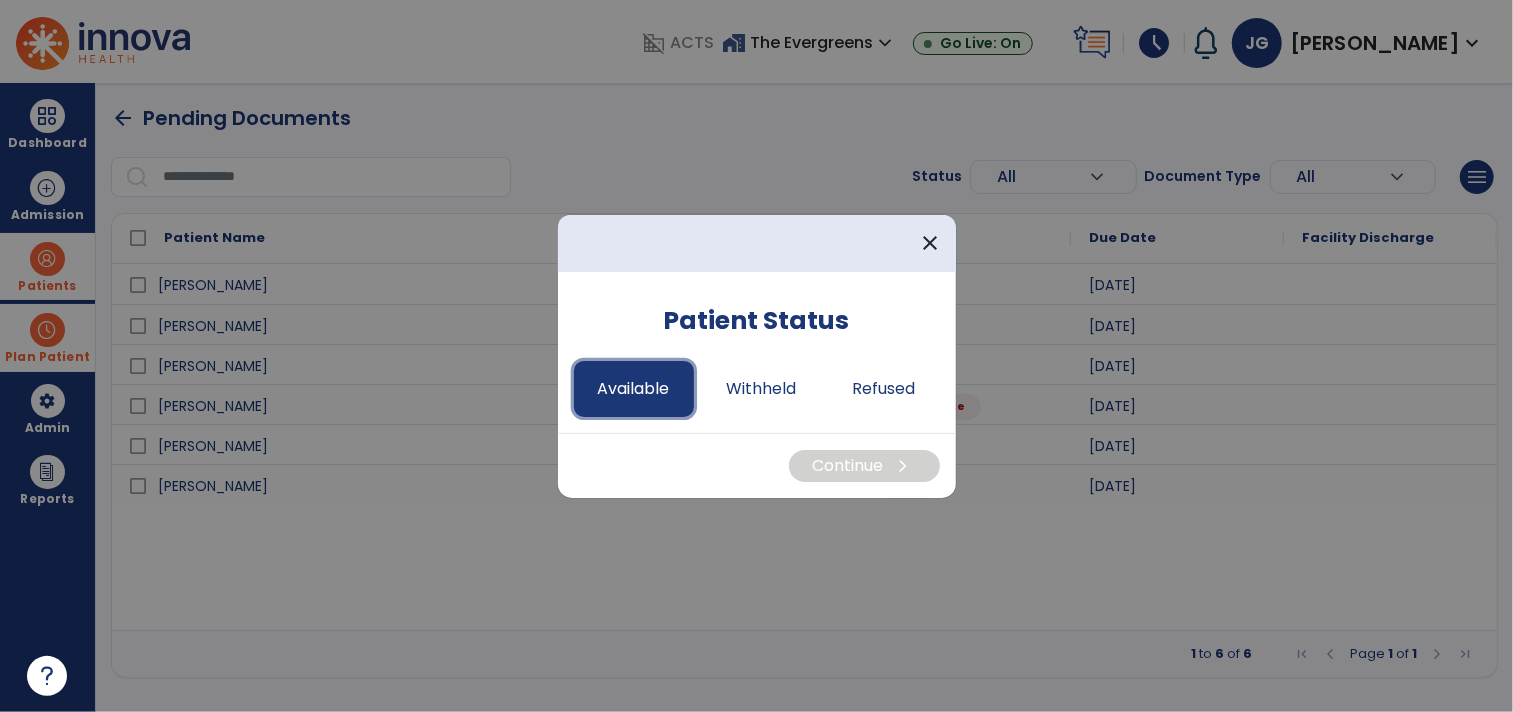 click on "Available" at bounding box center (634, 389) 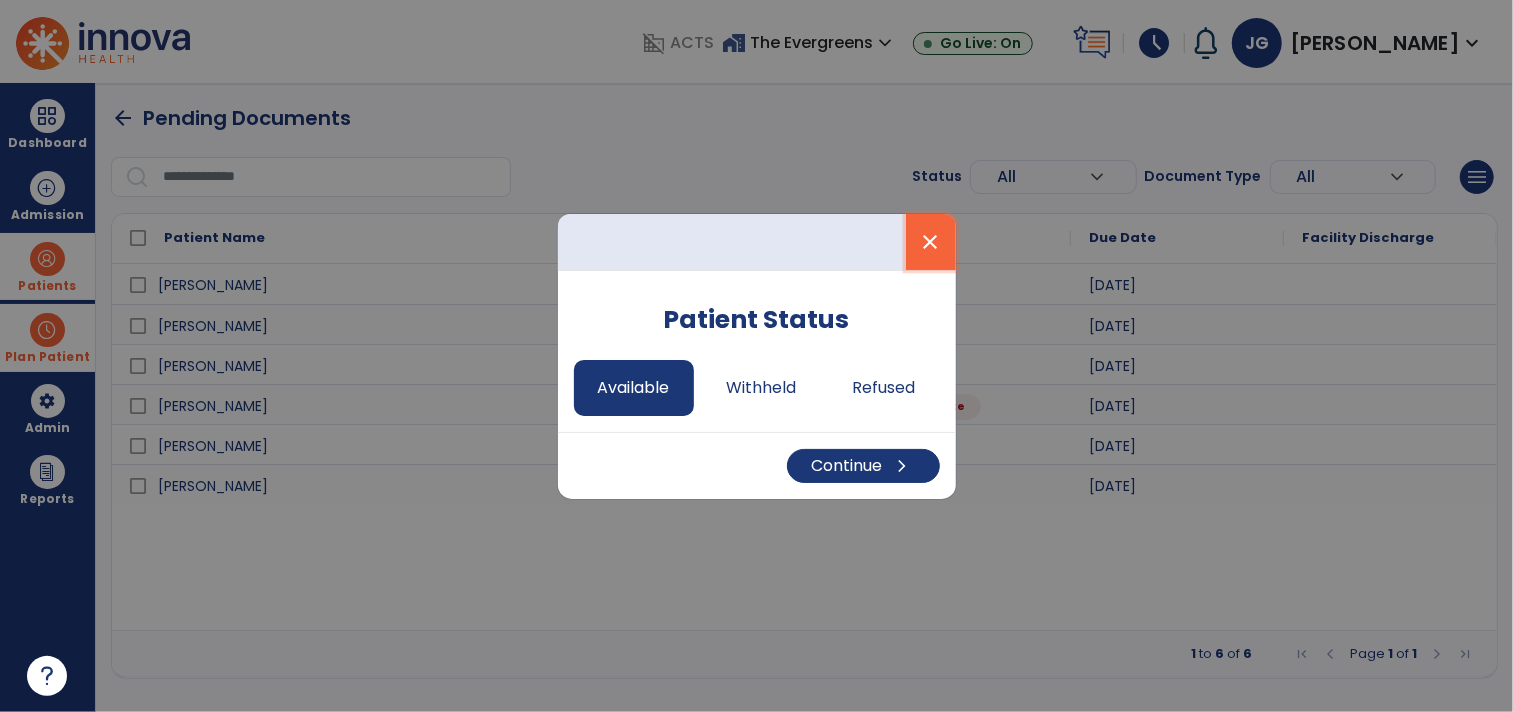 click on "close" at bounding box center (931, 242) 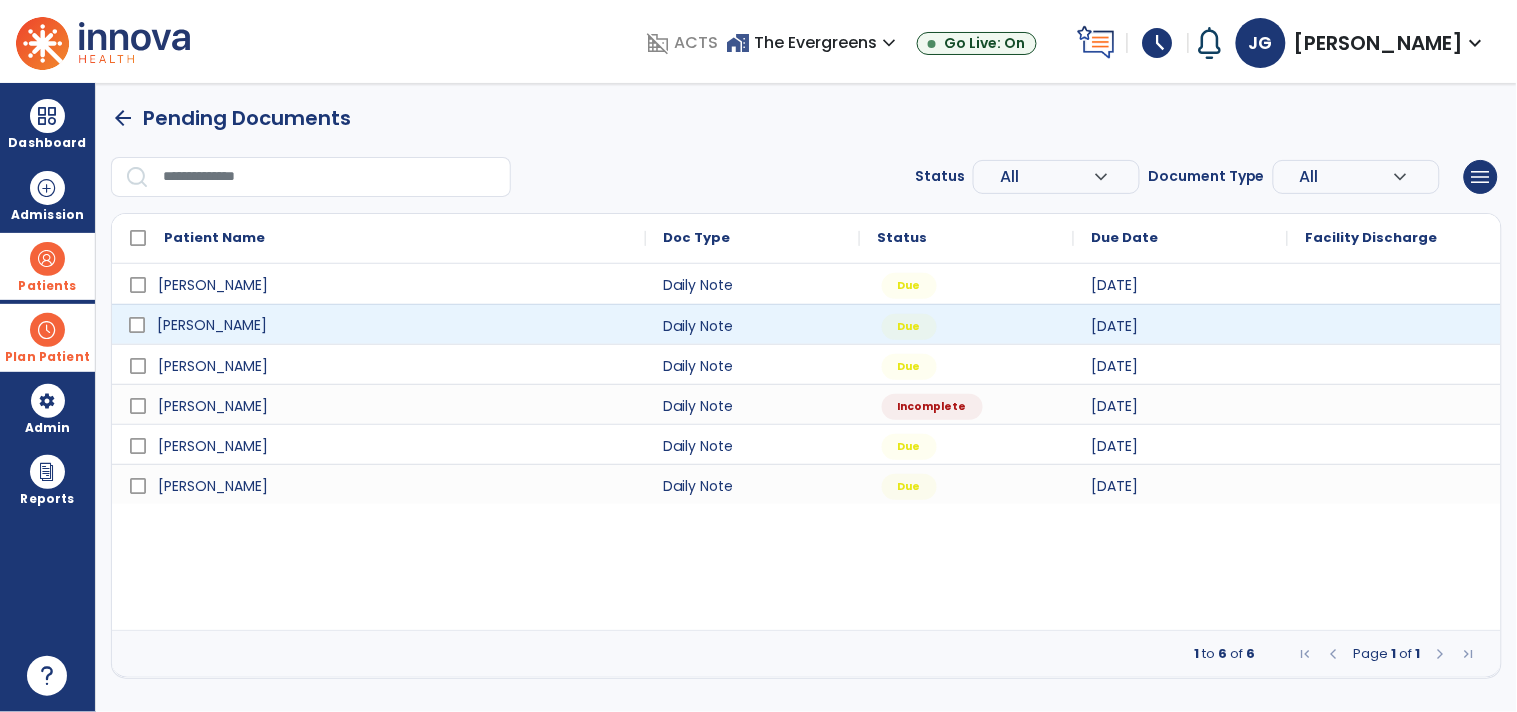 click on "Mcmahon, Patricia" at bounding box center (393, 325) 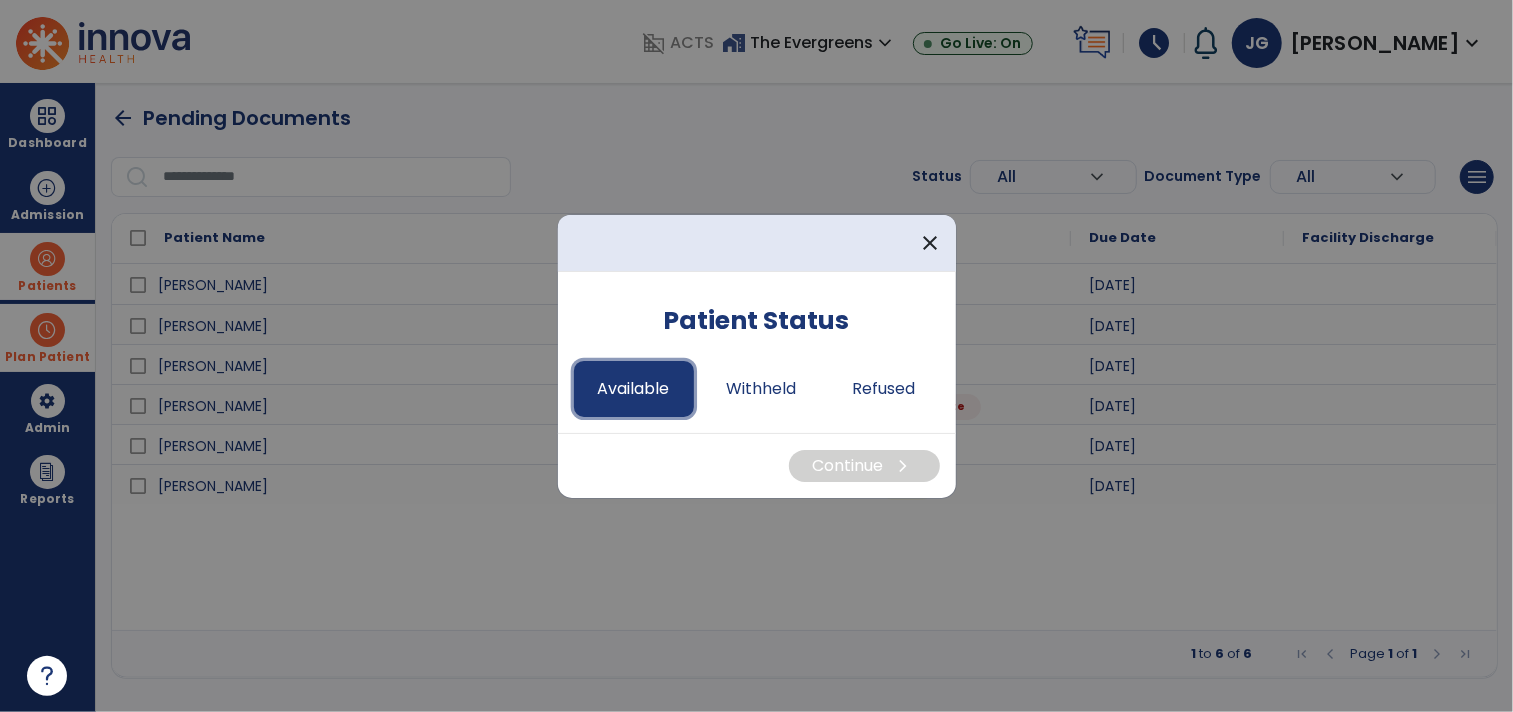 click on "Available" at bounding box center (634, 389) 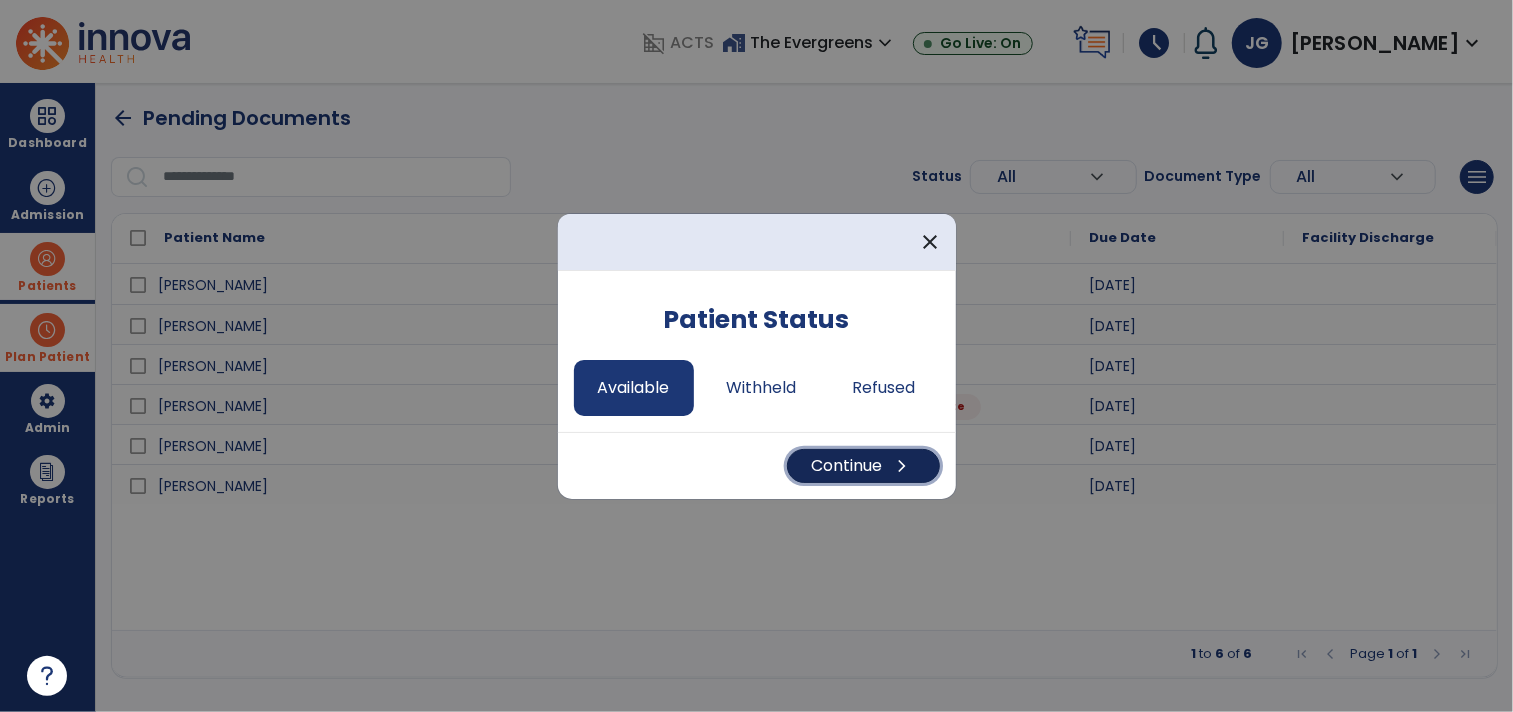 click on "Continue   chevron_right" at bounding box center [863, 466] 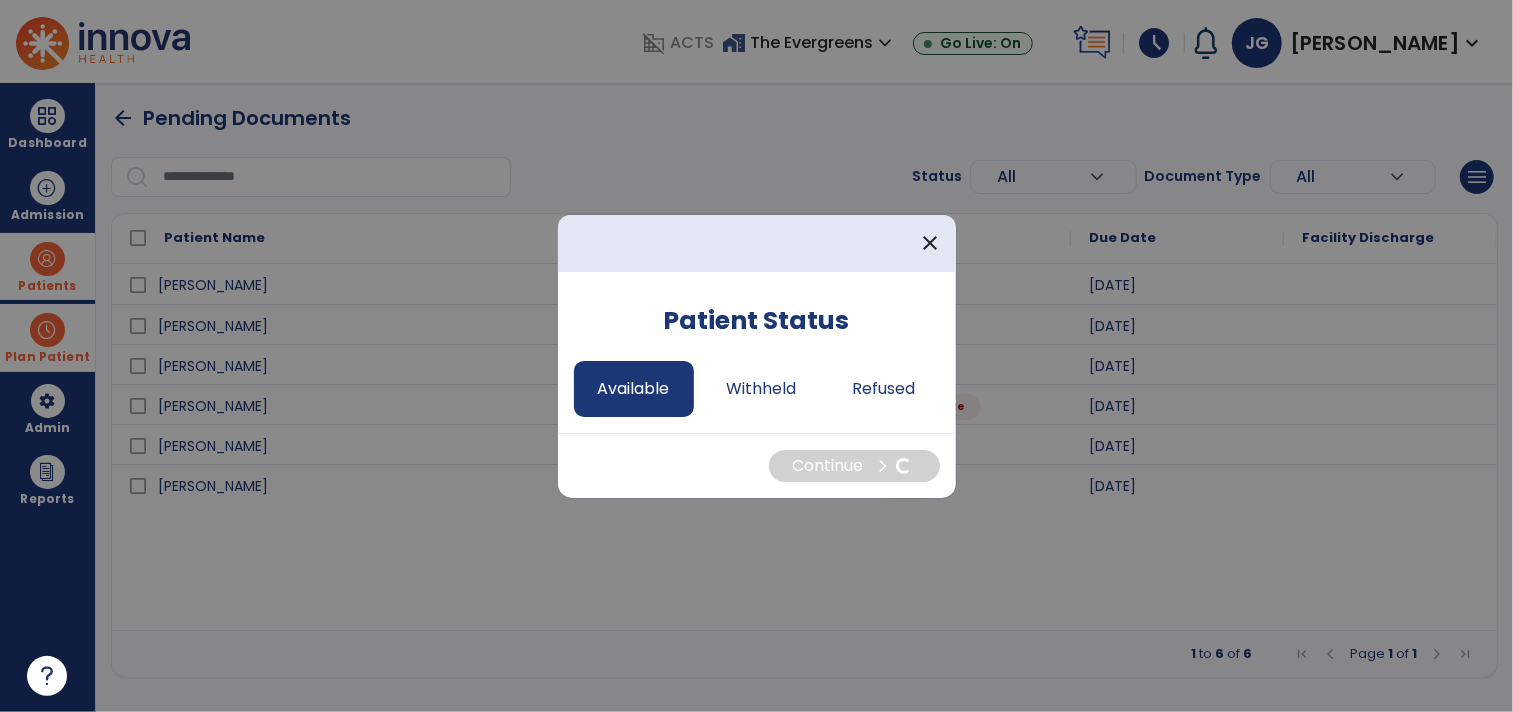 select on "*" 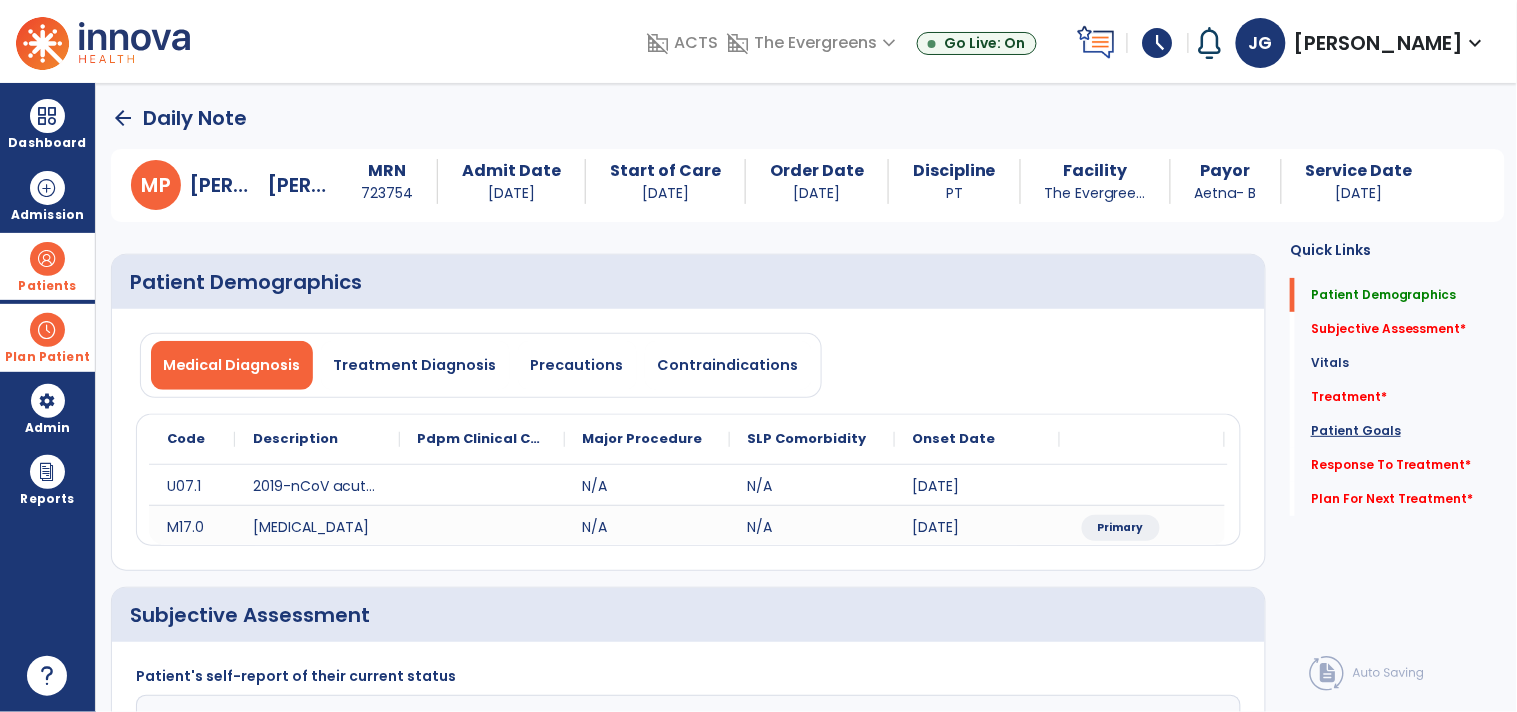 click on "Patient Goals" 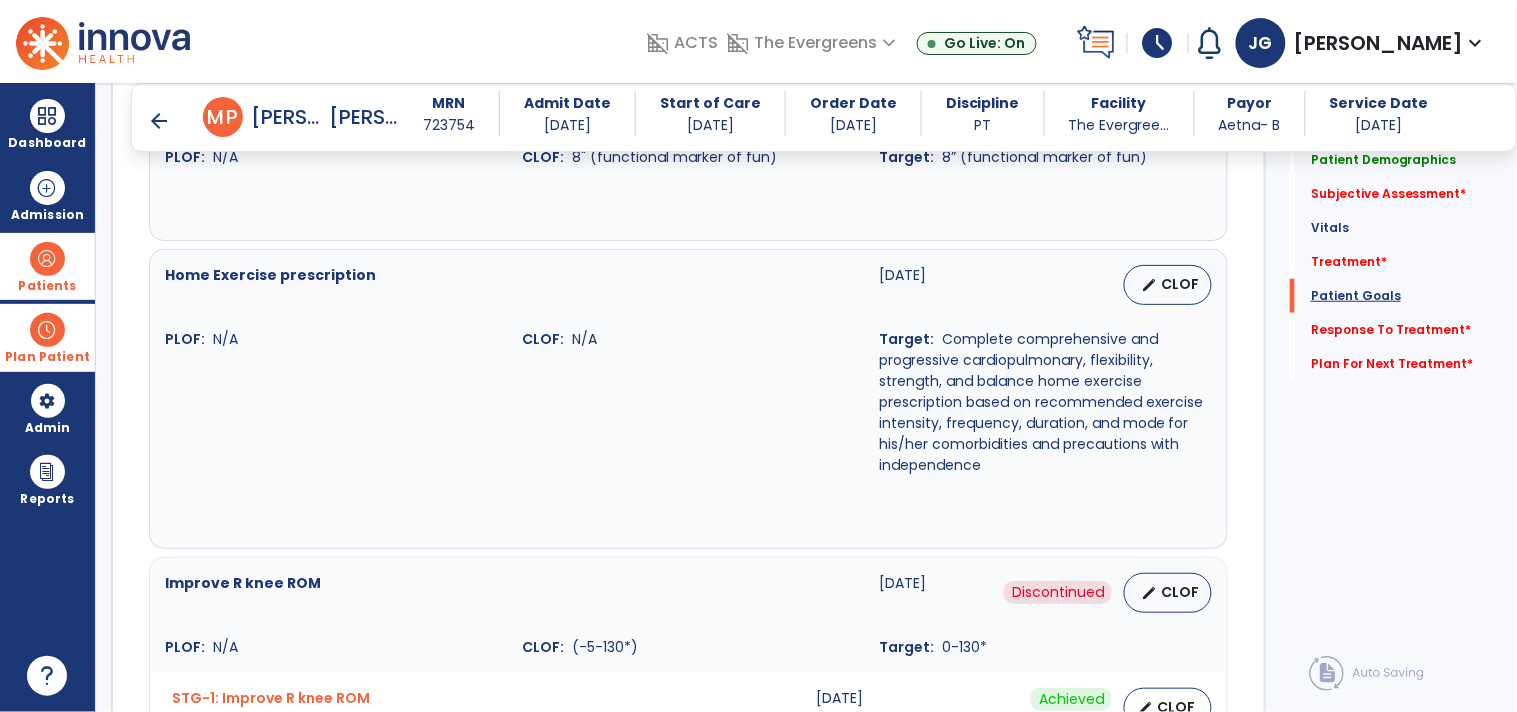 scroll, scrollTop: 2265, scrollLeft: 0, axis: vertical 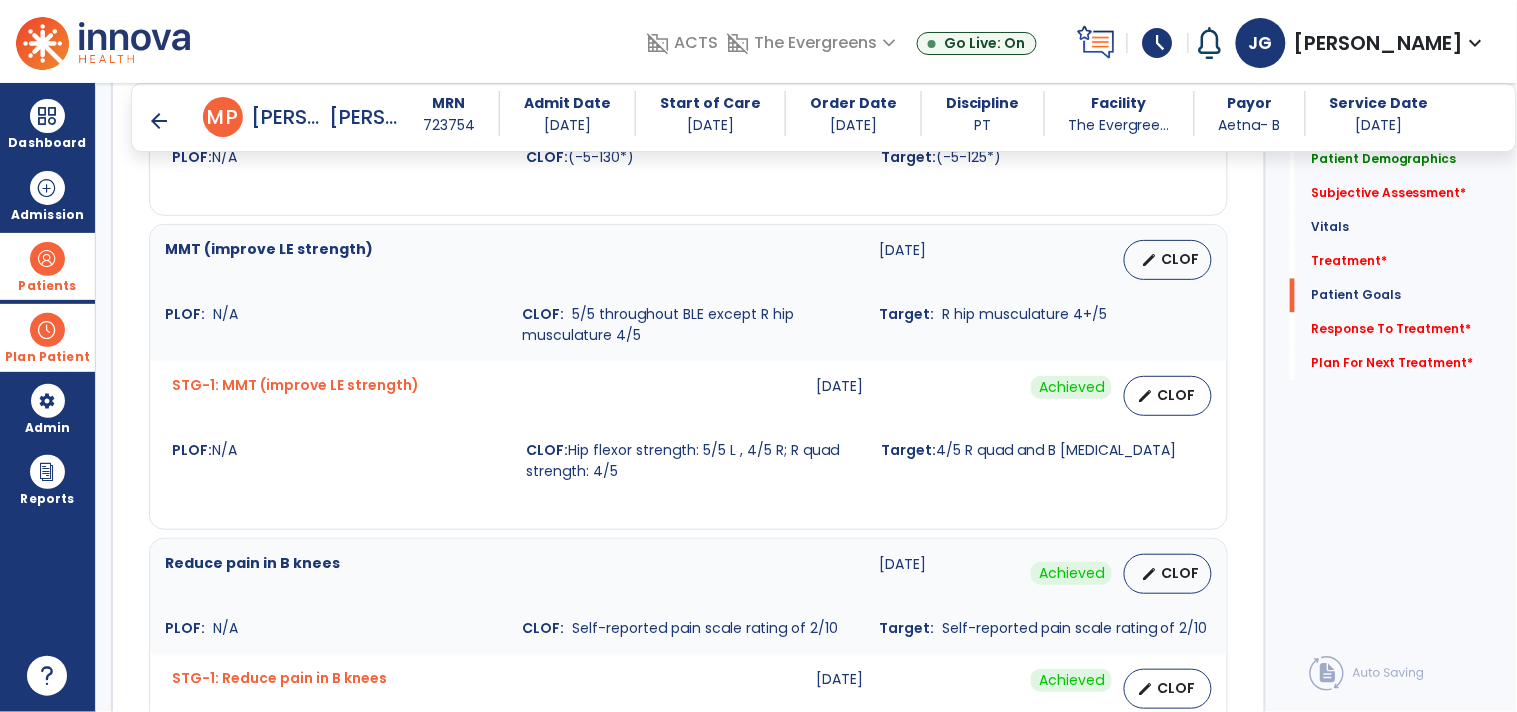 click on "5/5 throughout BLE except R hip musculature 4/5" at bounding box center (658, 324) 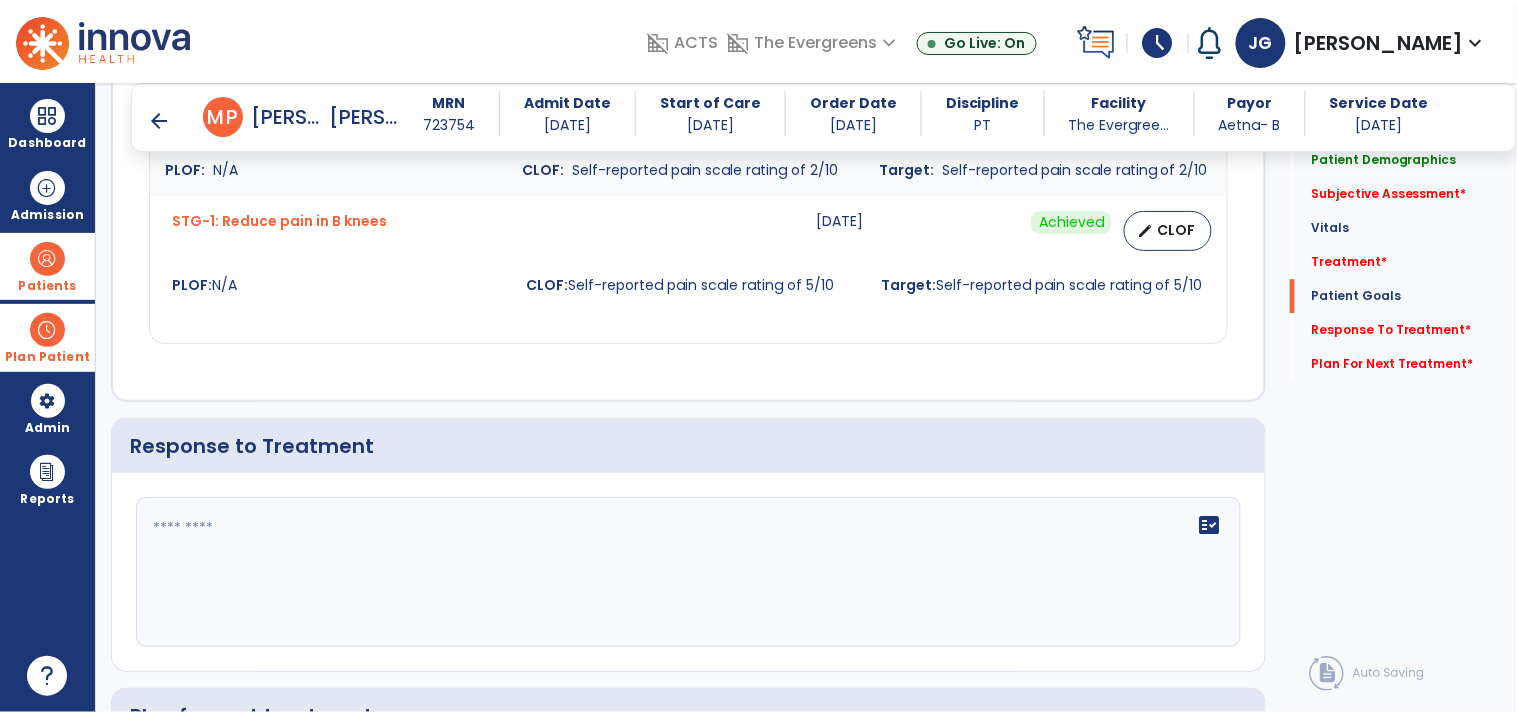 scroll, scrollTop: 3333, scrollLeft: 0, axis: vertical 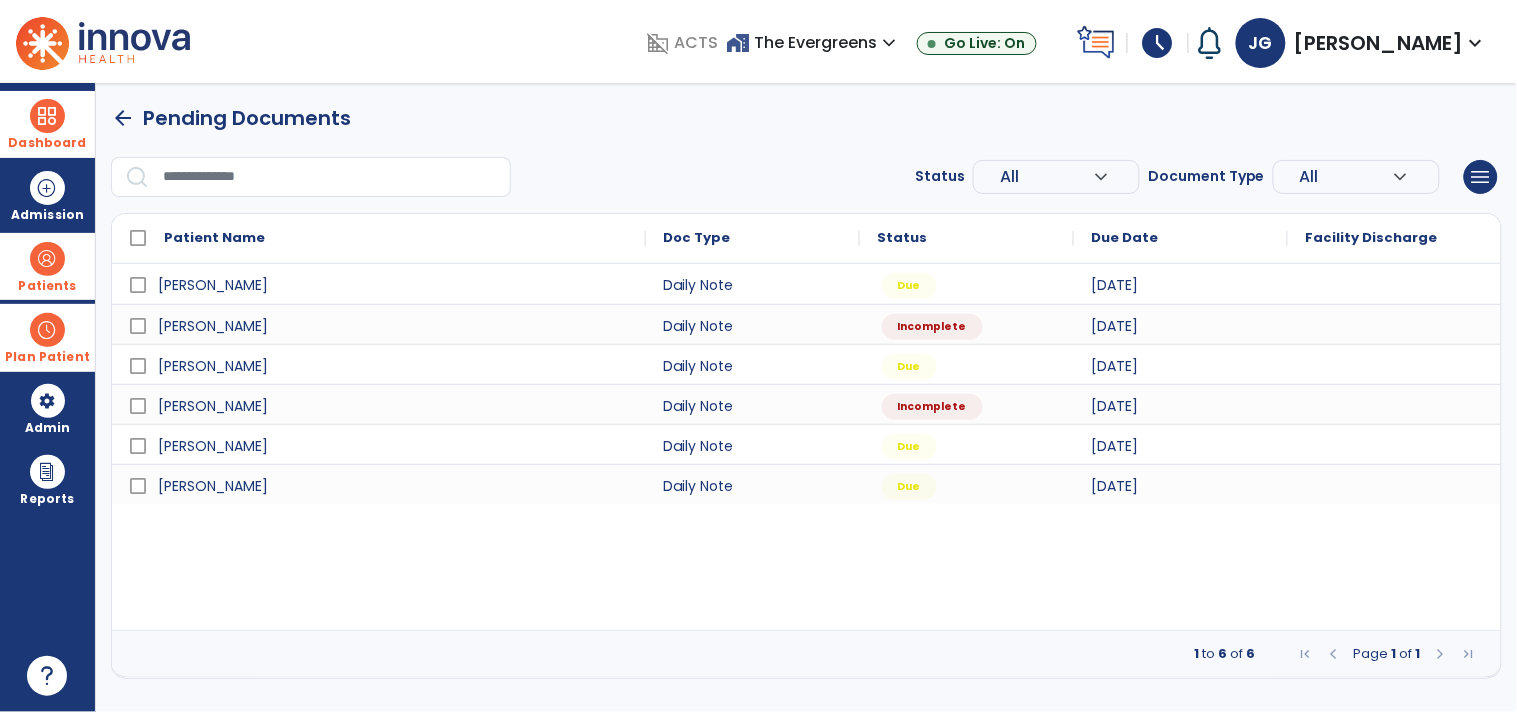 click on "Dashboard" at bounding box center (47, 124) 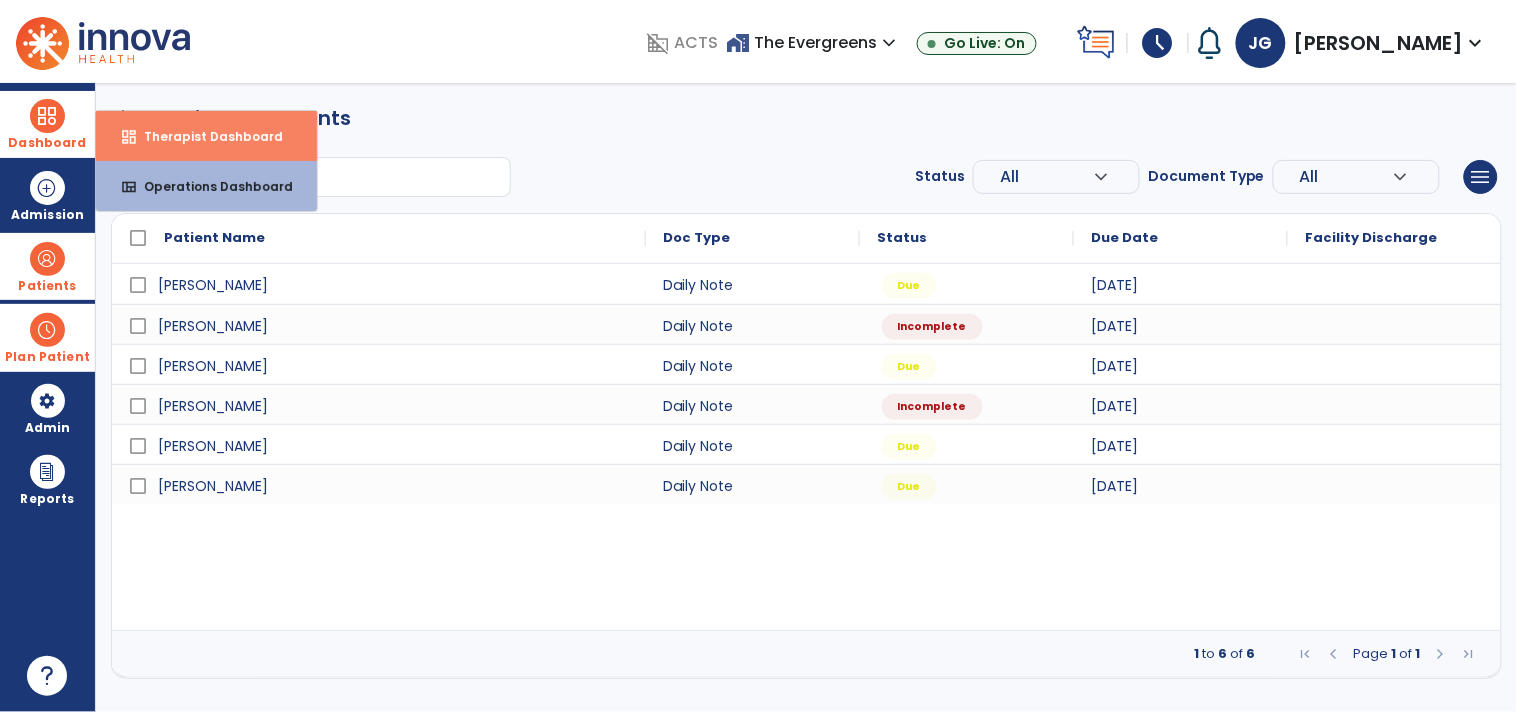 click on "dashboard" at bounding box center (129, 137) 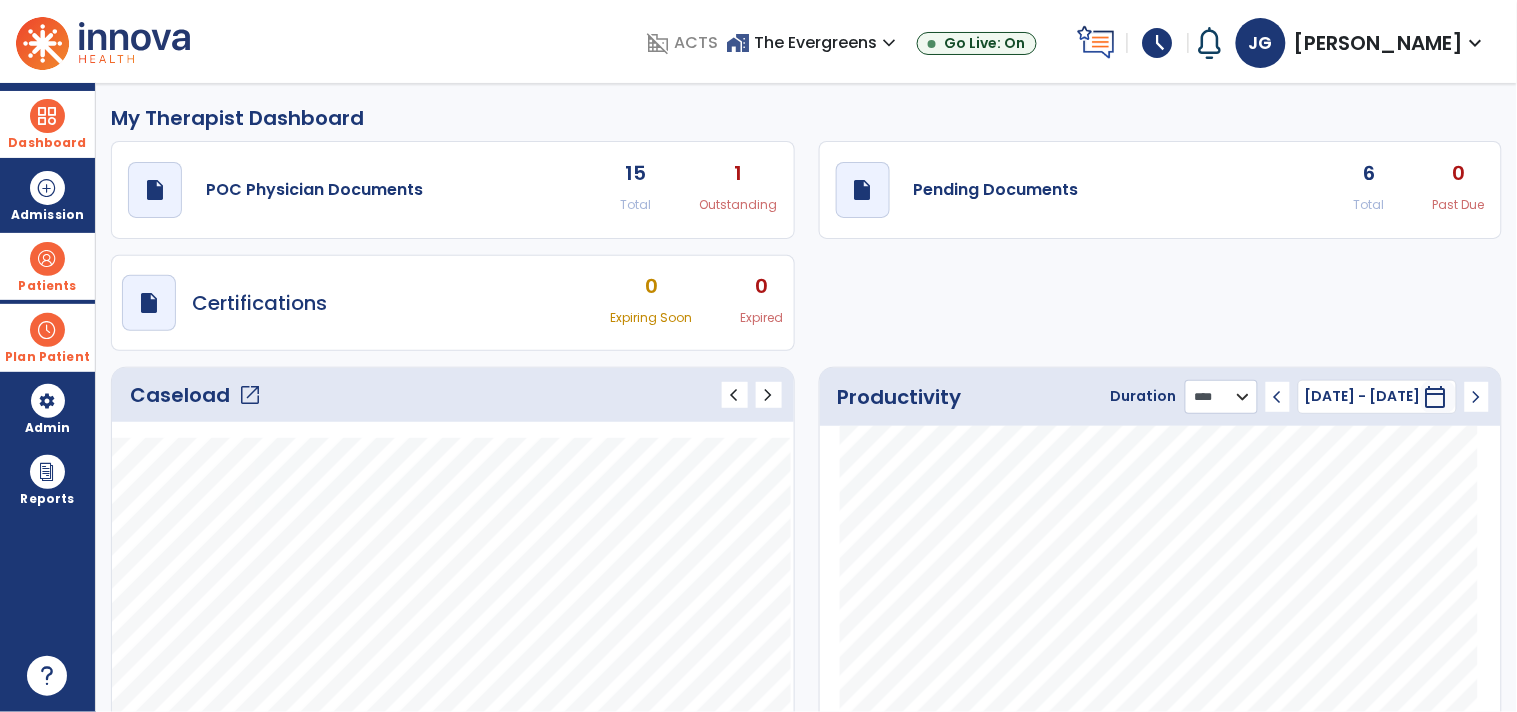 click on "******** **** ***" 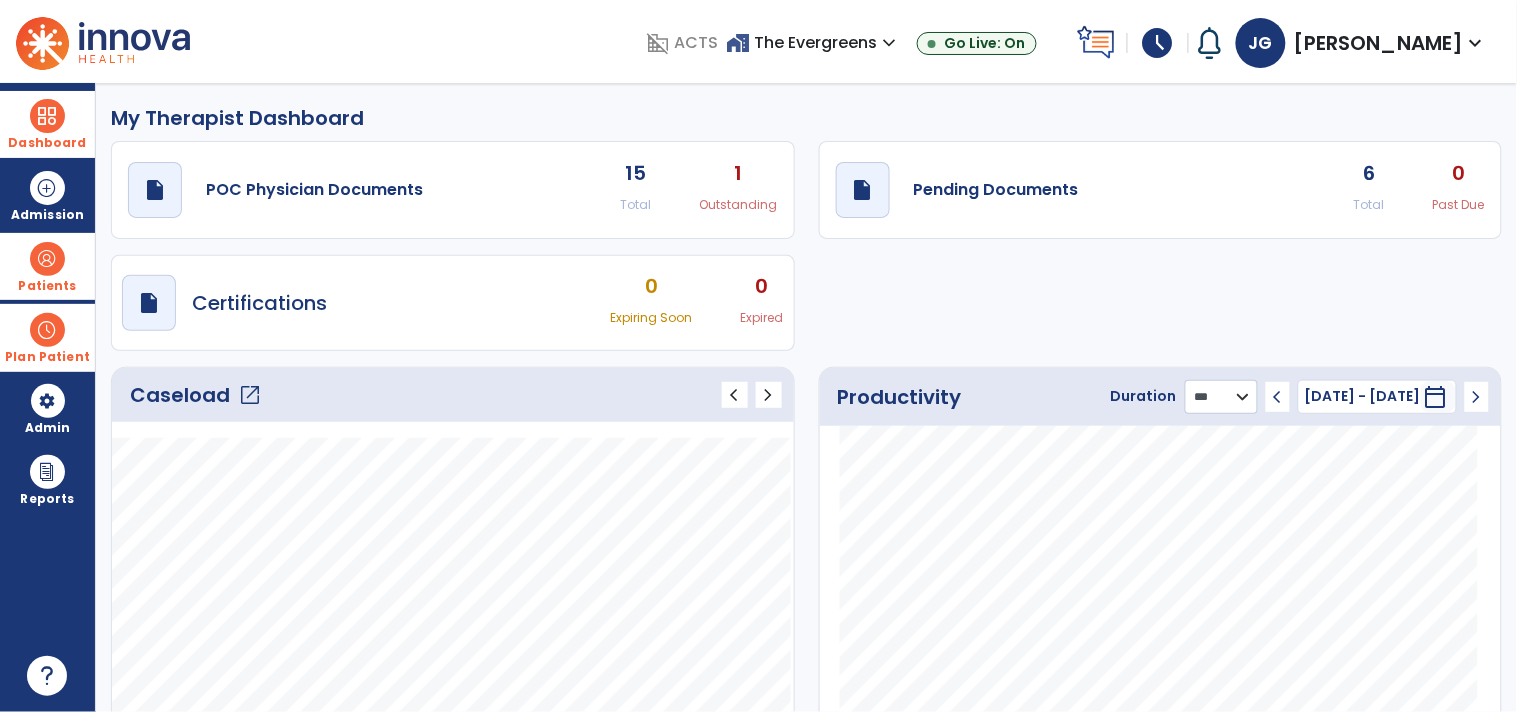 click on "******** **** ***" 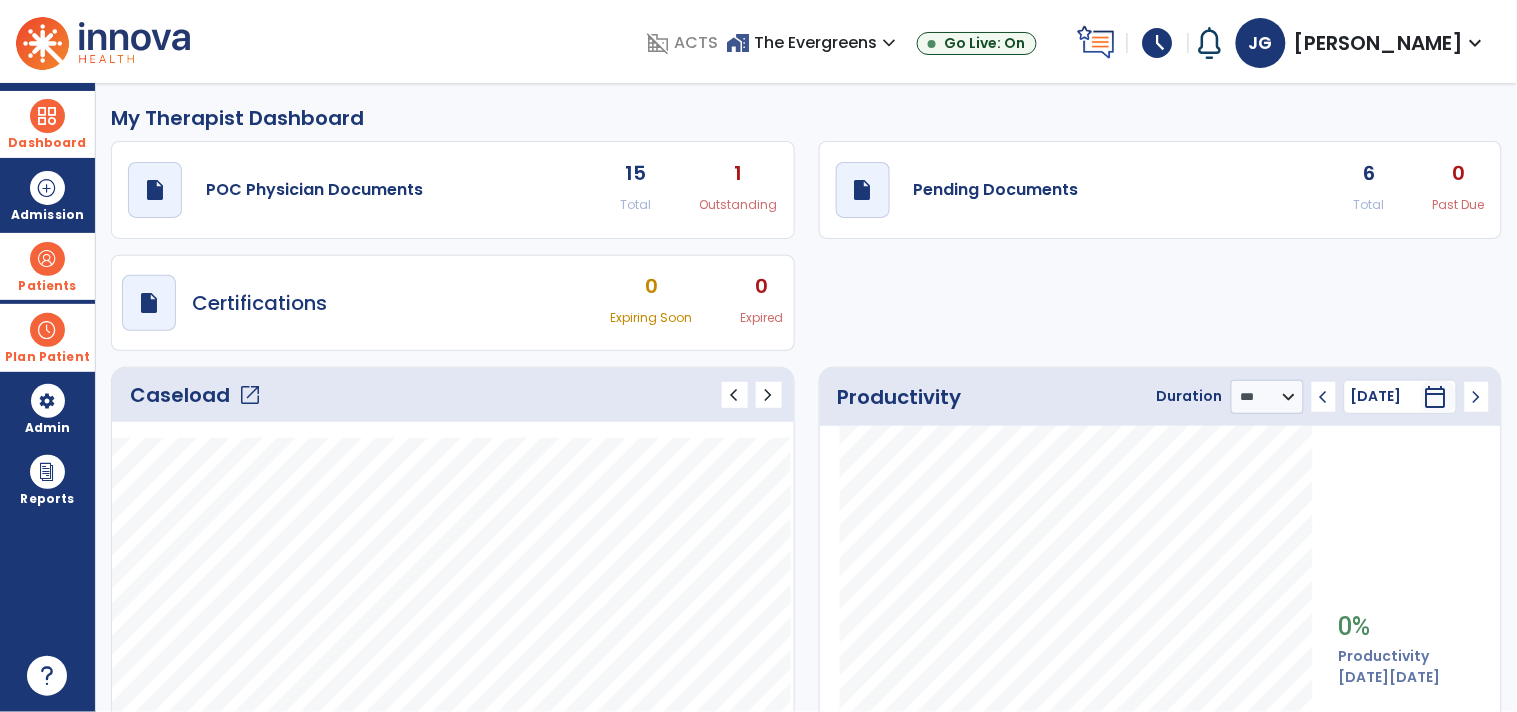 click on "chevron_left" 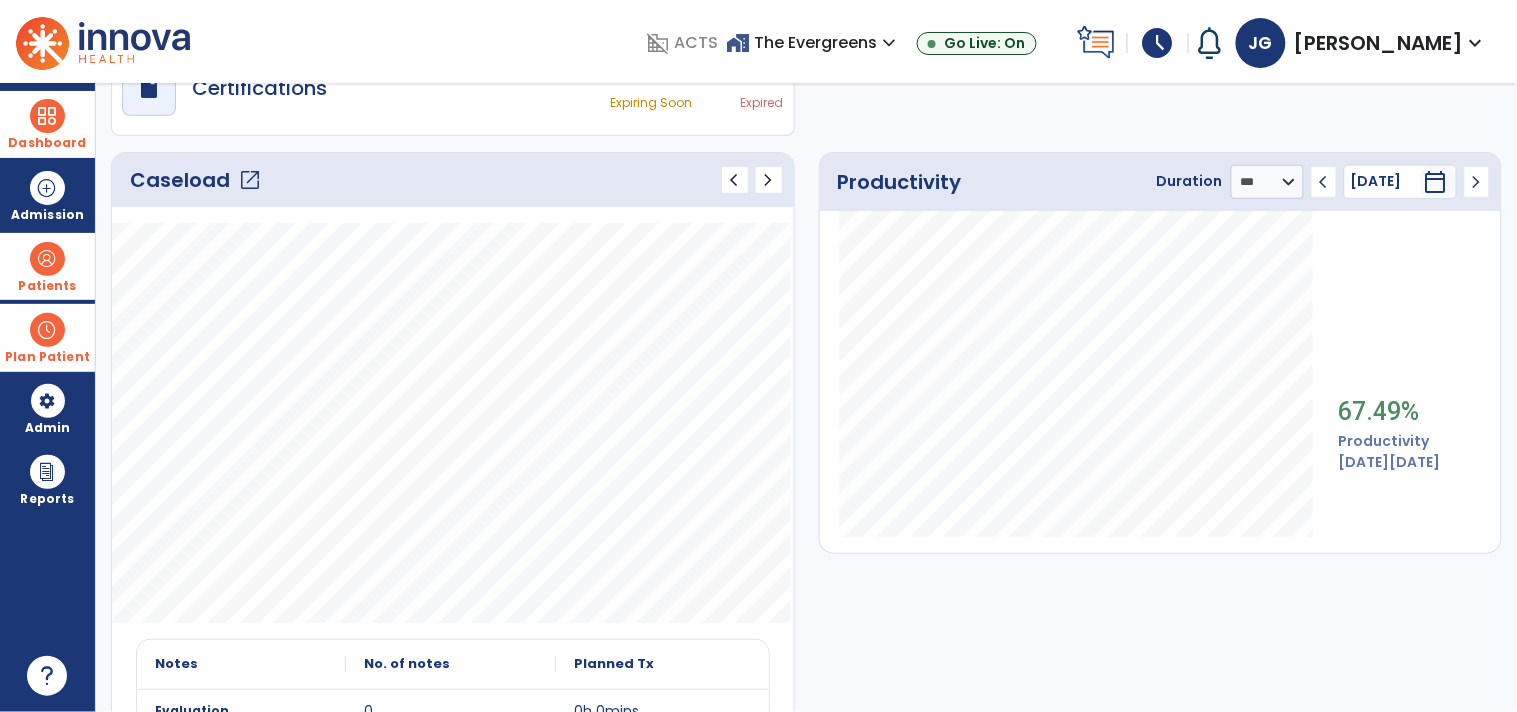 scroll, scrollTop: 222, scrollLeft: 0, axis: vertical 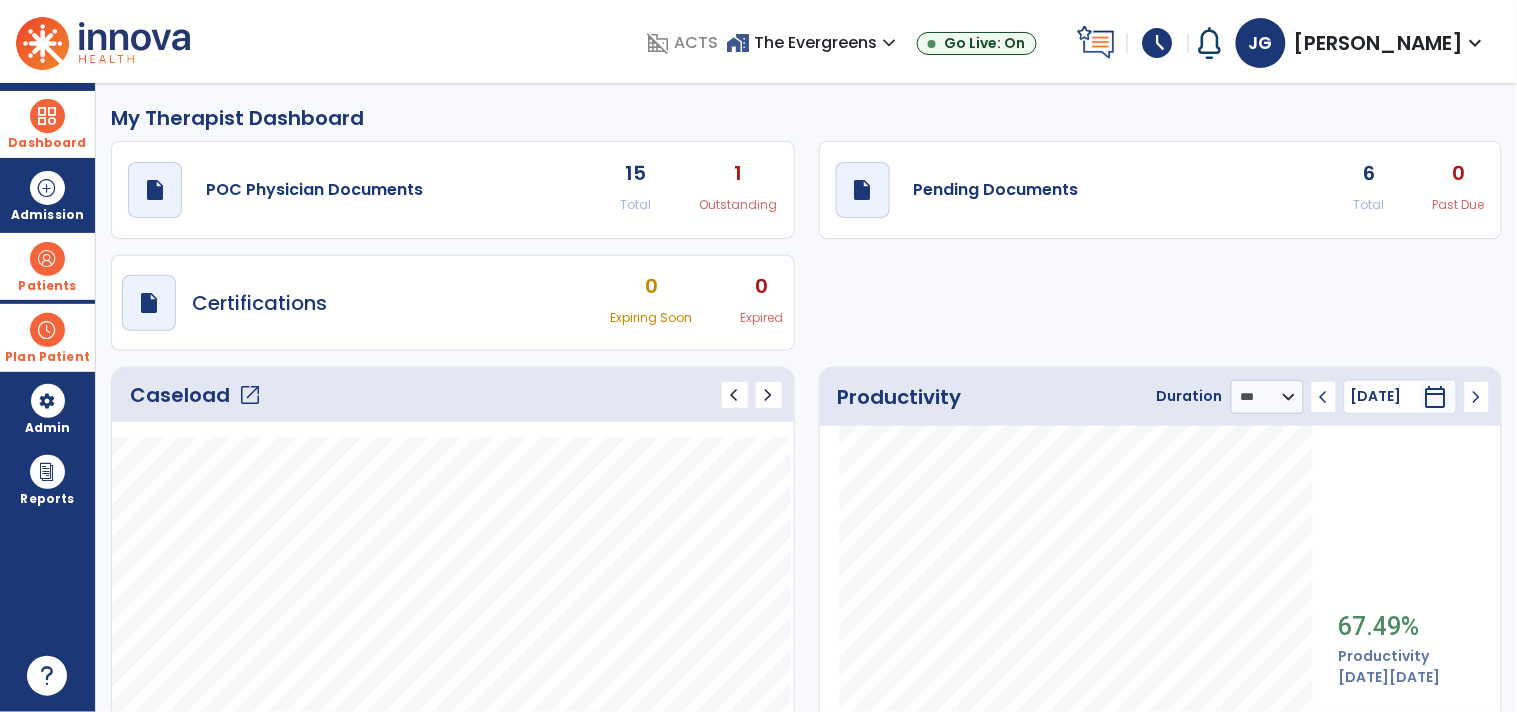 click at bounding box center (47, 330) 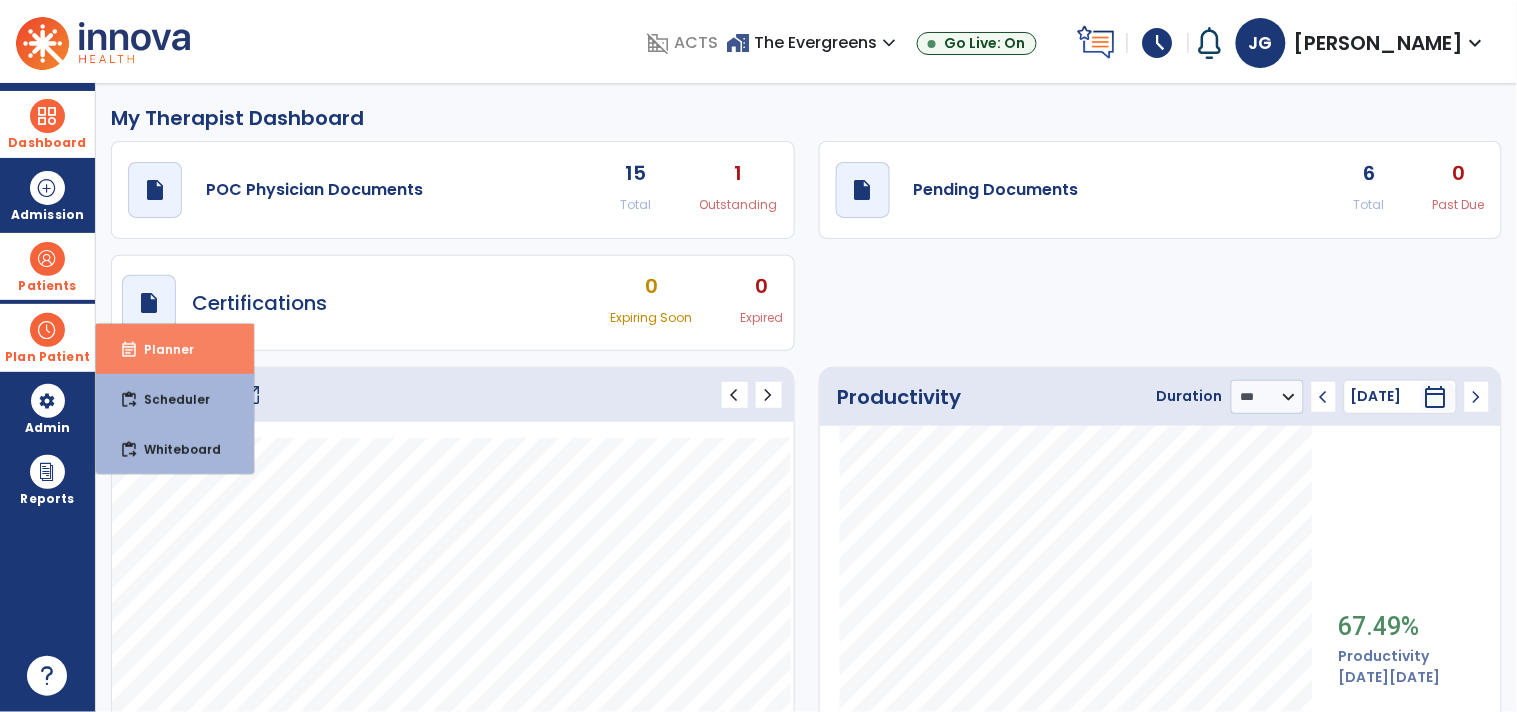 click on "Planner" at bounding box center [161, 349] 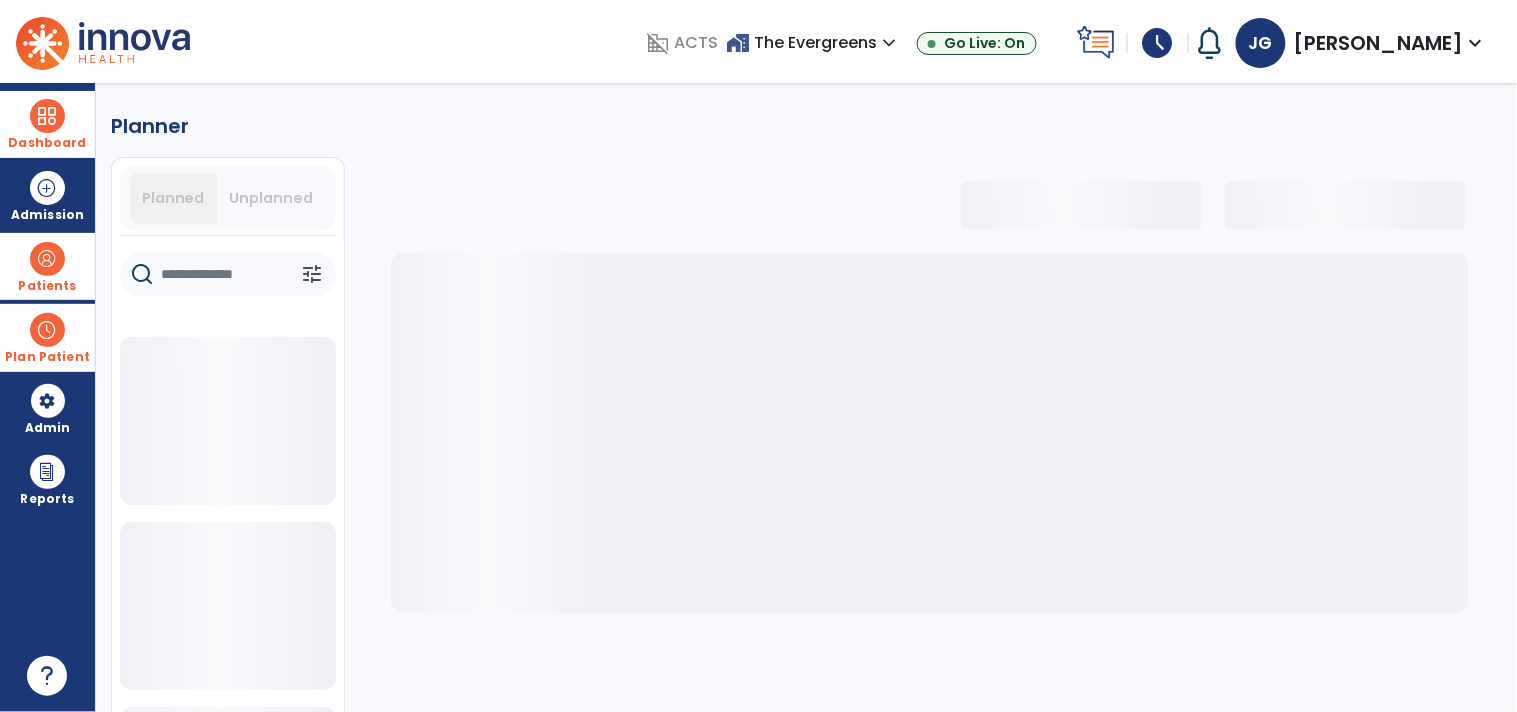 select on "***" 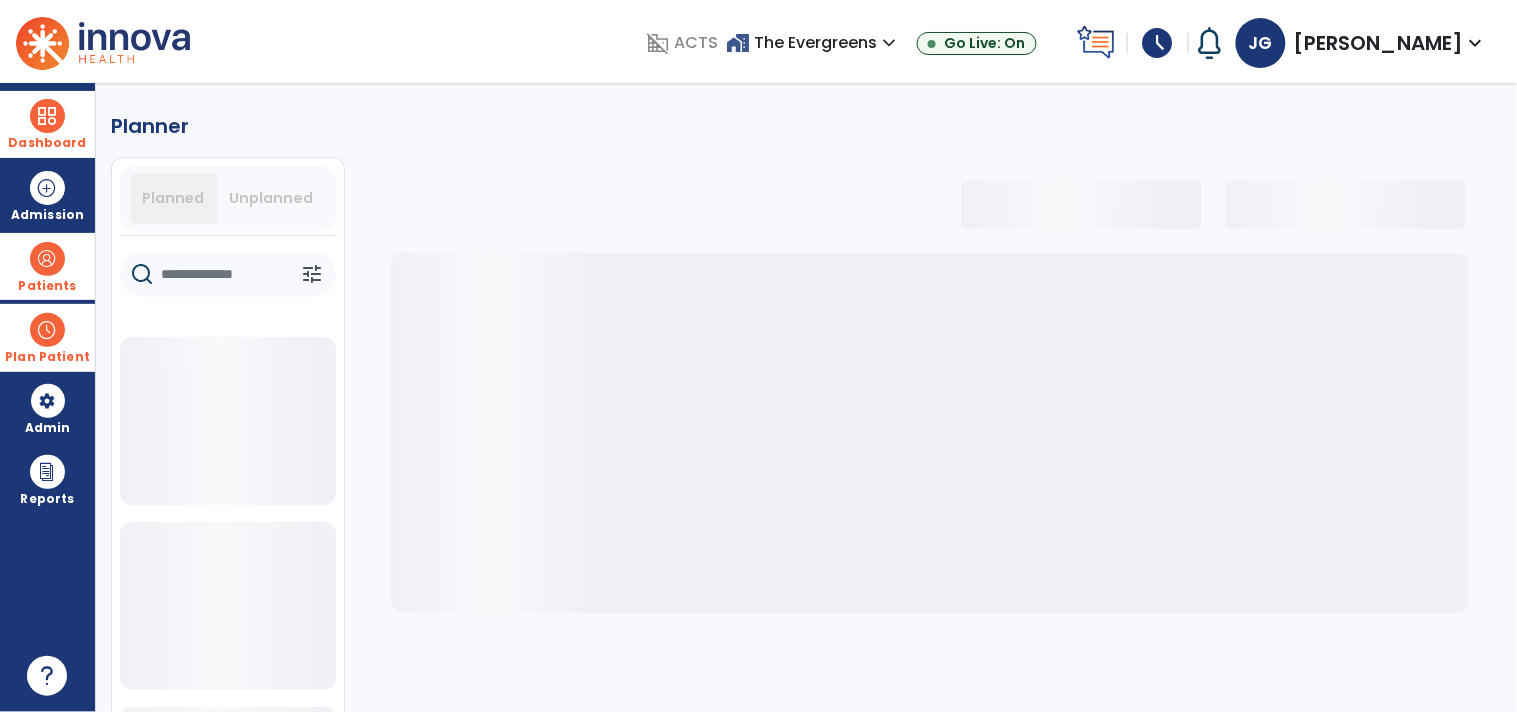 select on "***" 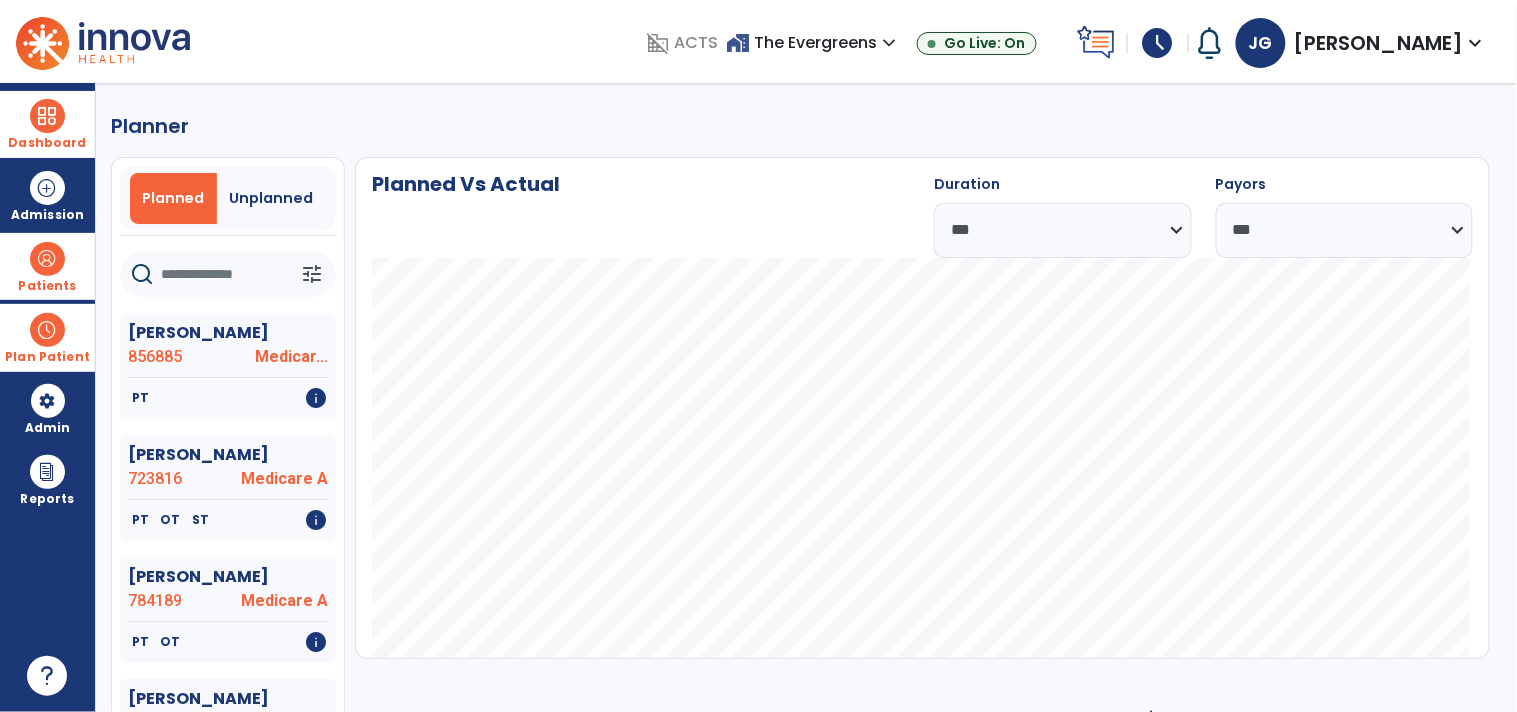 click at bounding box center [47, 330] 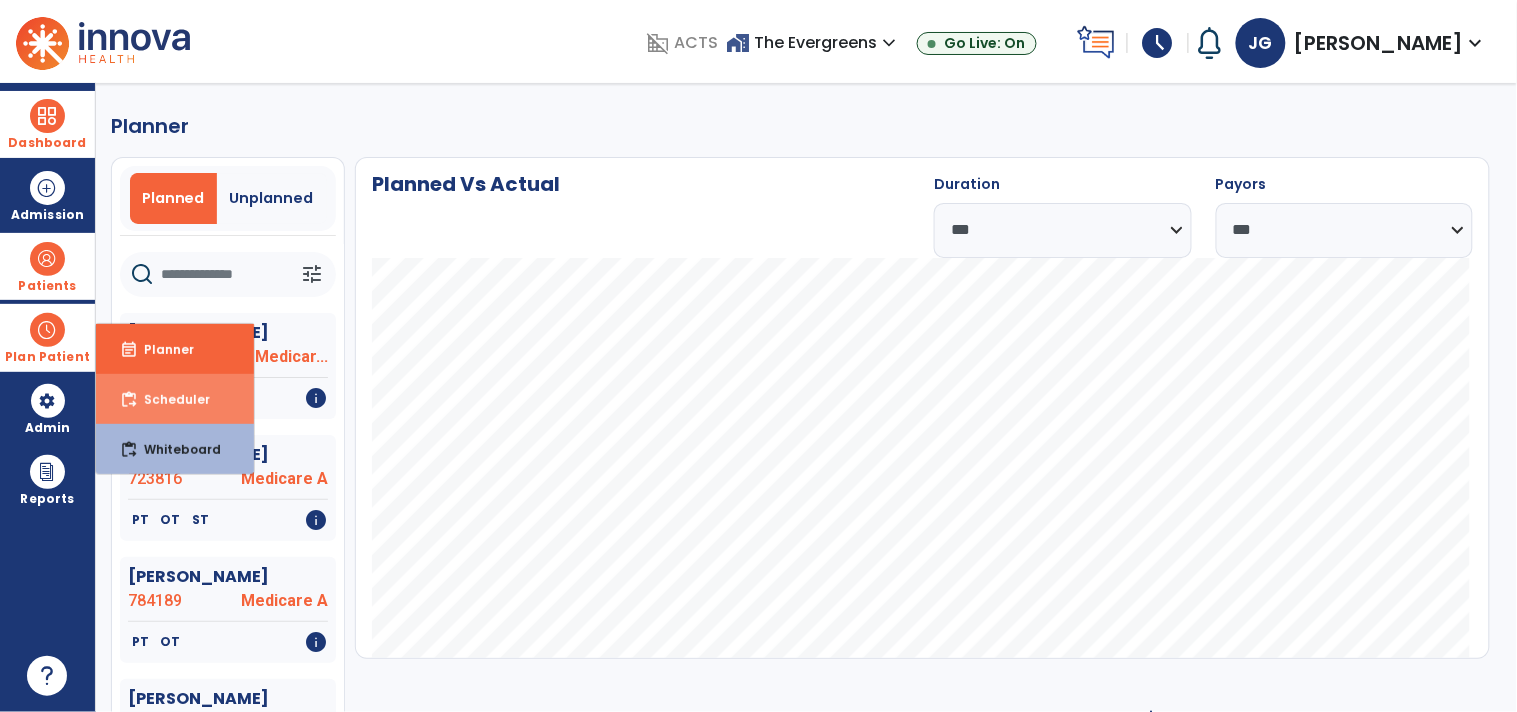 click on "content_paste_go  Scheduler" at bounding box center [175, 399] 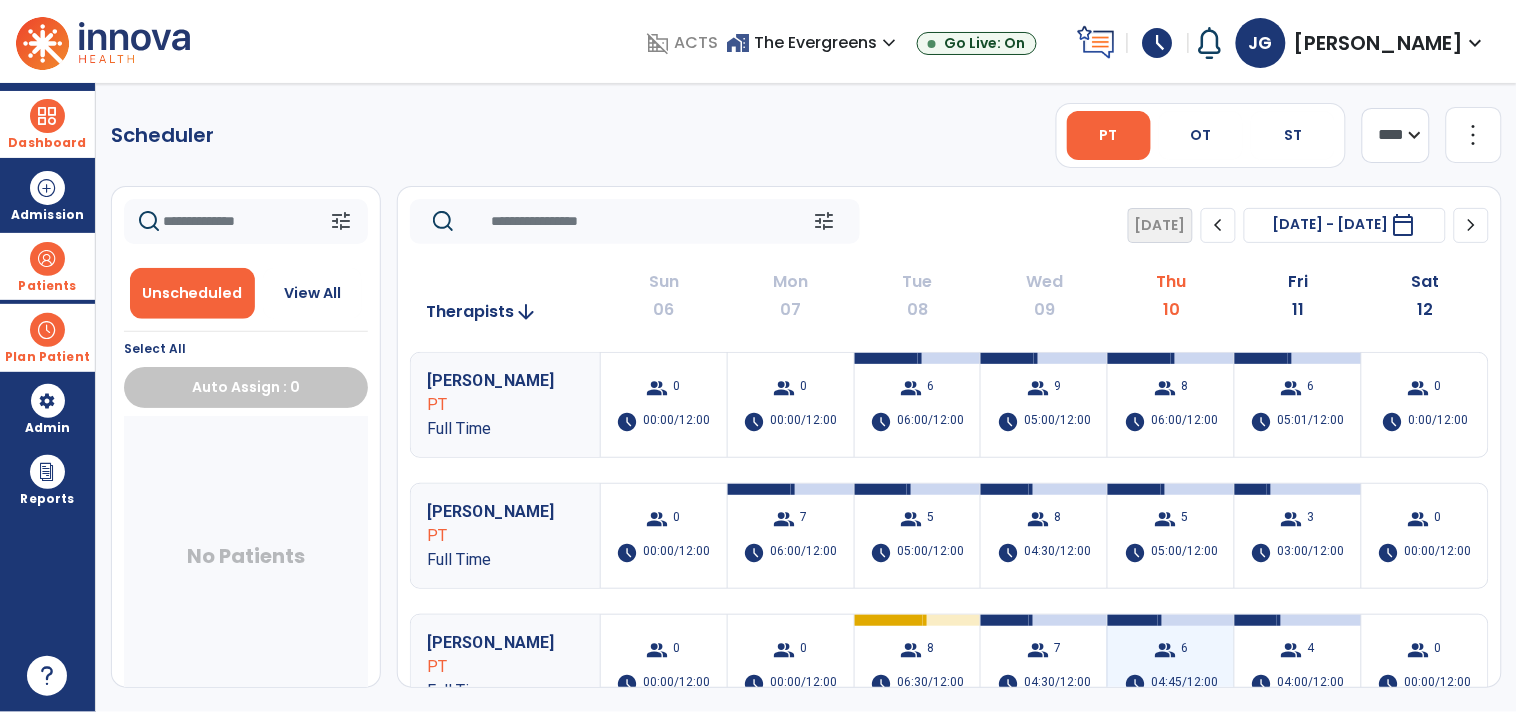 click on "group  6  schedule  04:45/12:00" at bounding box center [1171, 667] 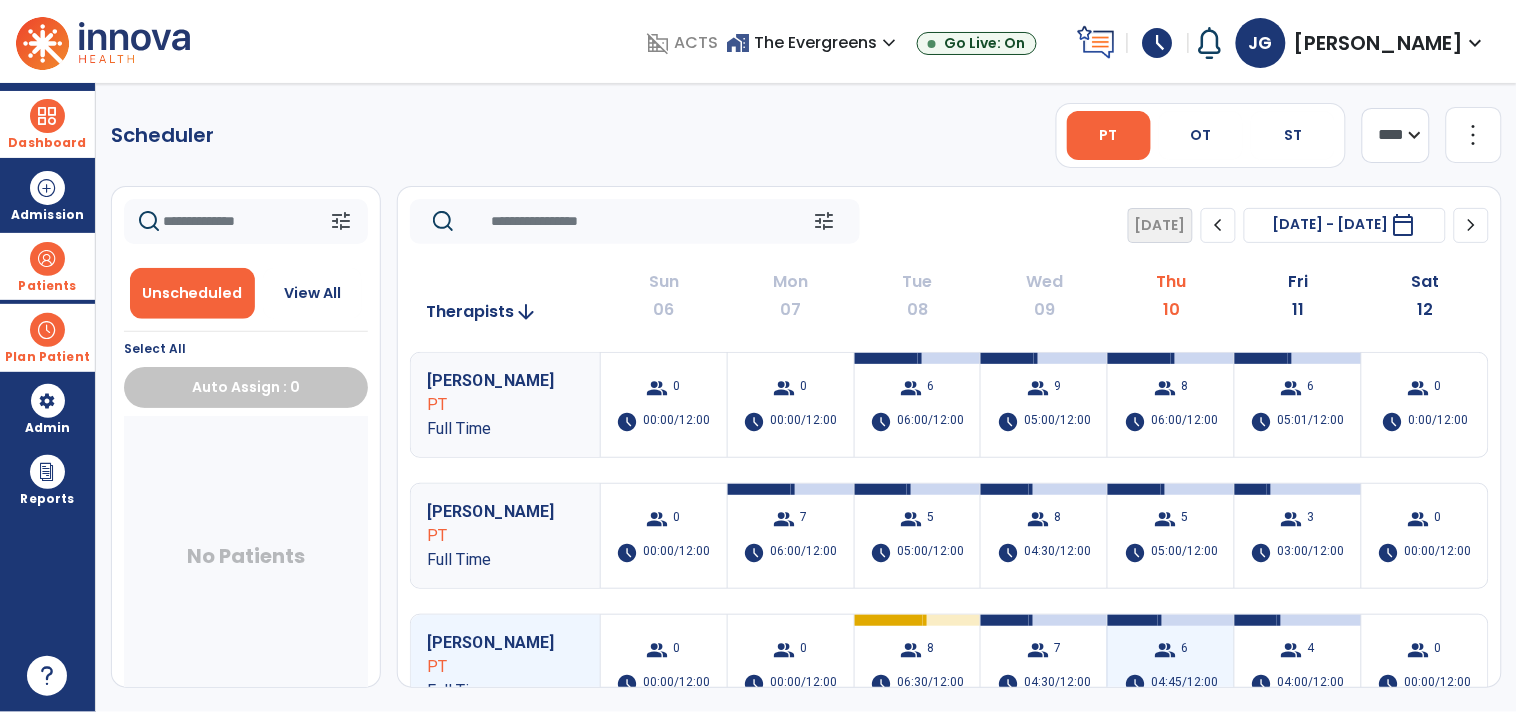 click on "group  6  schedule  04:45/12:00" at bounding box center (1171, 667) 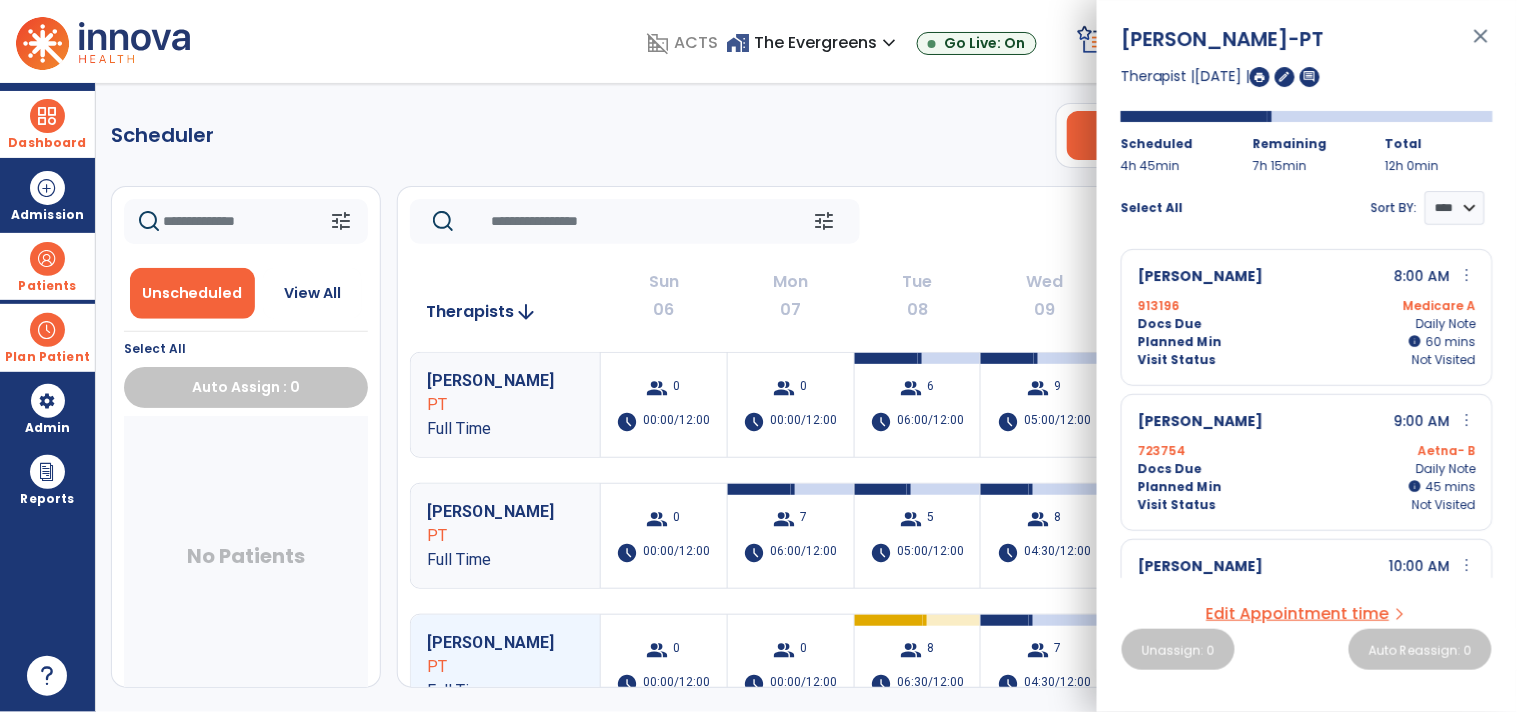 drag, startPoint x: 1490, startPoint y: 353, endPoint x: 1497, endPoint y: 387, distance: 34.713108 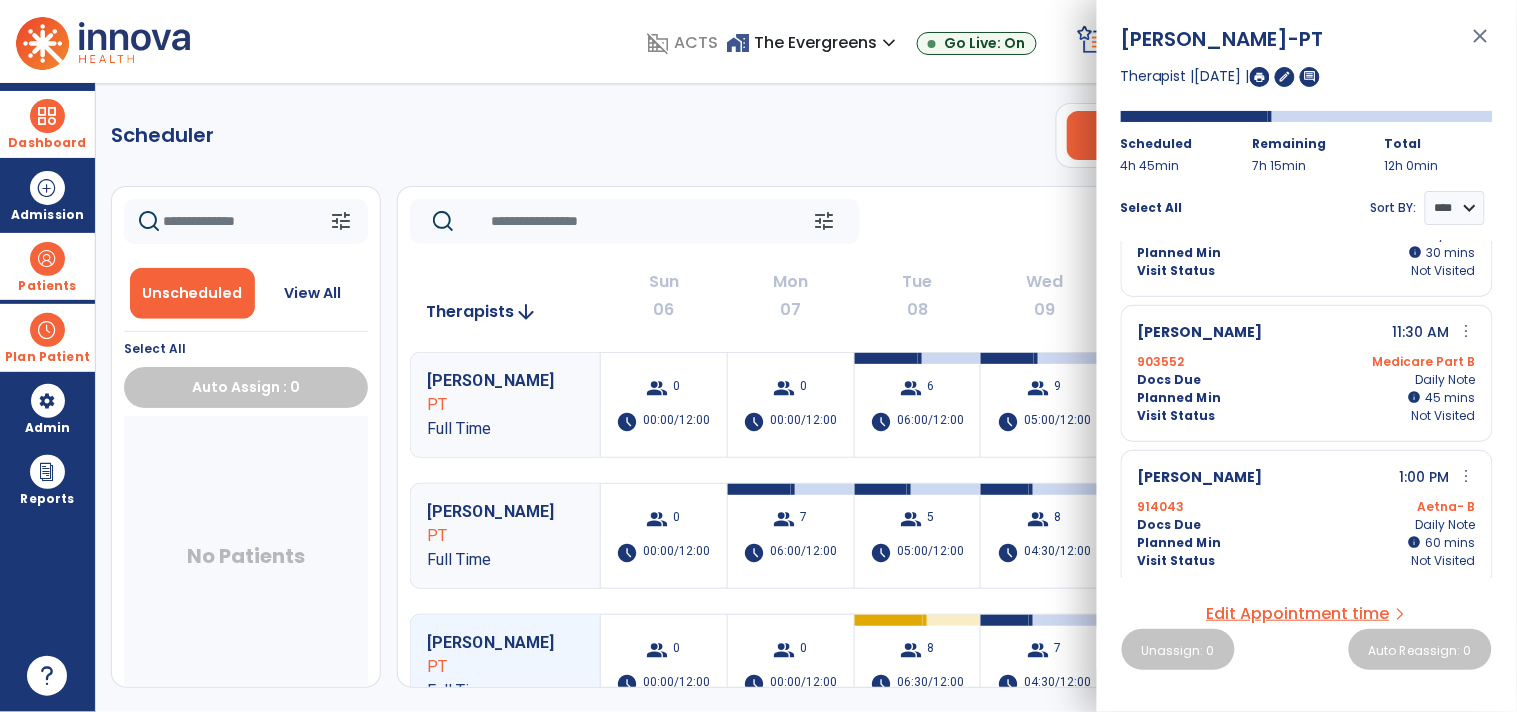 scroll, scrollTop: 536, scrollLeft: 0, axis: vertical 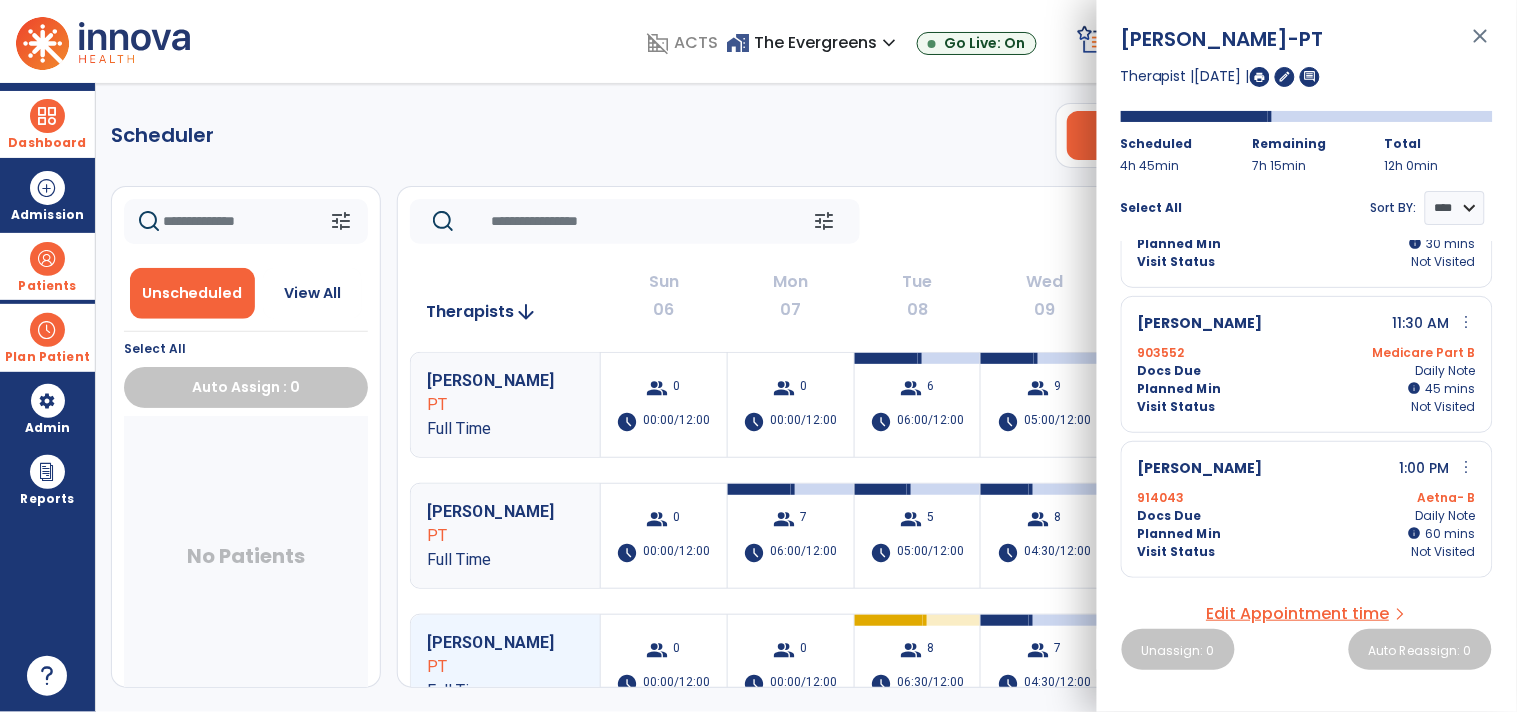 click on "Dashboard" at bounding box center (47, 124) 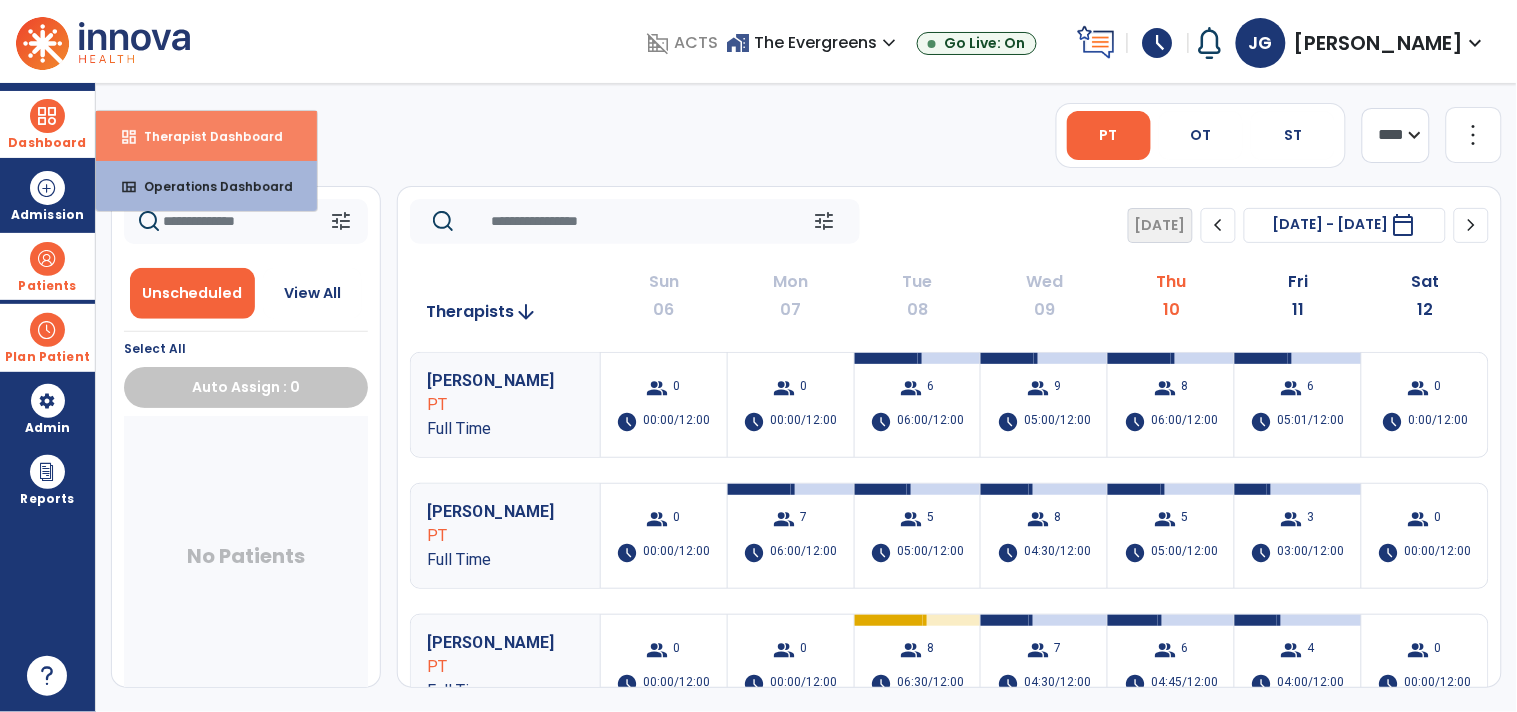 click on "dashboard  Therapist Dashboard" at bounding box center (206, 136) 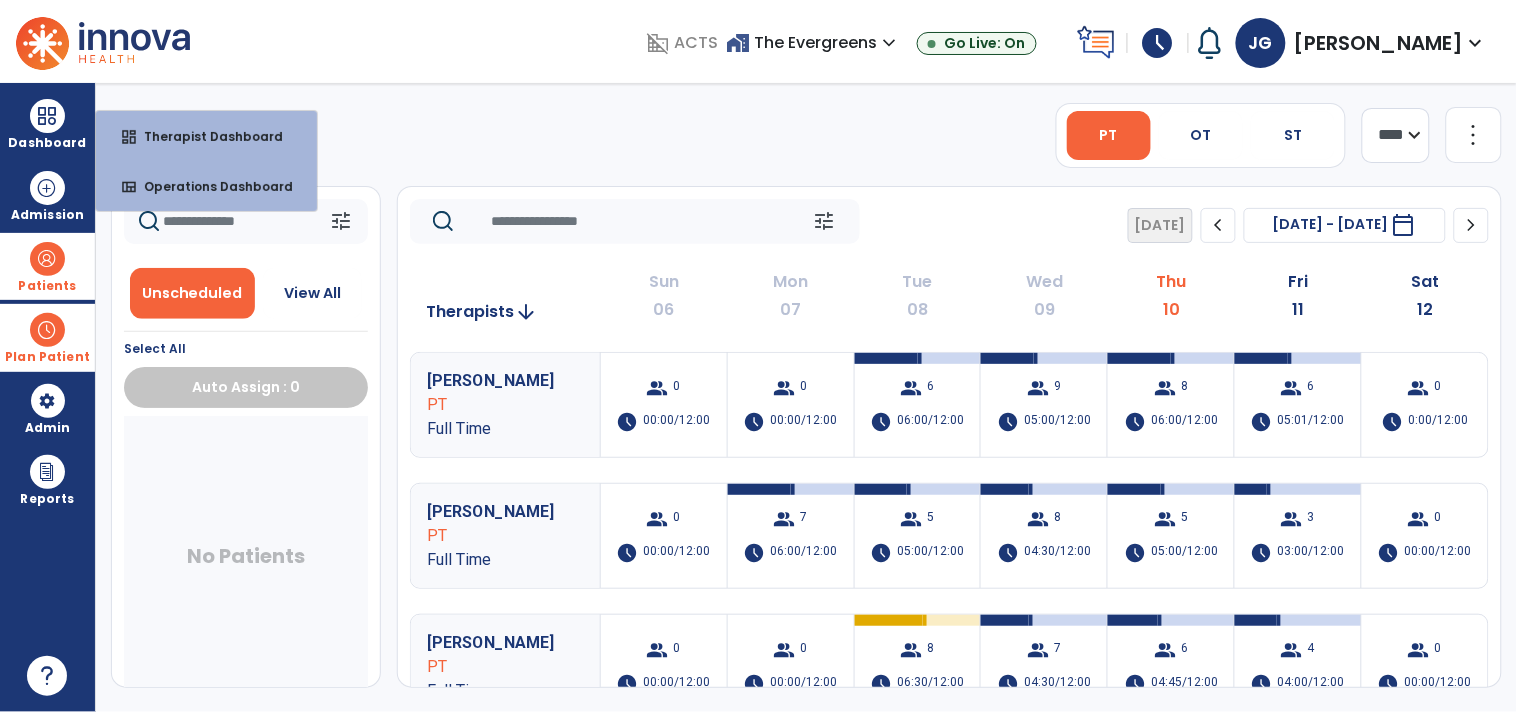 select on "****" 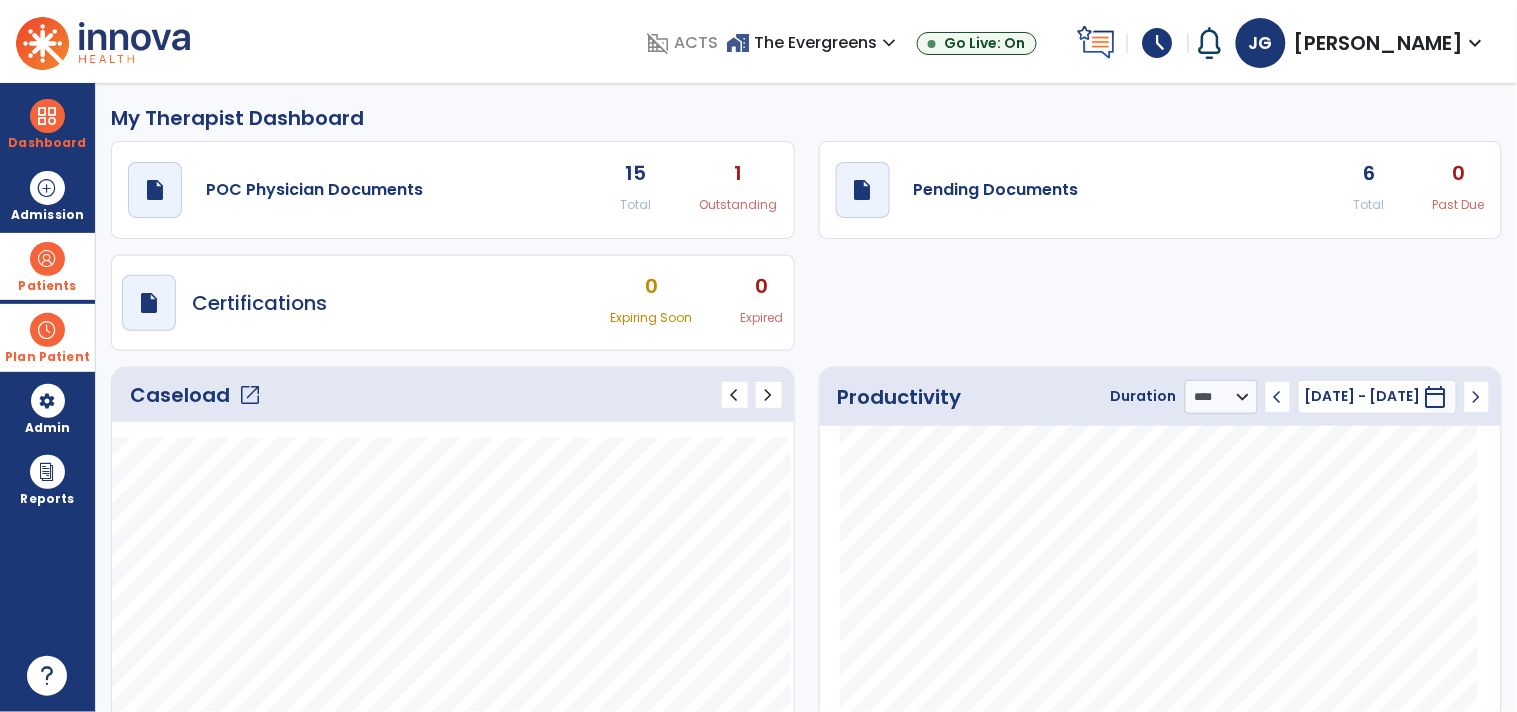 click on "draft   open_in_new  POC Physician Documents 15 Total 1 Outstanding  draft   open_in_new  Pending Documents 6 Total 0 Past Due  draft   open_in_new  Certifications 0 Expiring Soon 0 Expired" 